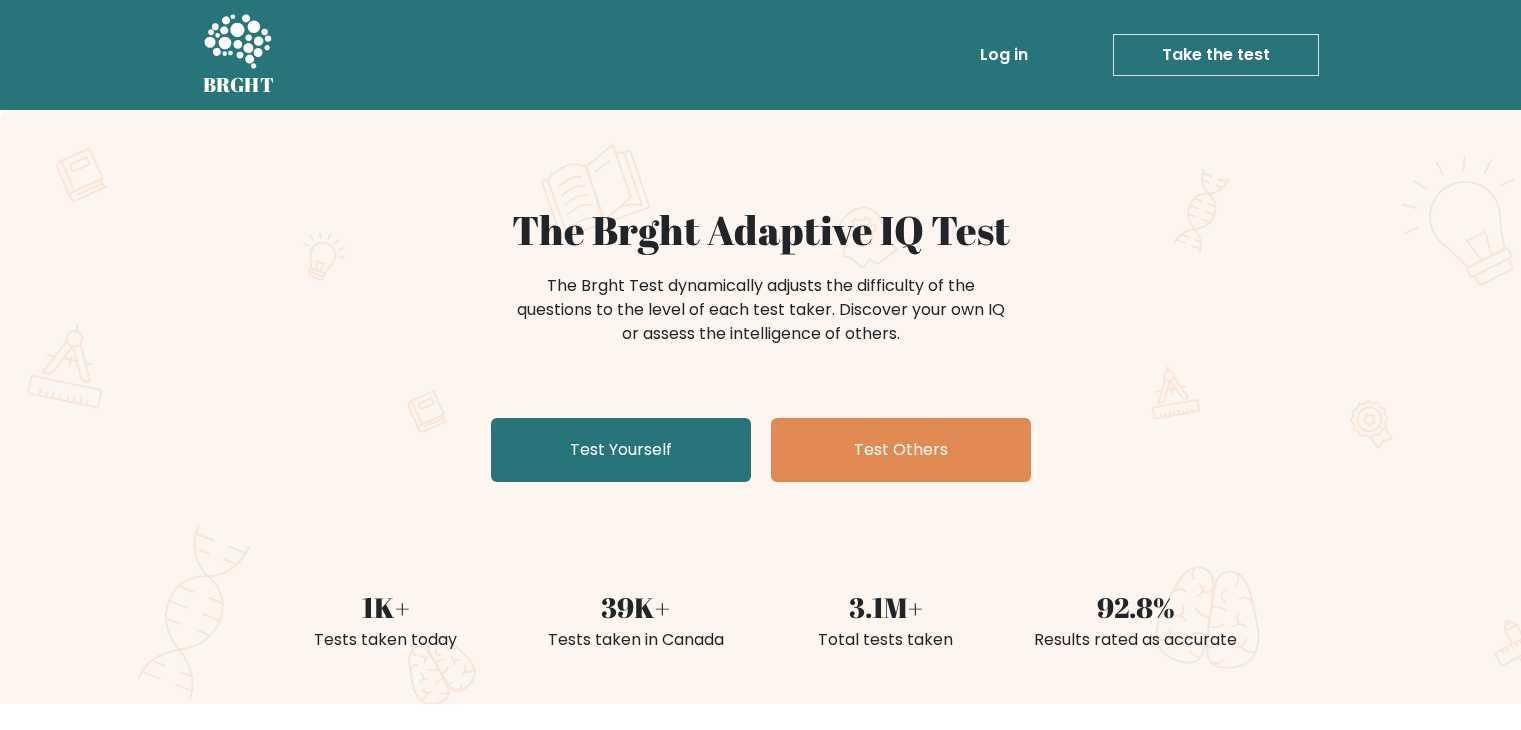 scroll, scrollTop: 0, scrollLeft: 0, axis: both 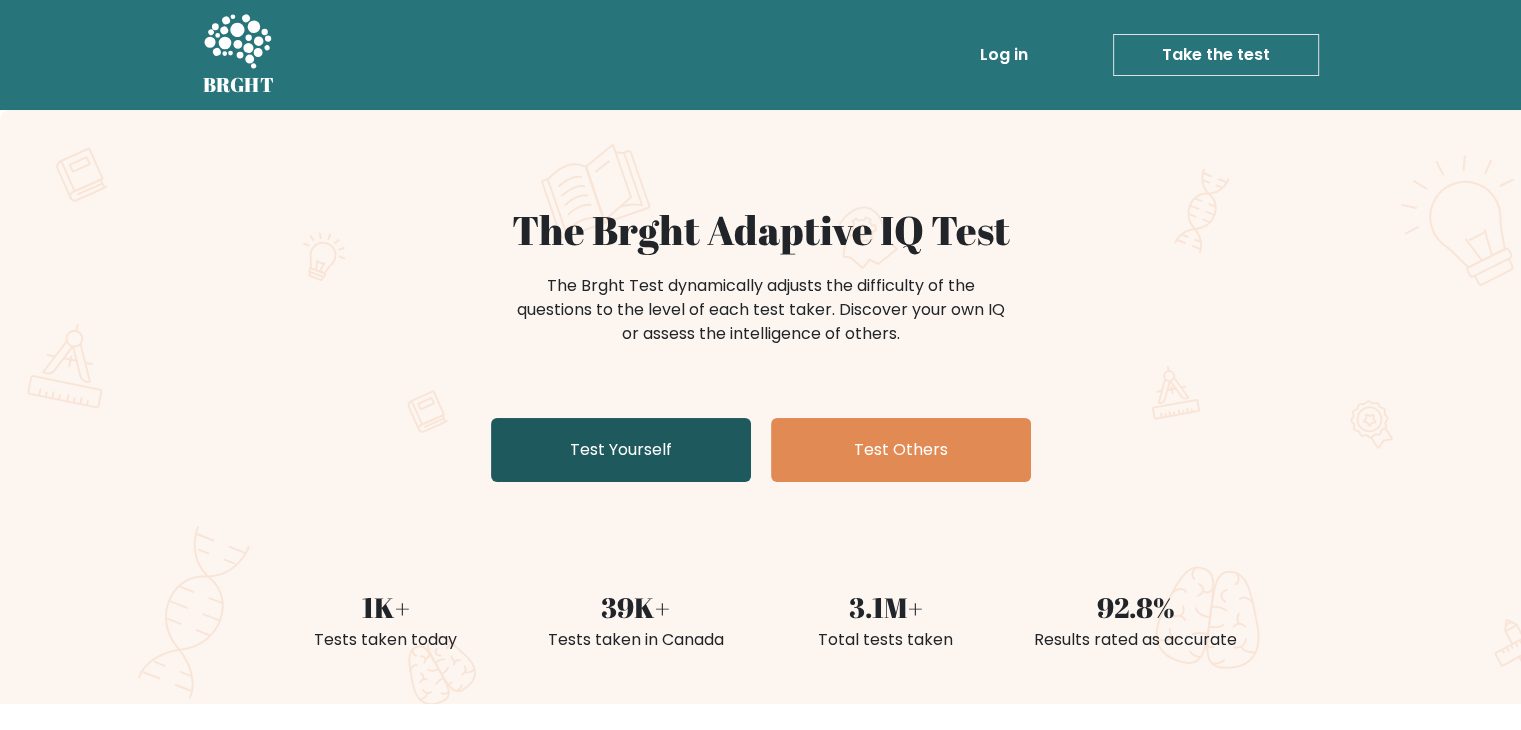 click on "Test Yourself" at bounding box center (621, 450) 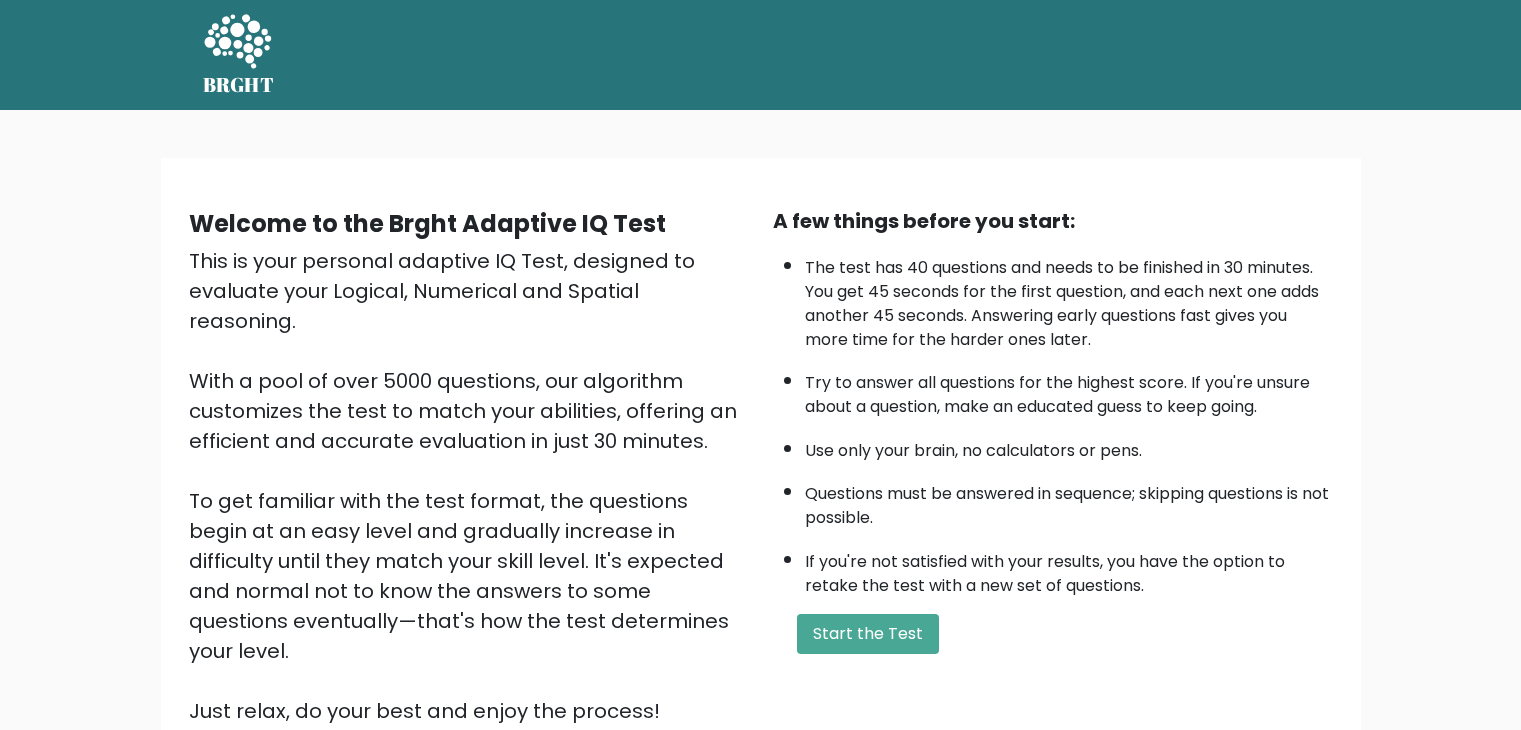 scroll, scrollTop: 0, scrollLeft: 0, axis: both 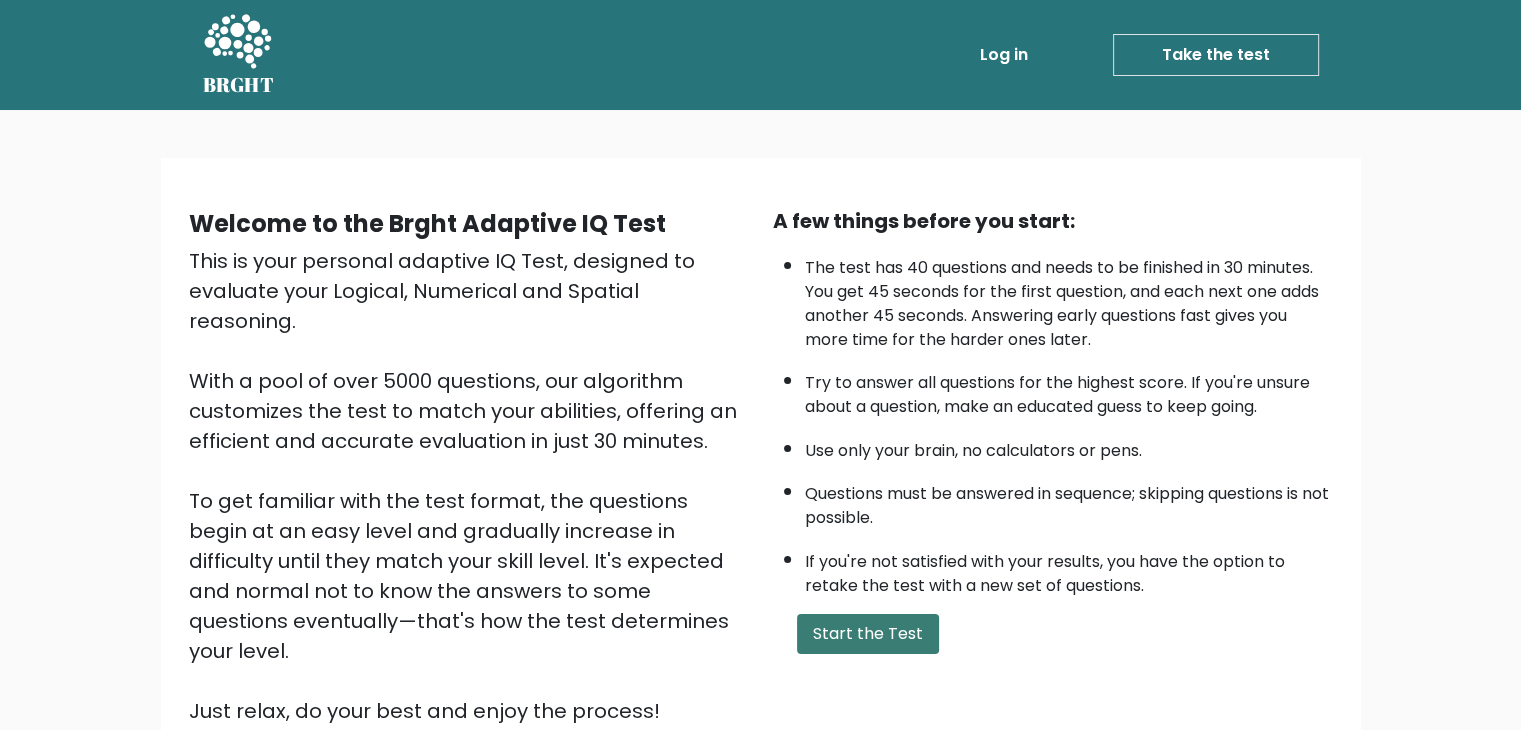 click on "Start the Test" at bounding box center [868, 634] 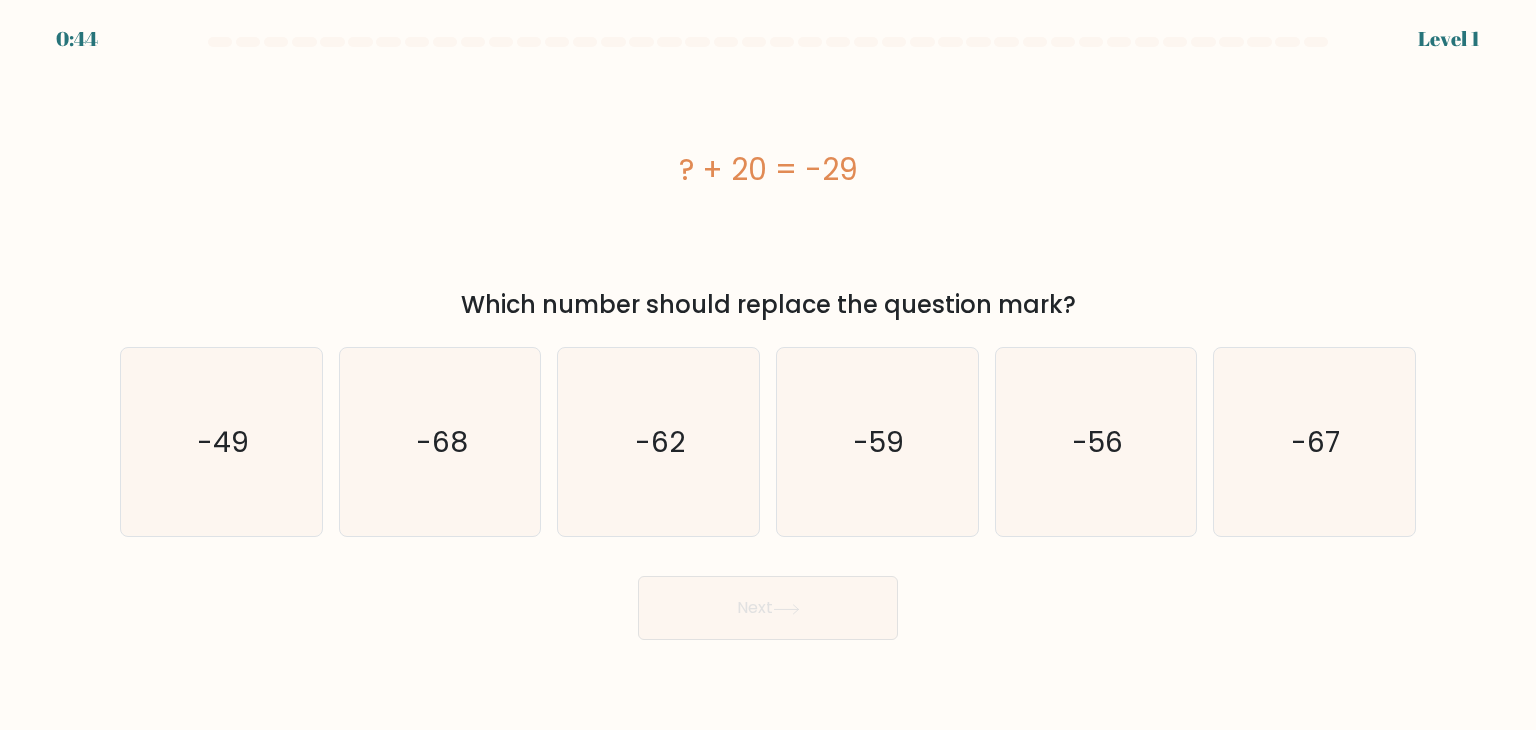 scroll, scrollTop: 0, scrollLeft: 0, axis: both 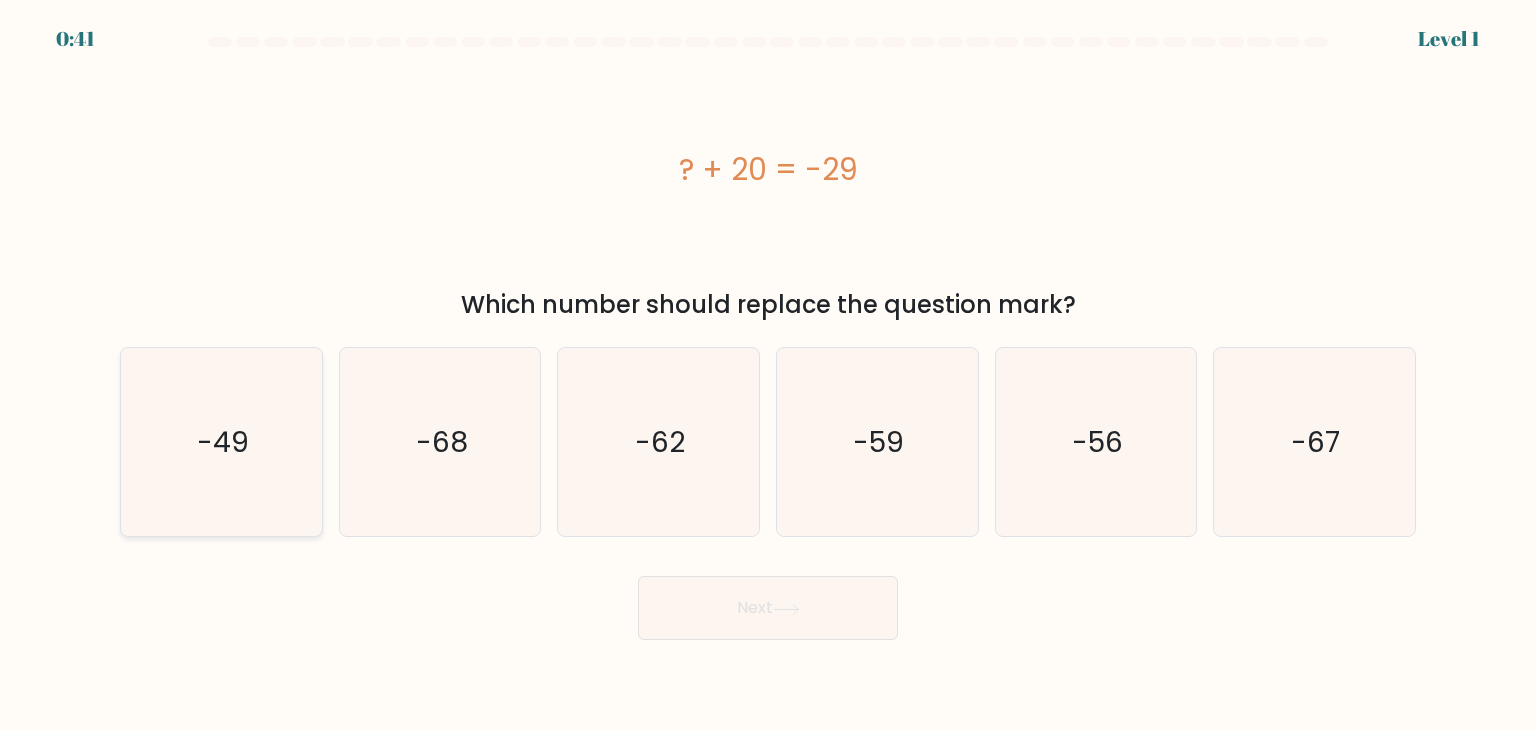click on "-49" 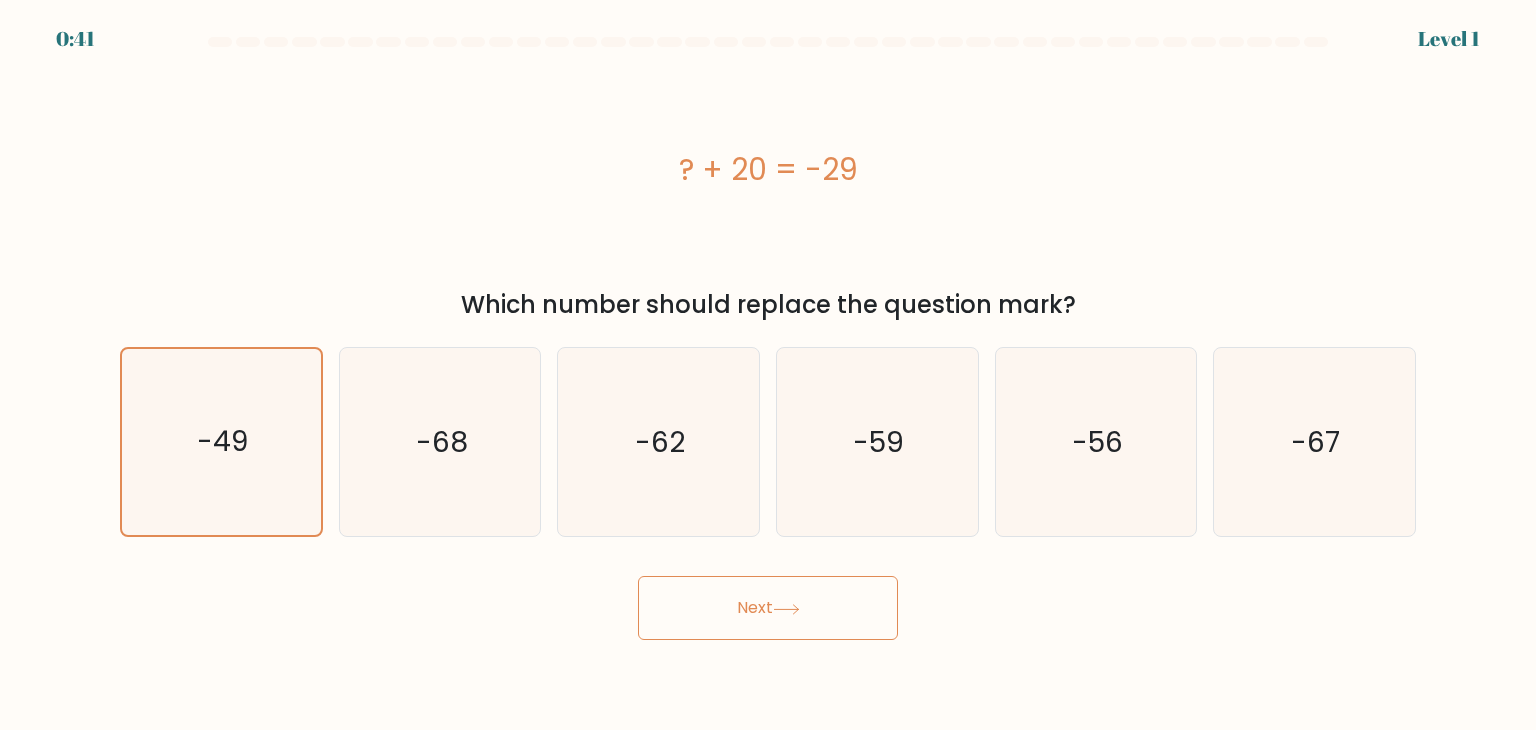 click on "Next" at bounding box center [768, 608] 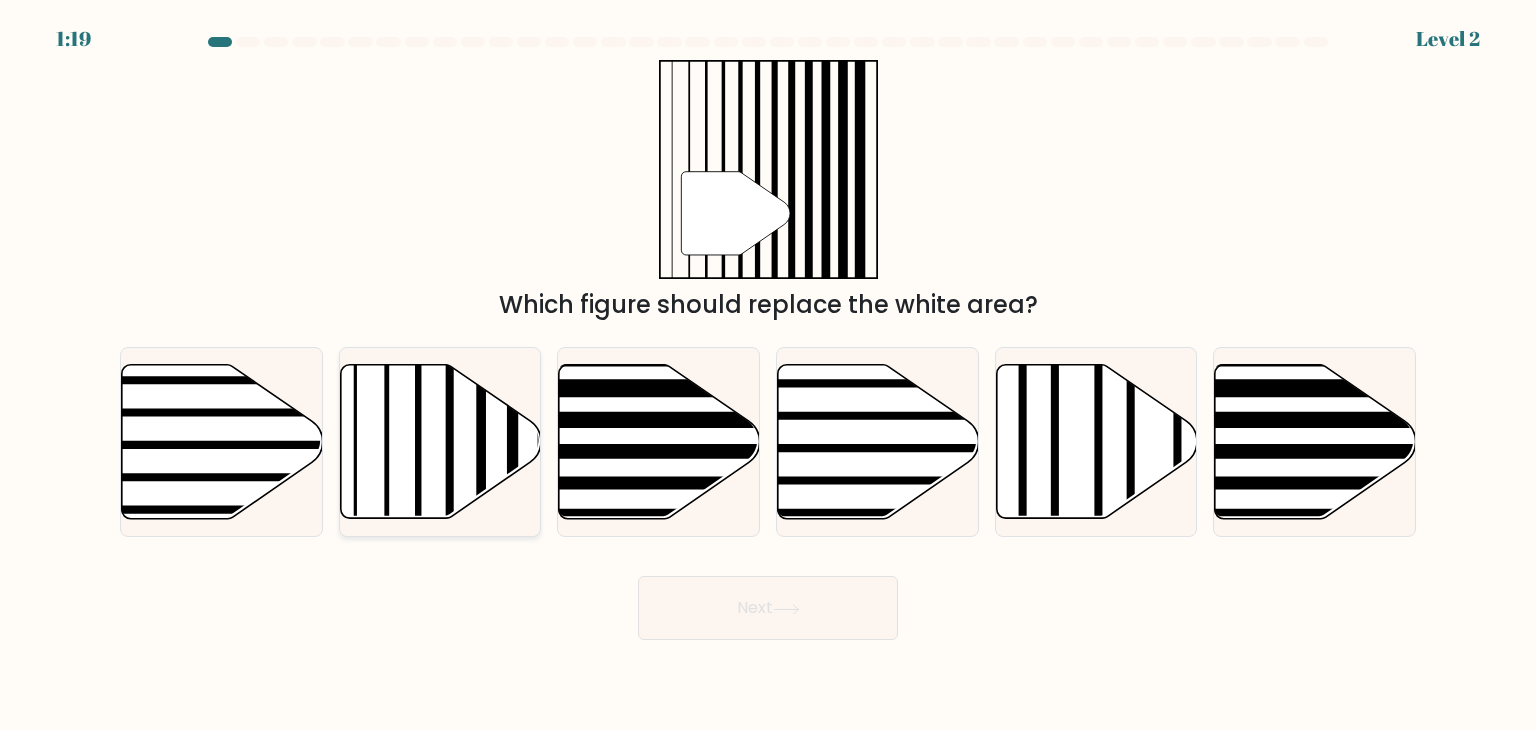 click 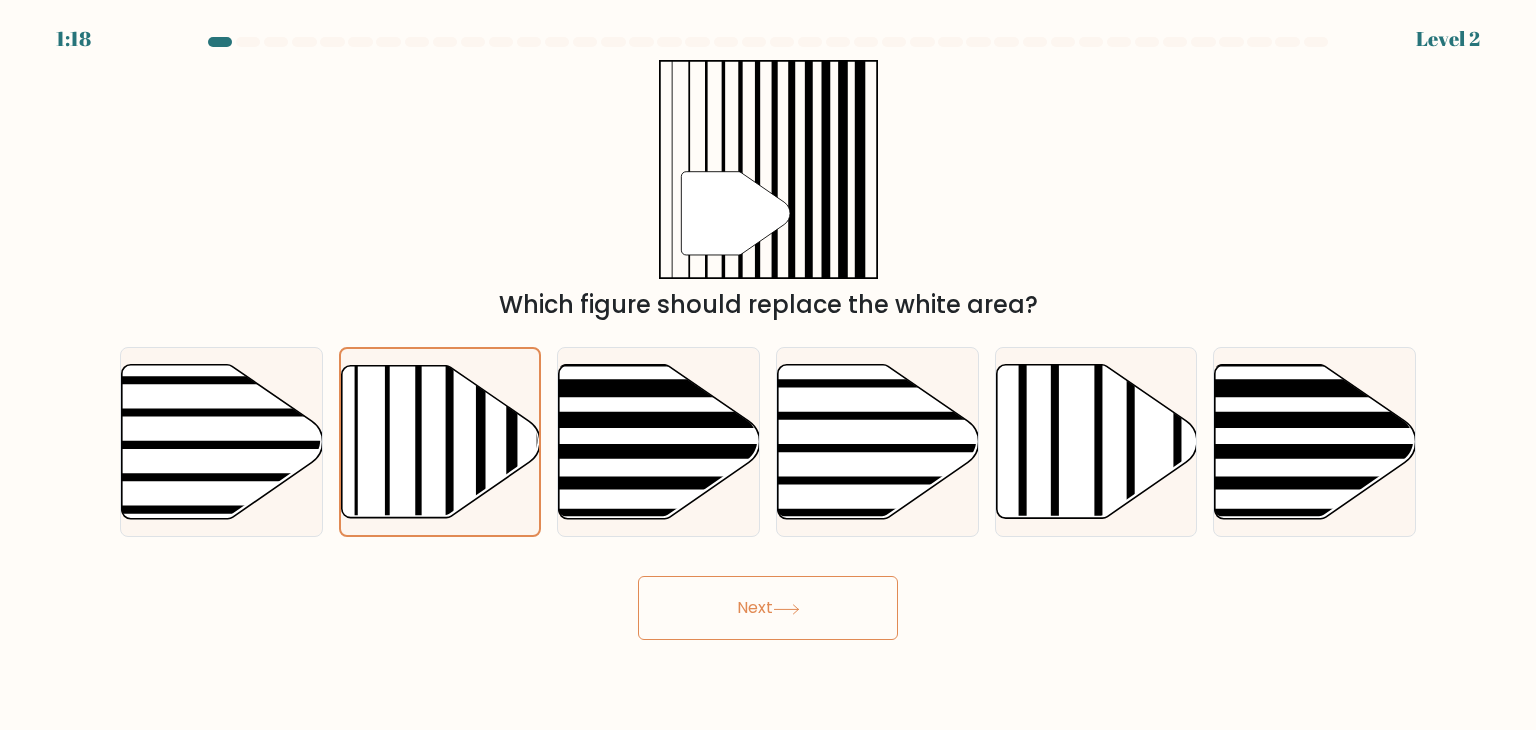 click on "Next" at bounding box center (768, 608) 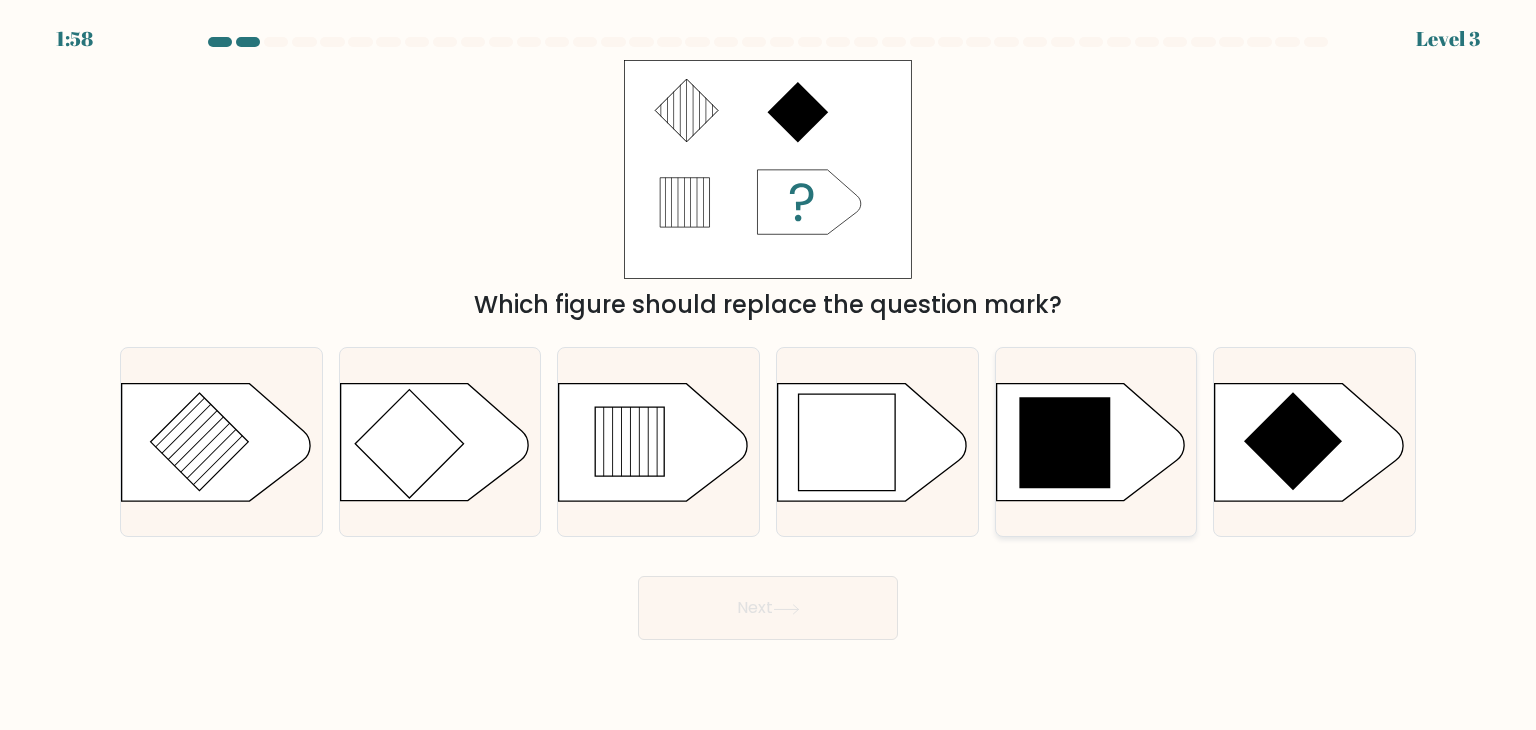 click 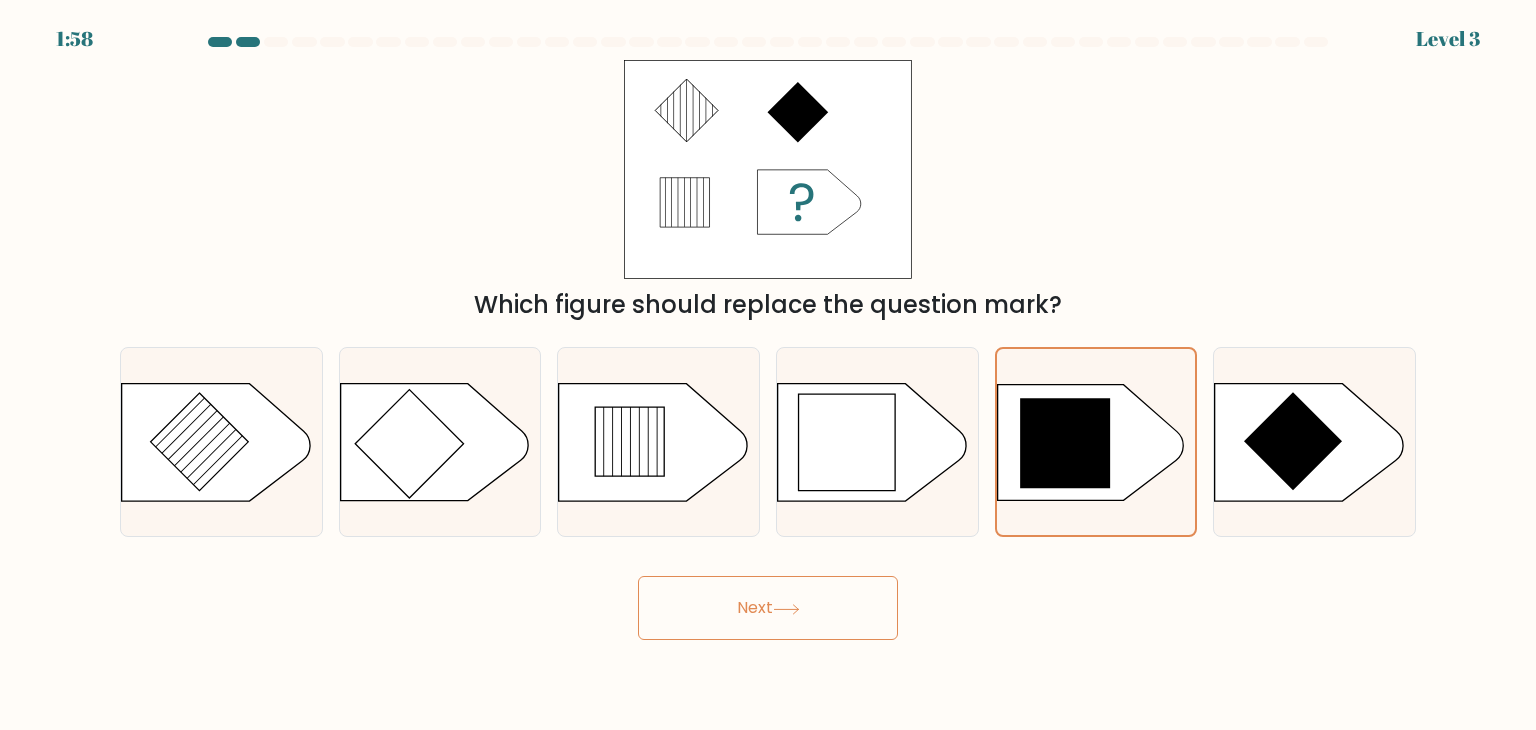 click on "Next" at bounding box center (768, 608) 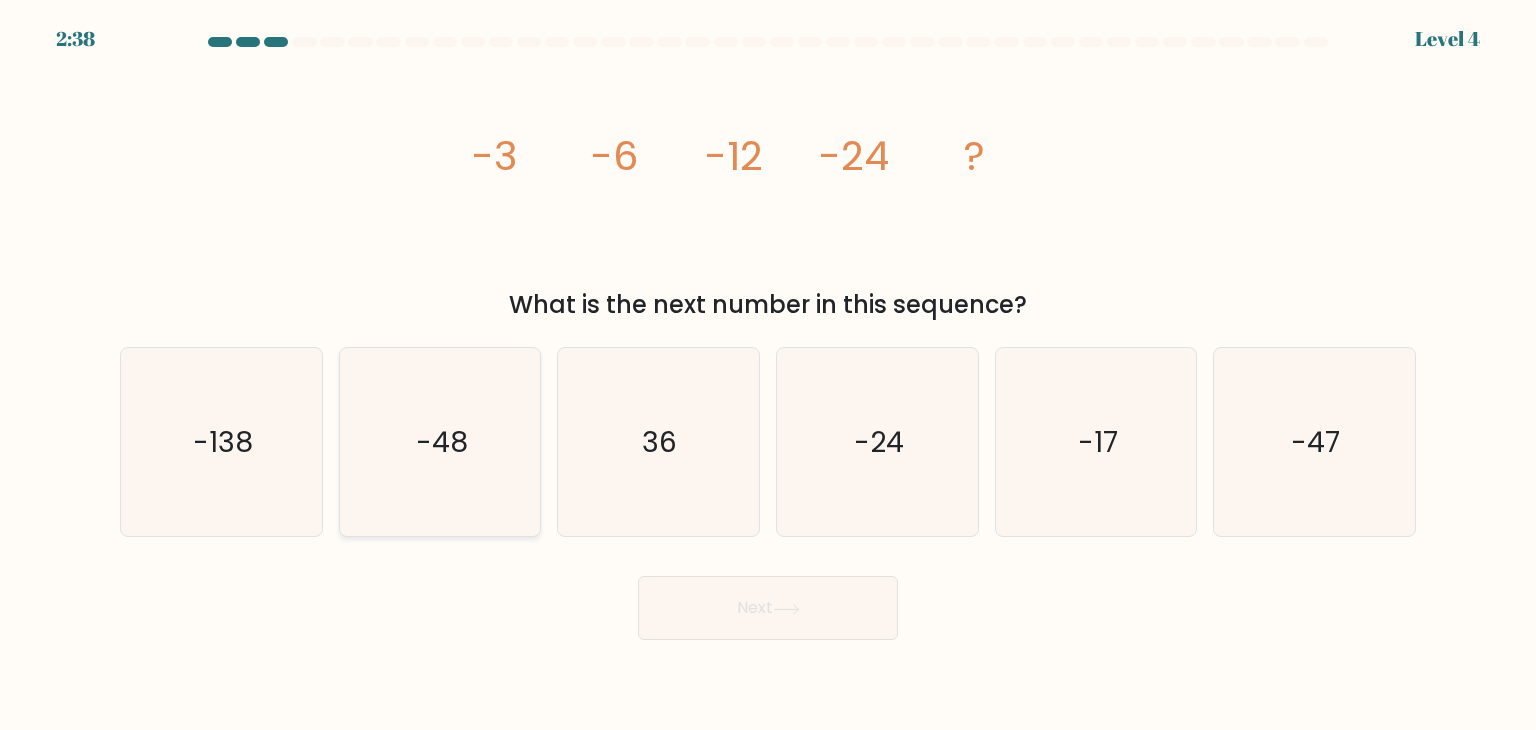 click on "-48" 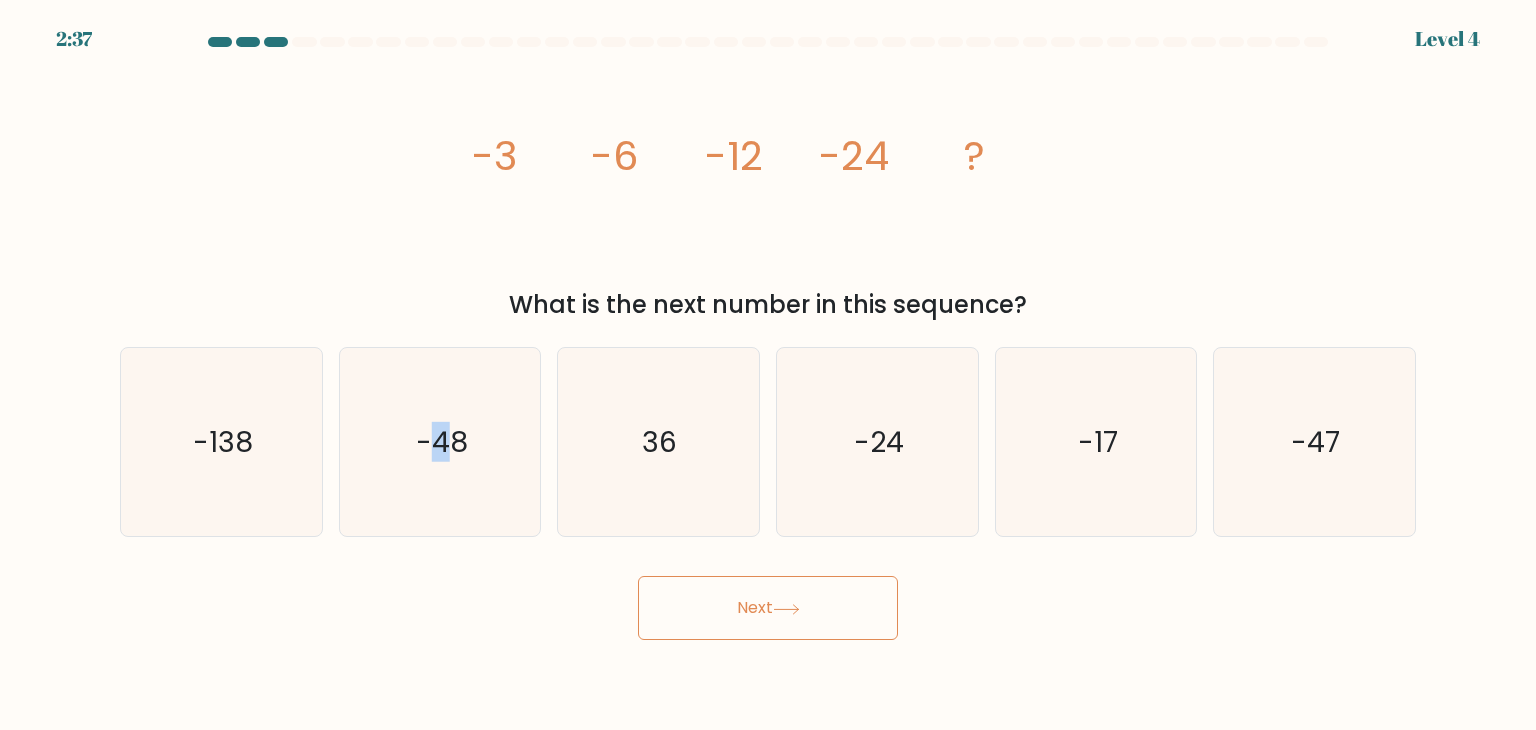 click on "Next" at bounding box center [768, 608] 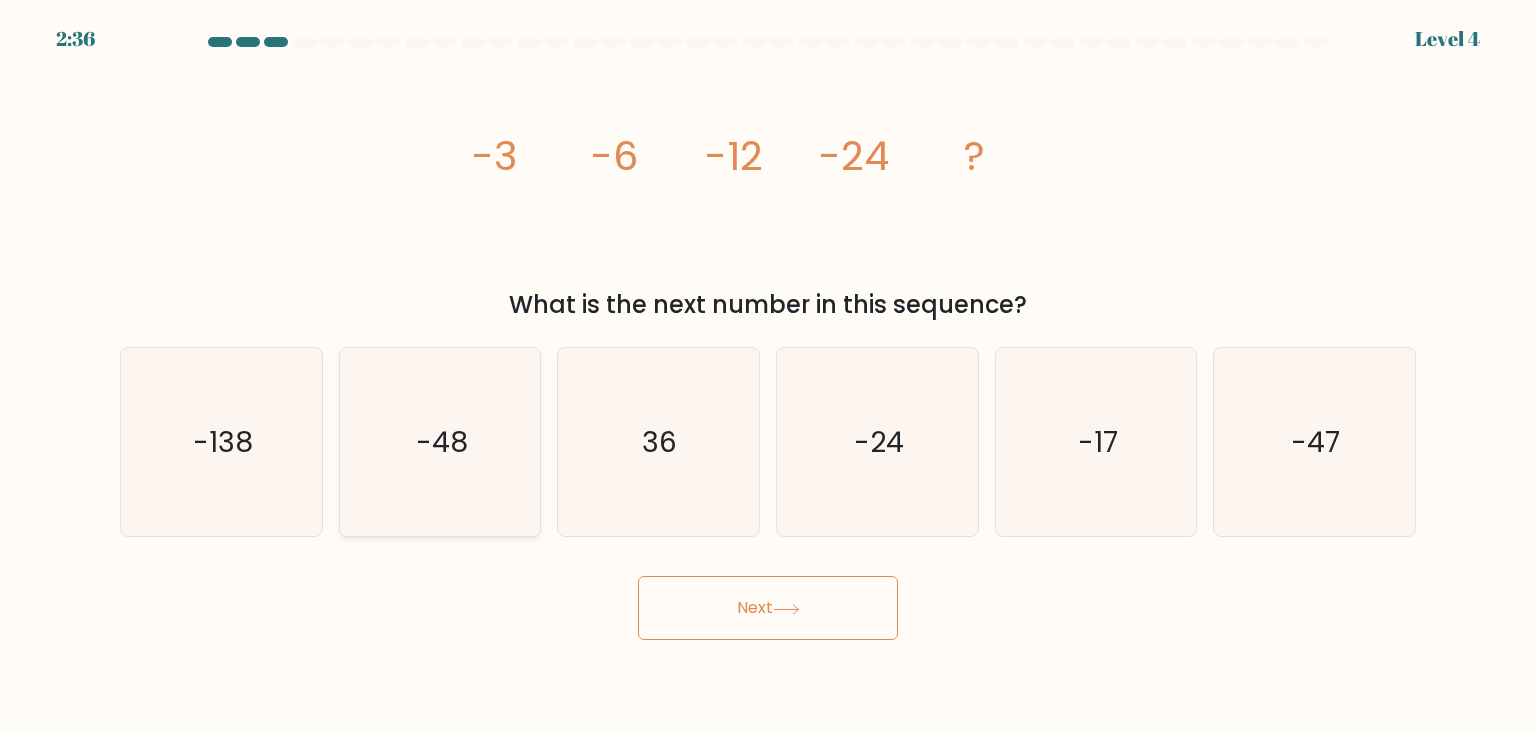 click on "-48" 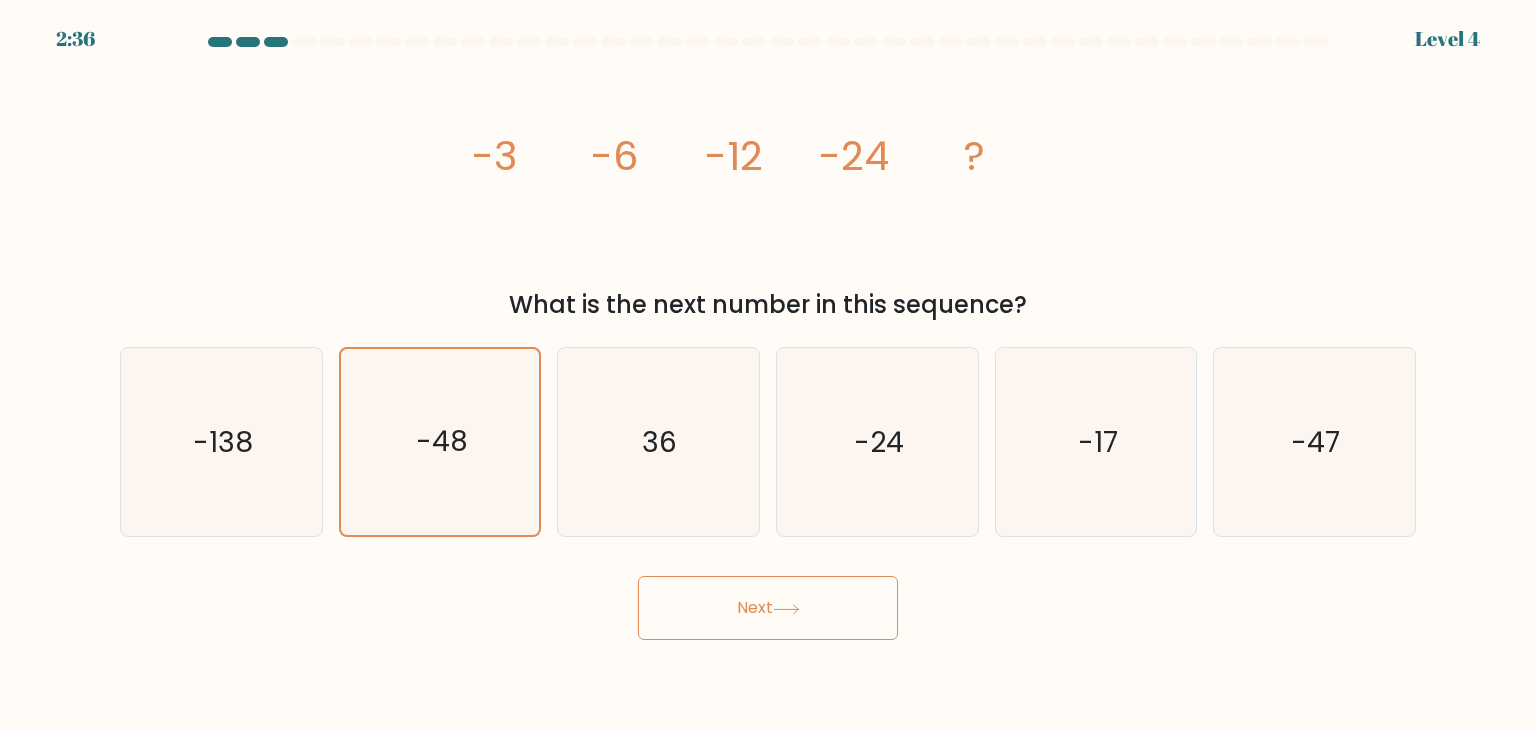 click on "Next" at bounding box center (768, 608) 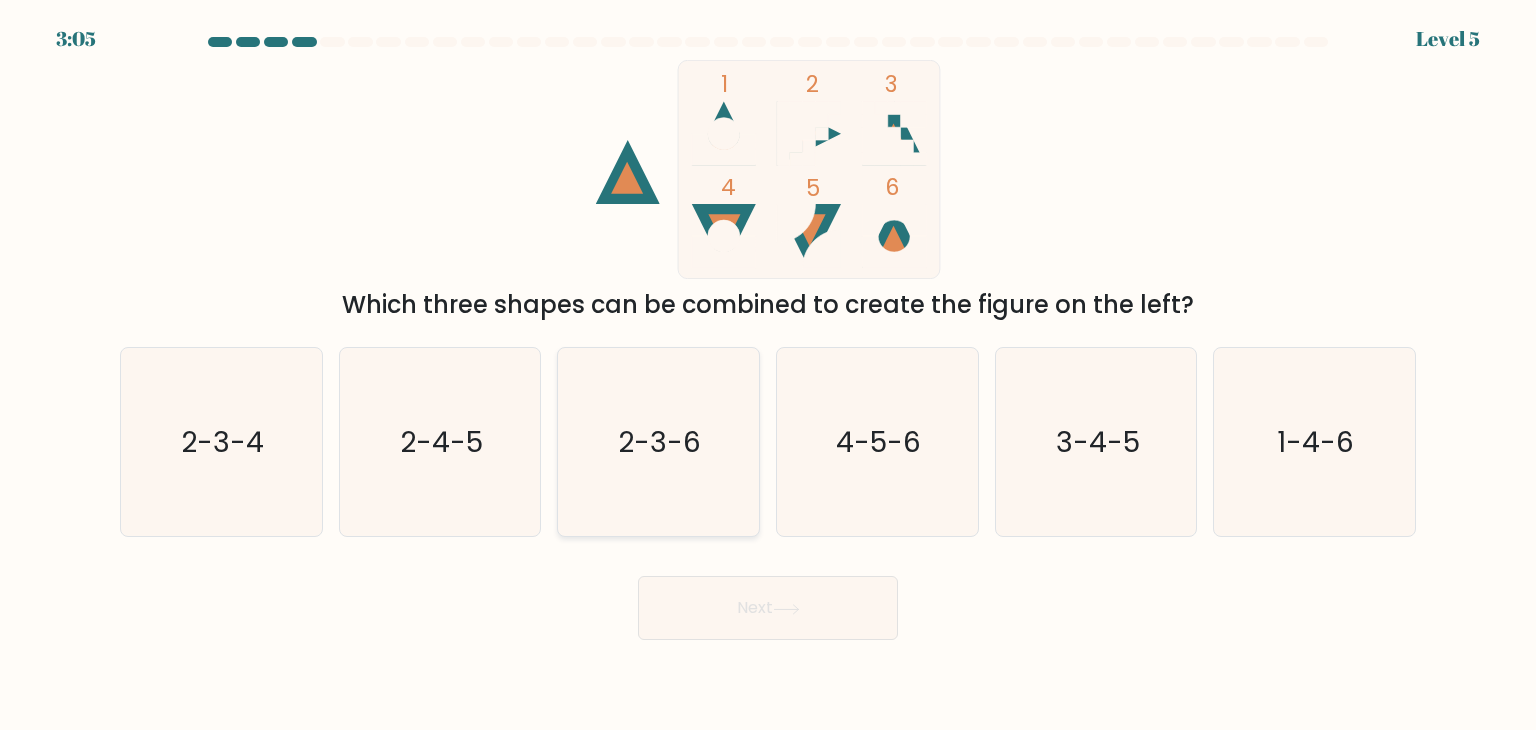 click on "2-3-6" 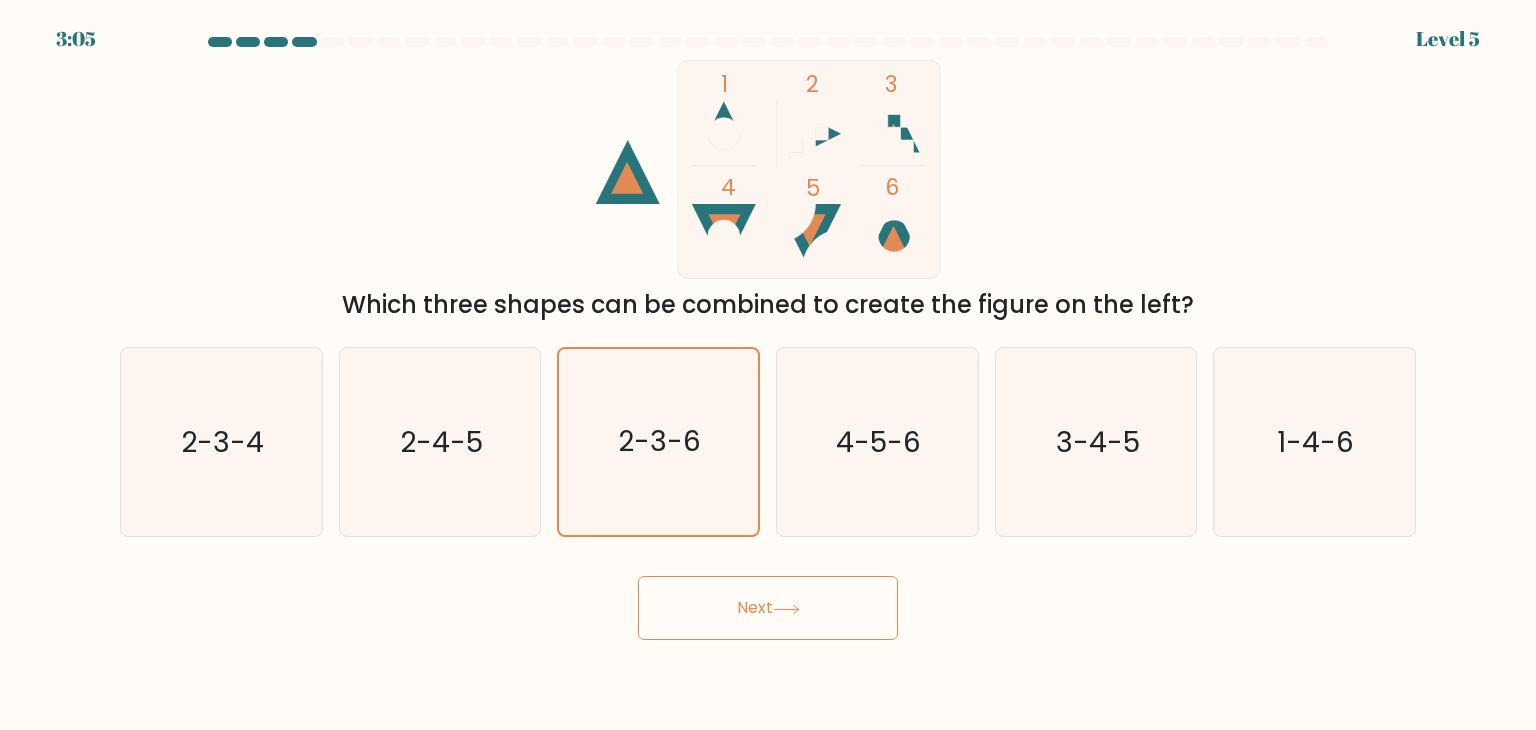 click on "Next" at bounding box center (768, 608) 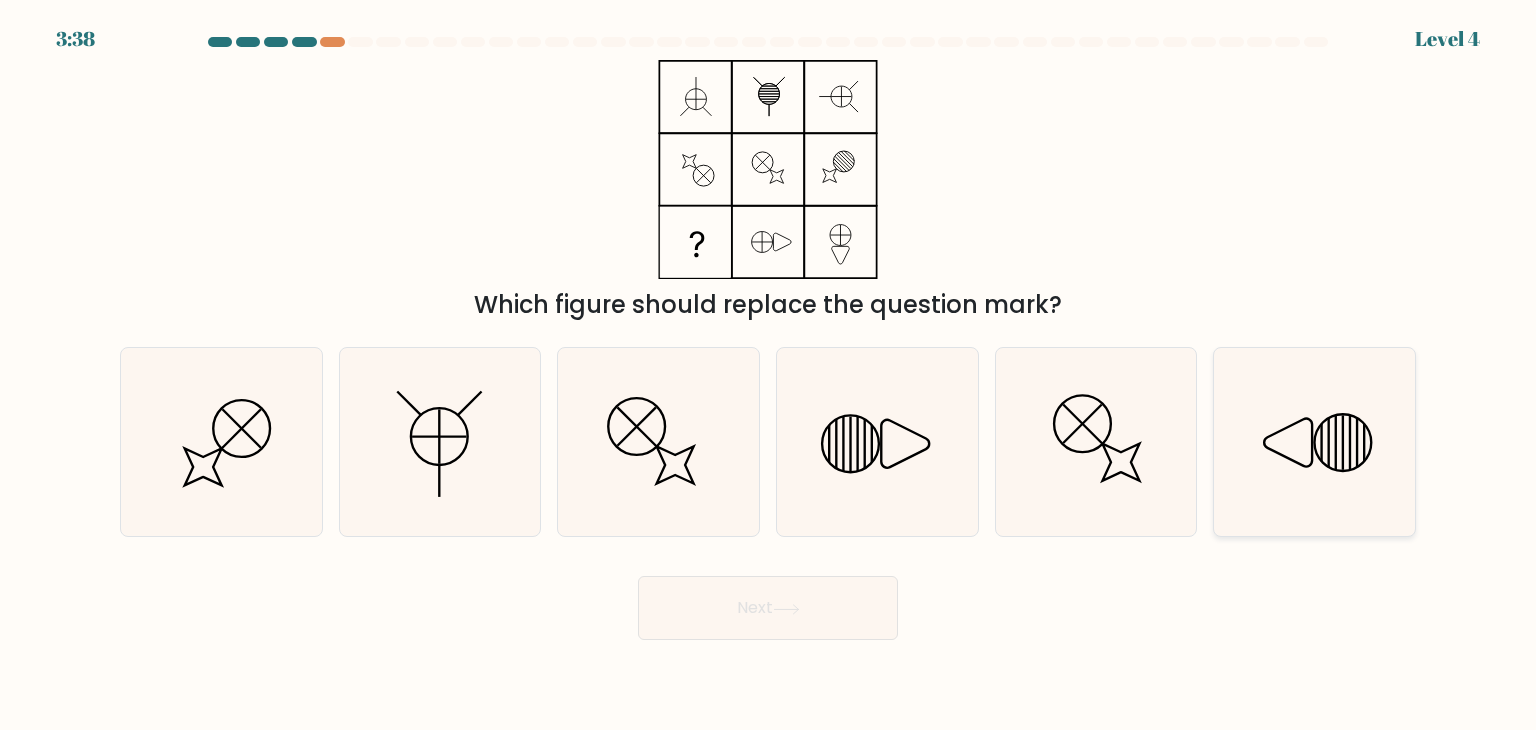 click 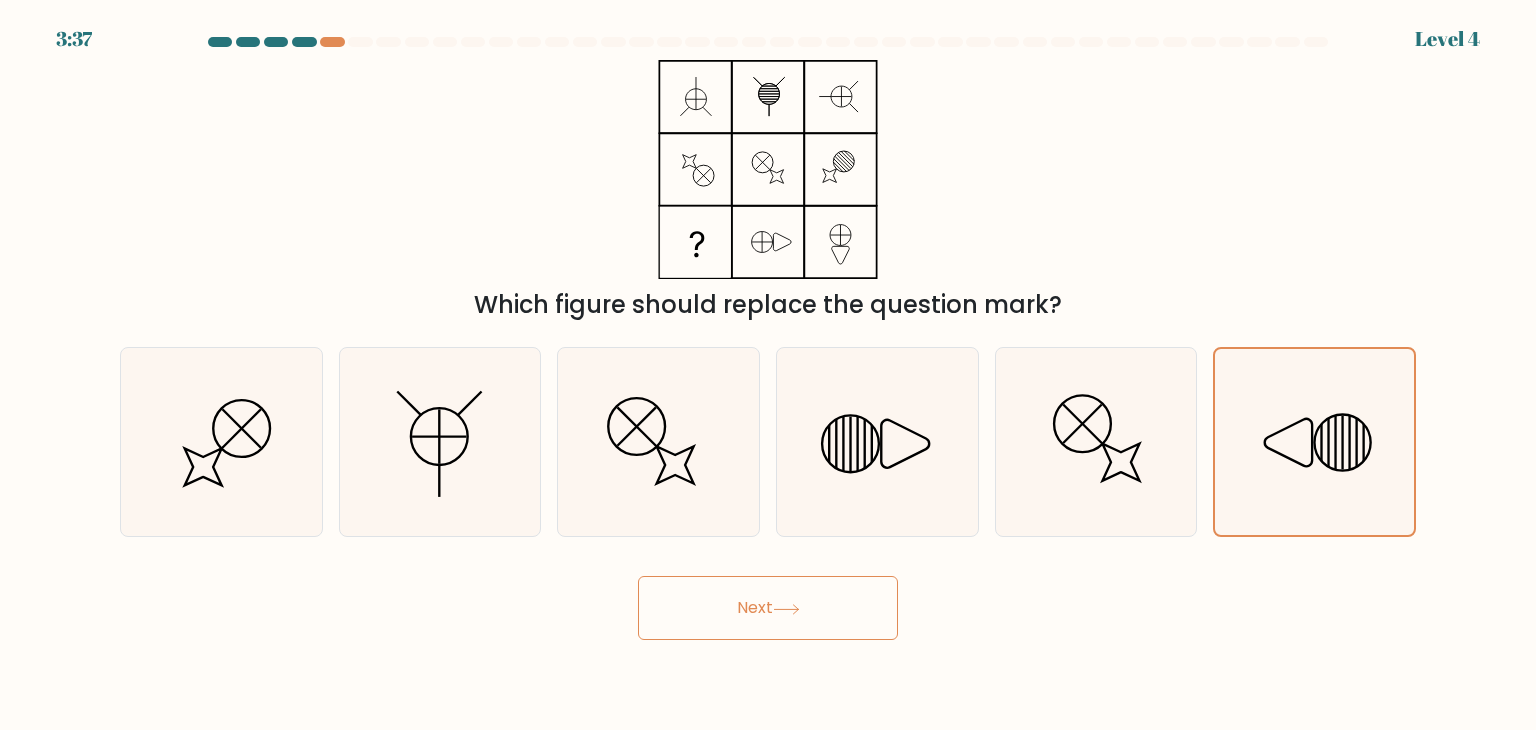 click on "Next" at bounding box center [768, 608] 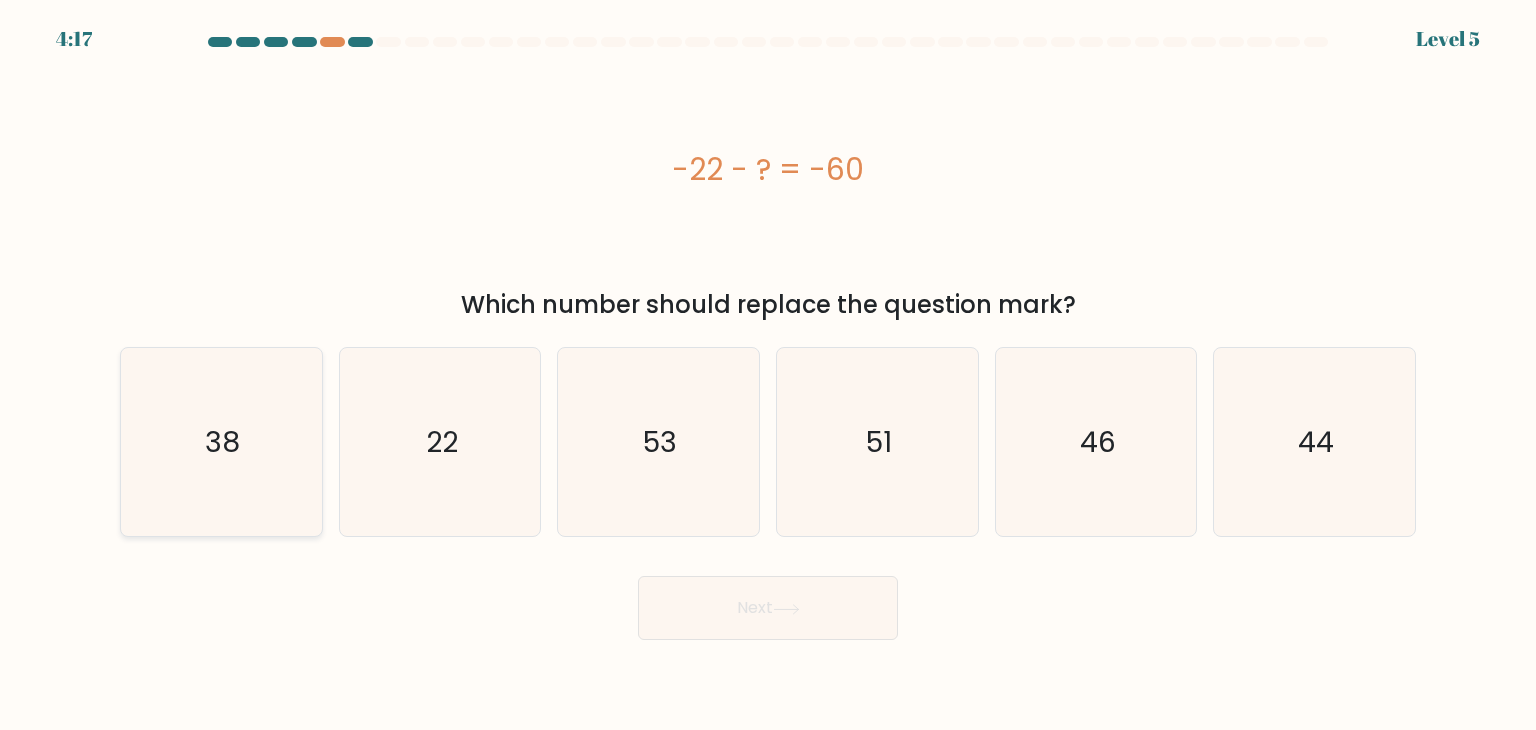 click on "38" 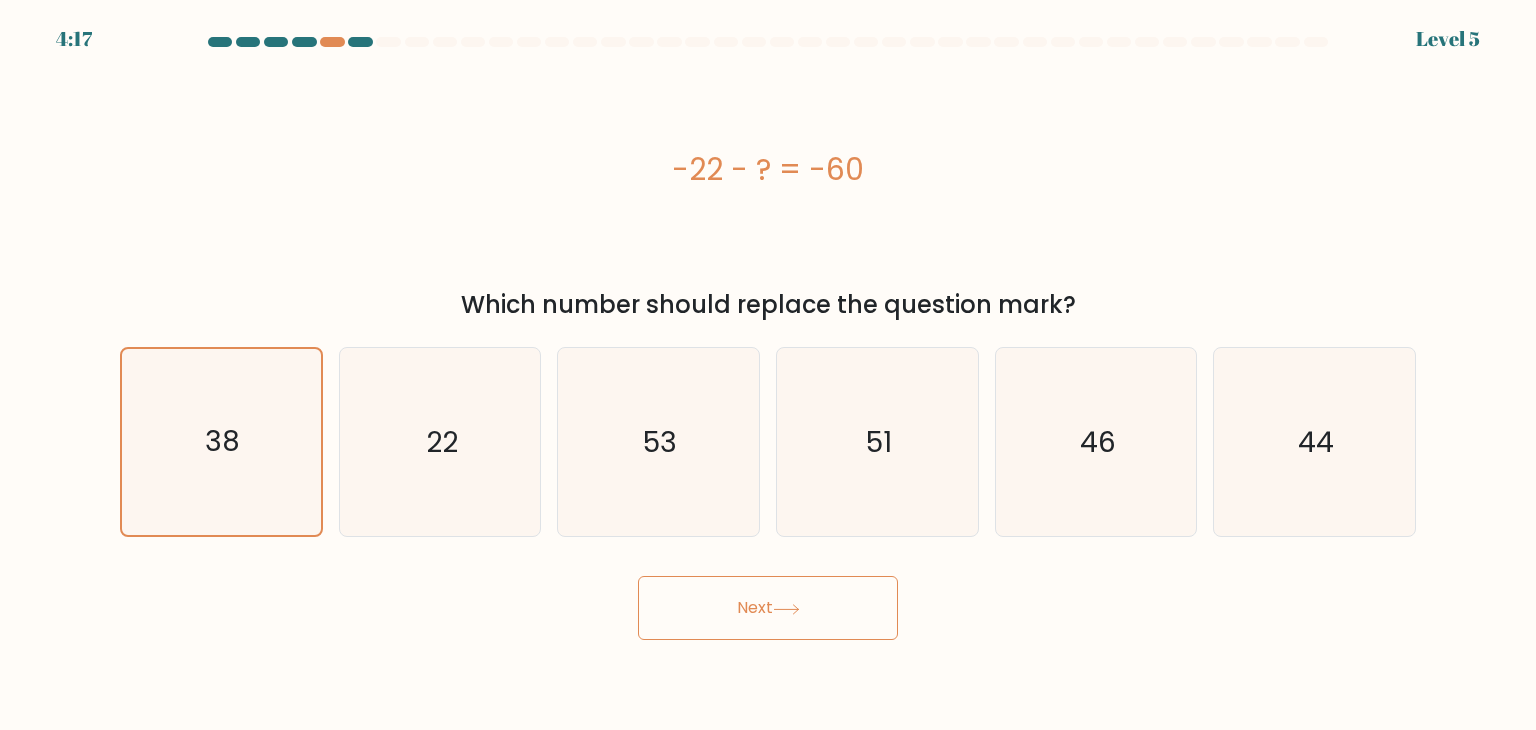 click on "Next" at bounding box center (768, 608) 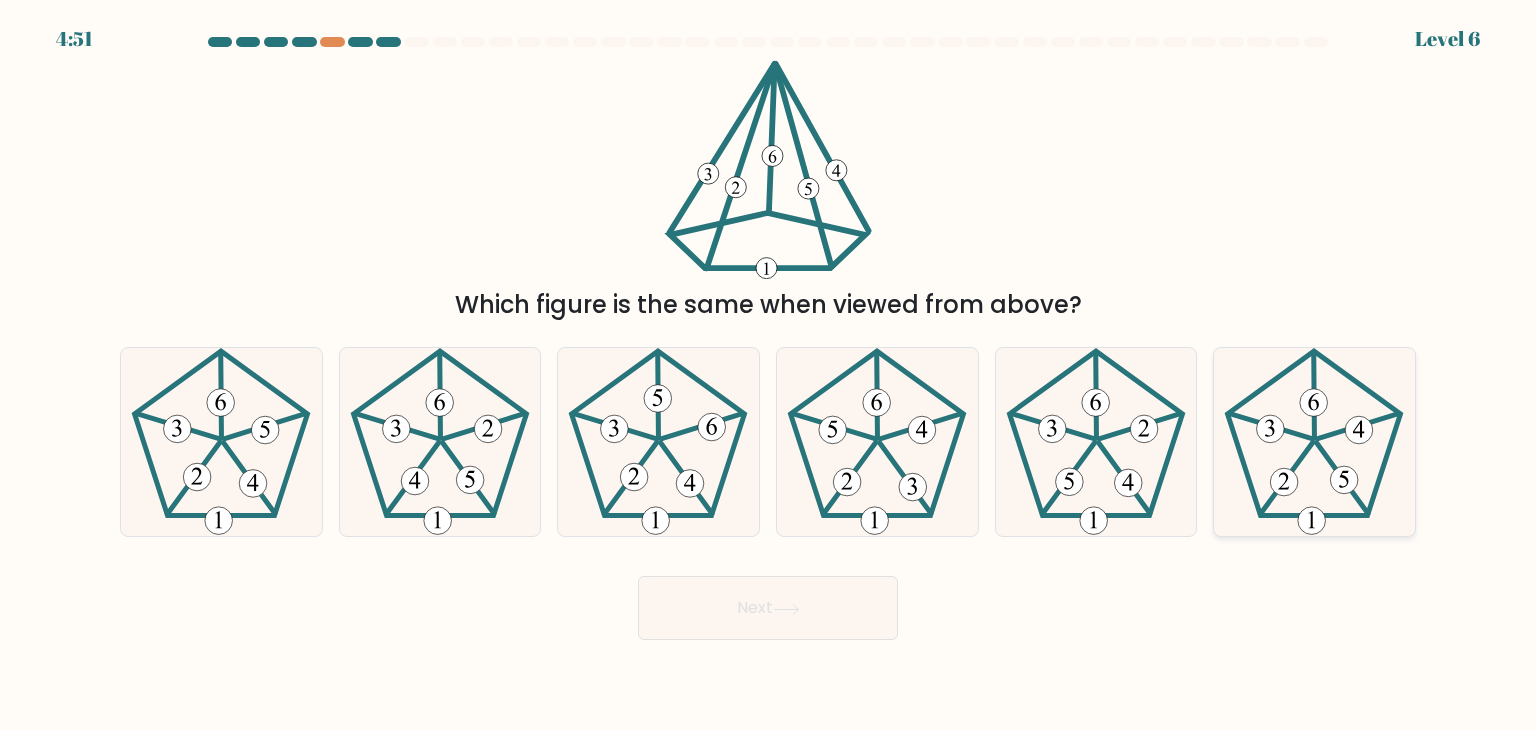 click 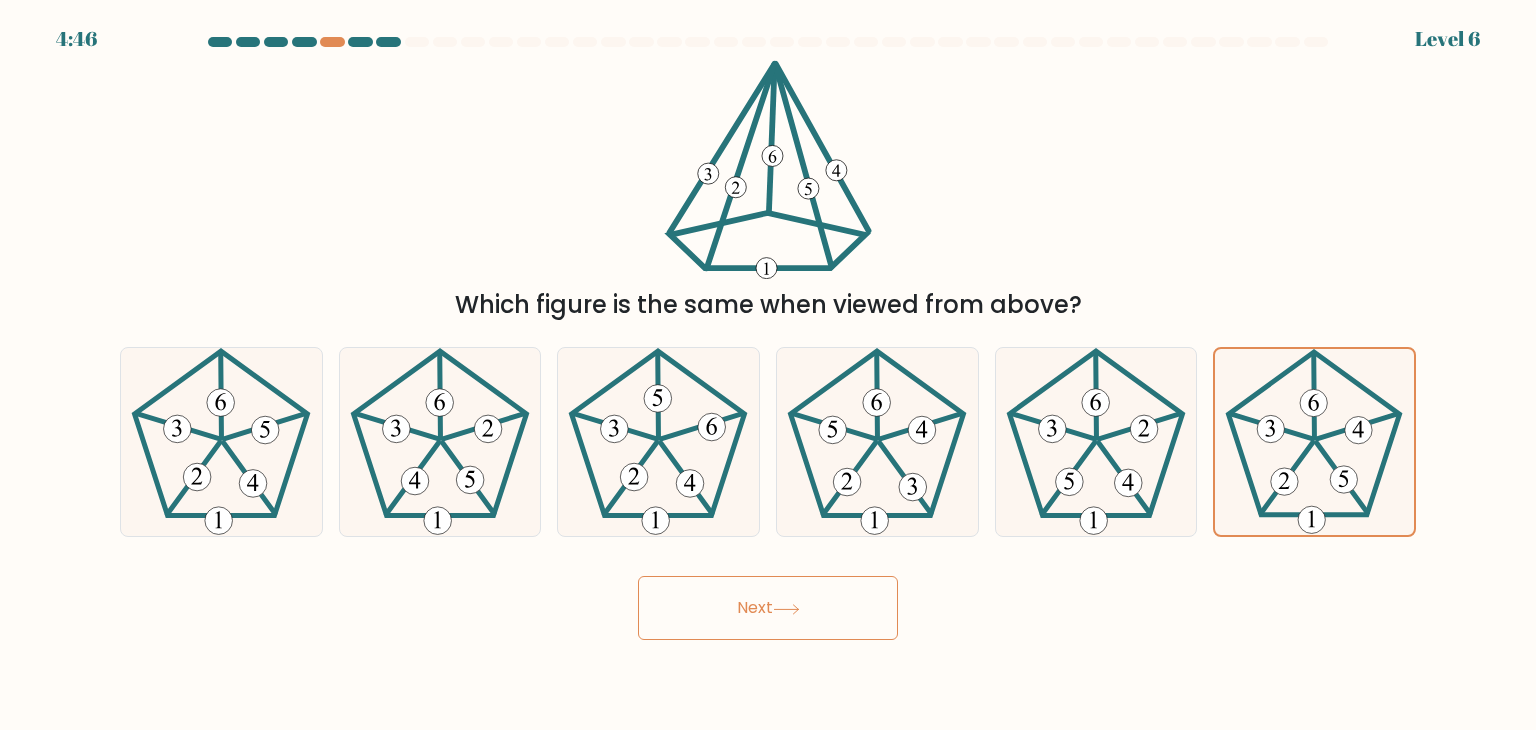 click on "Next" at bounding box center (768, 608) 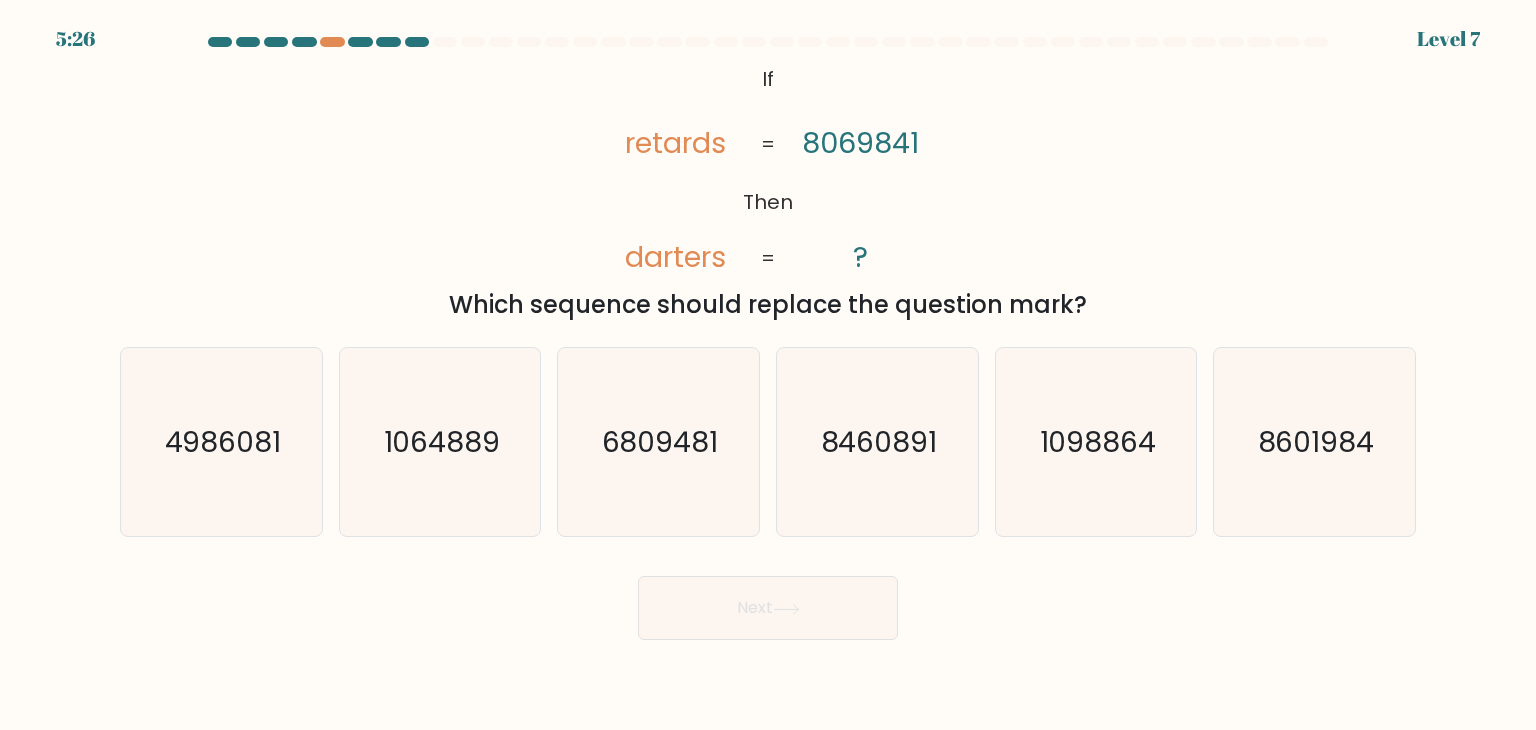 click on "retards" 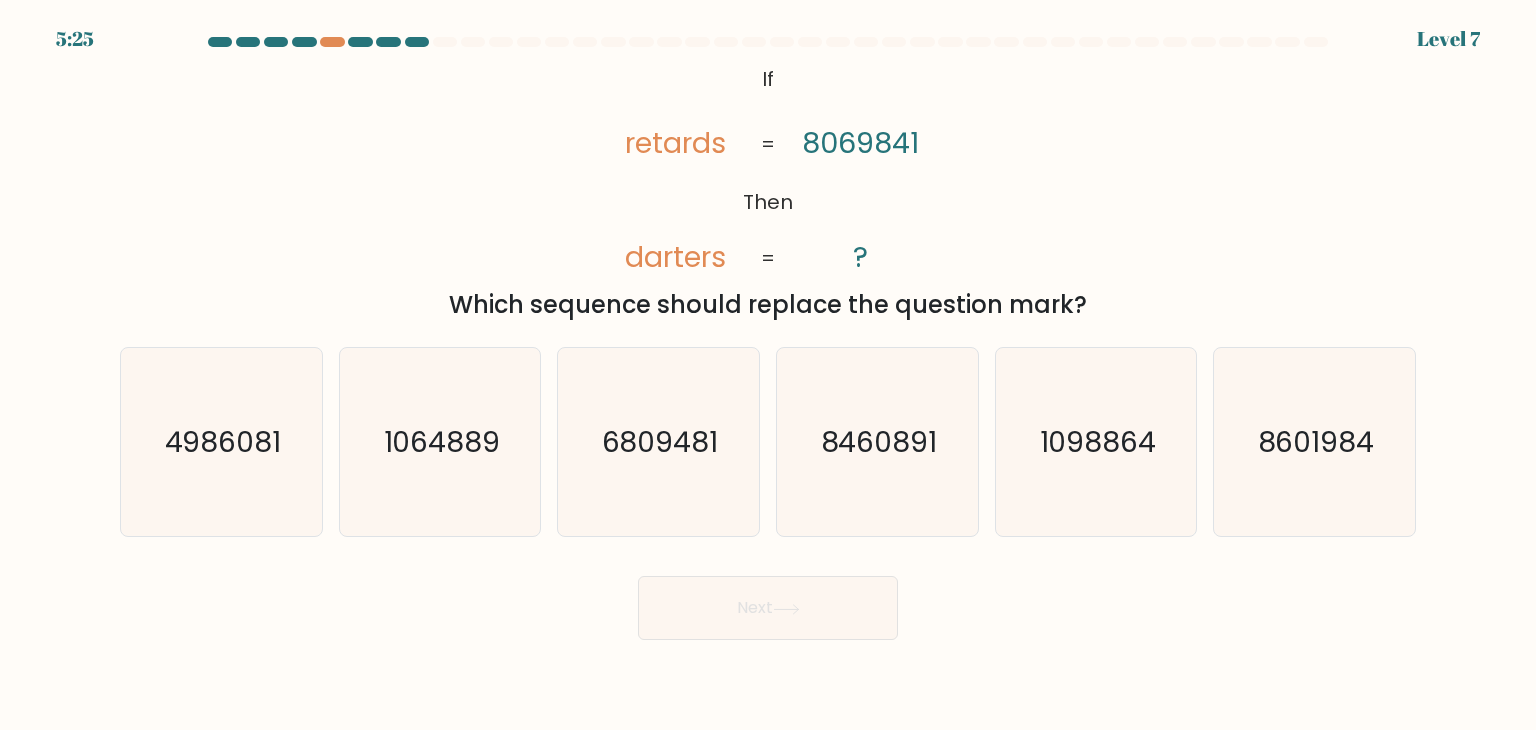 click on "8069841" 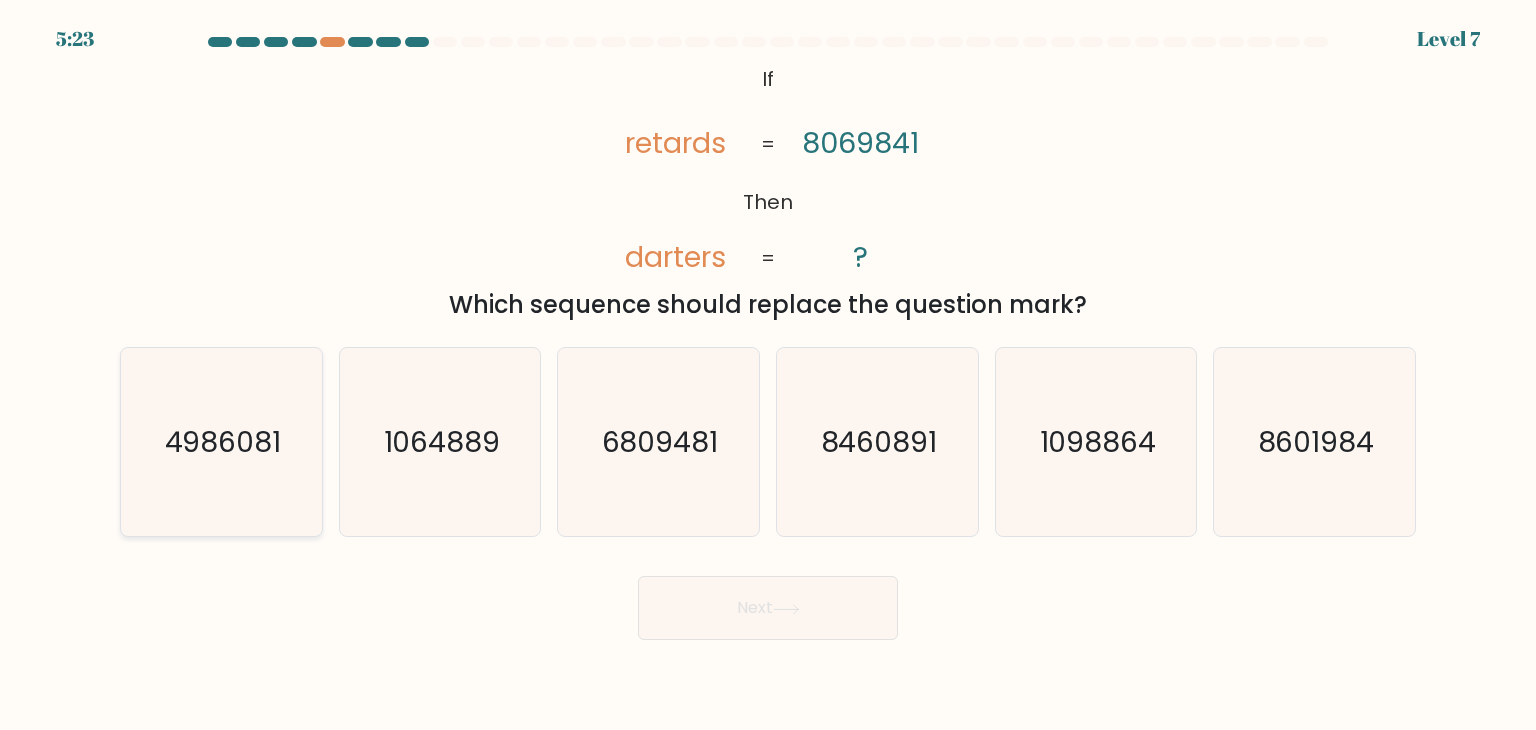 click on "4986081" 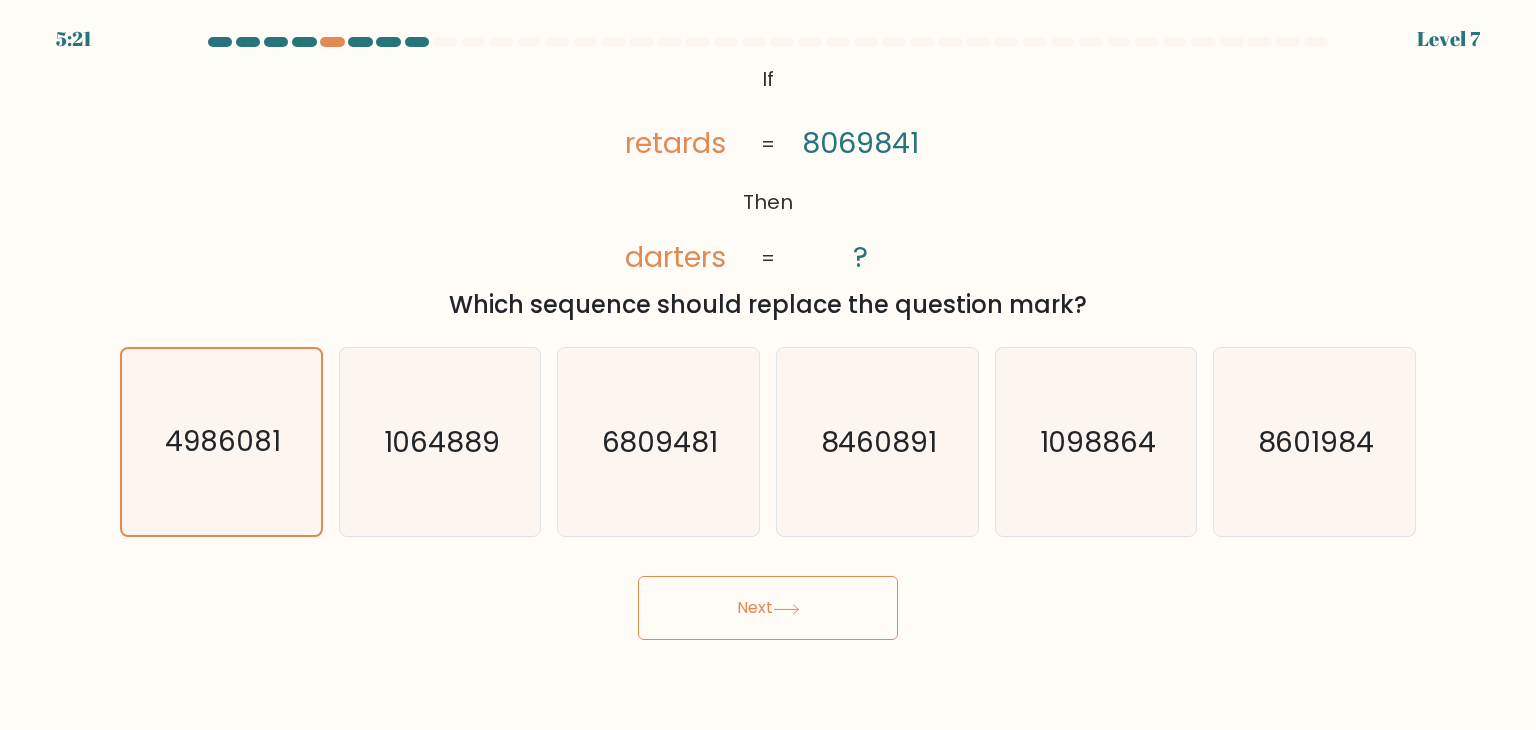click on "Next" at bounding box center [768, 608] 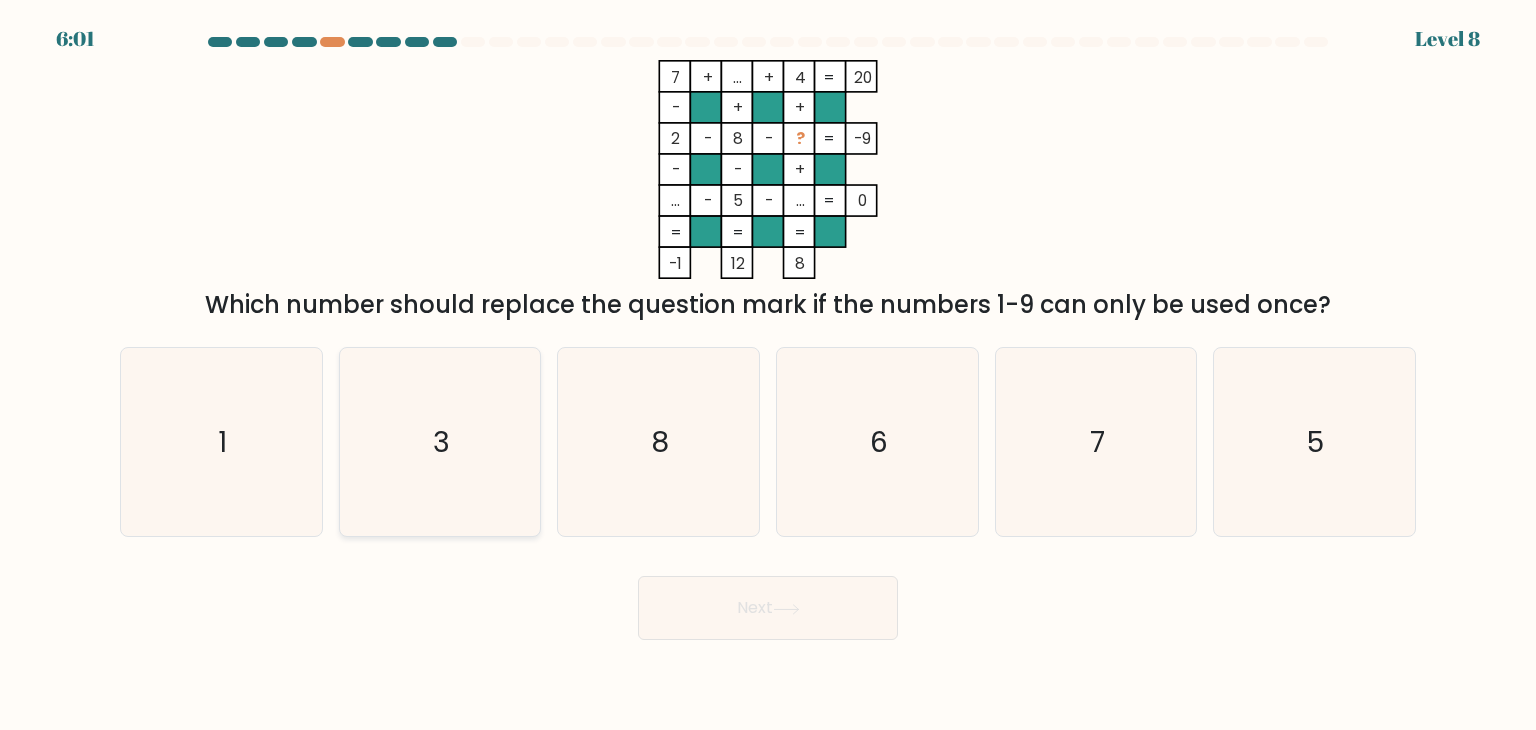 click on "3" 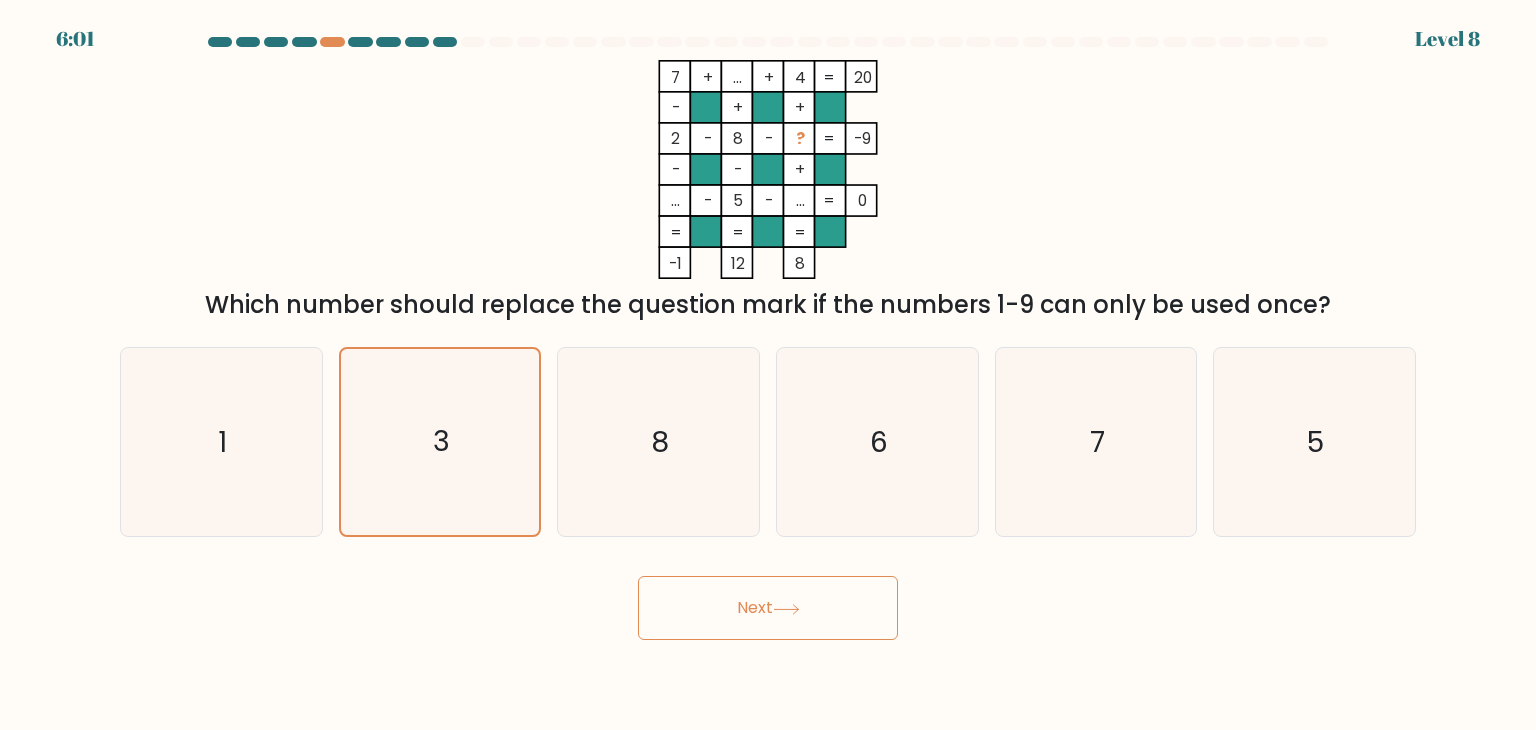 click on "Next" at bounding box center [768, 608] 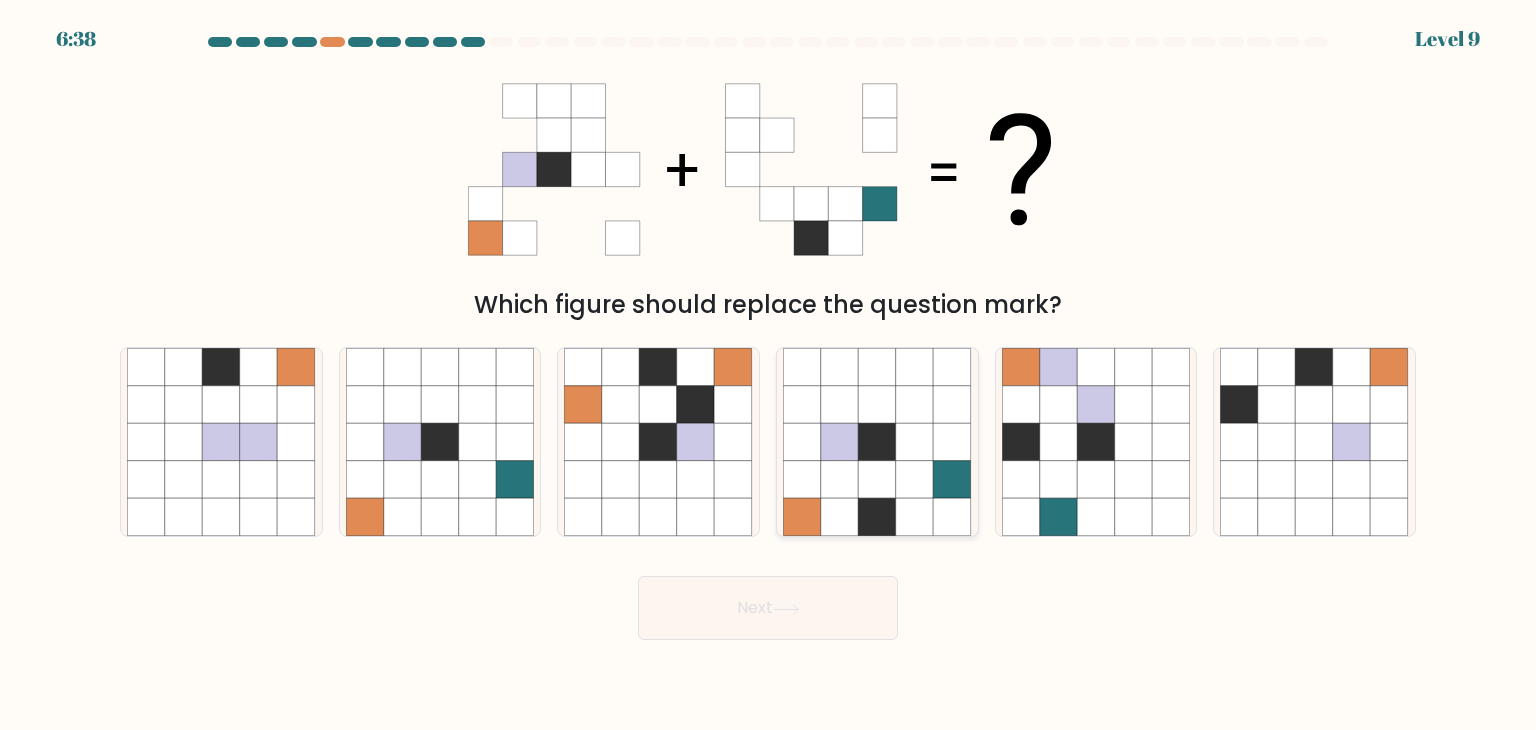 click 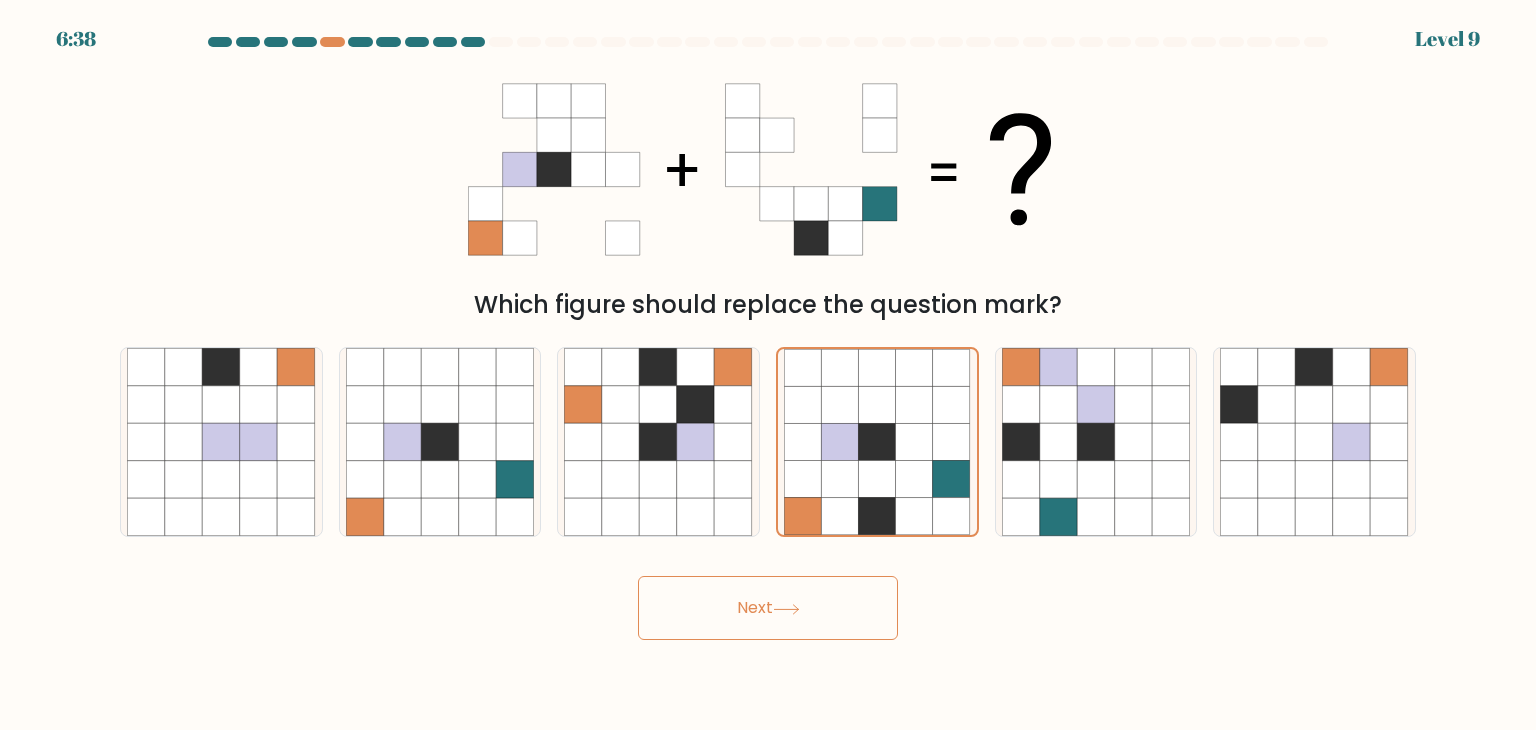 click on "Next" at bounding box center (768, 608) 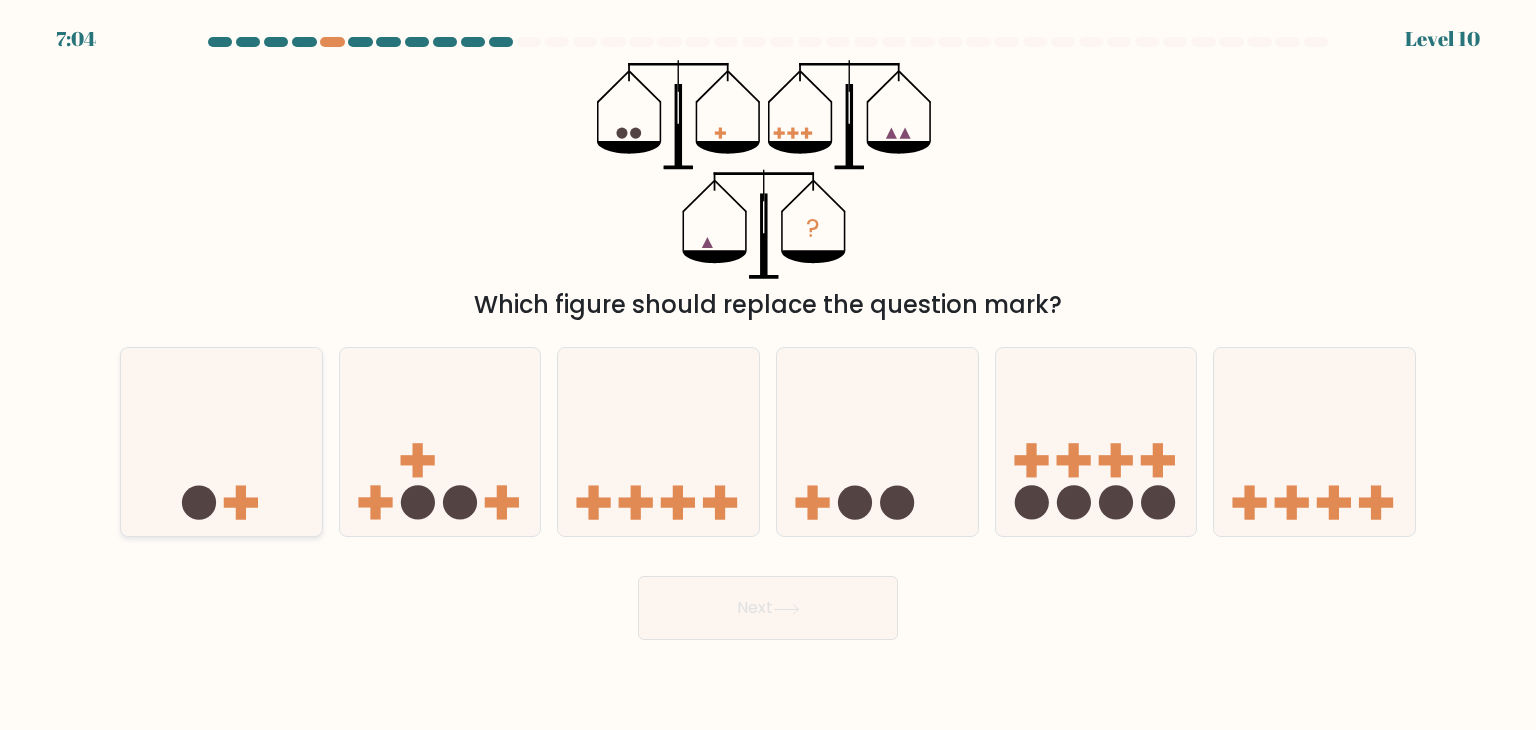 click 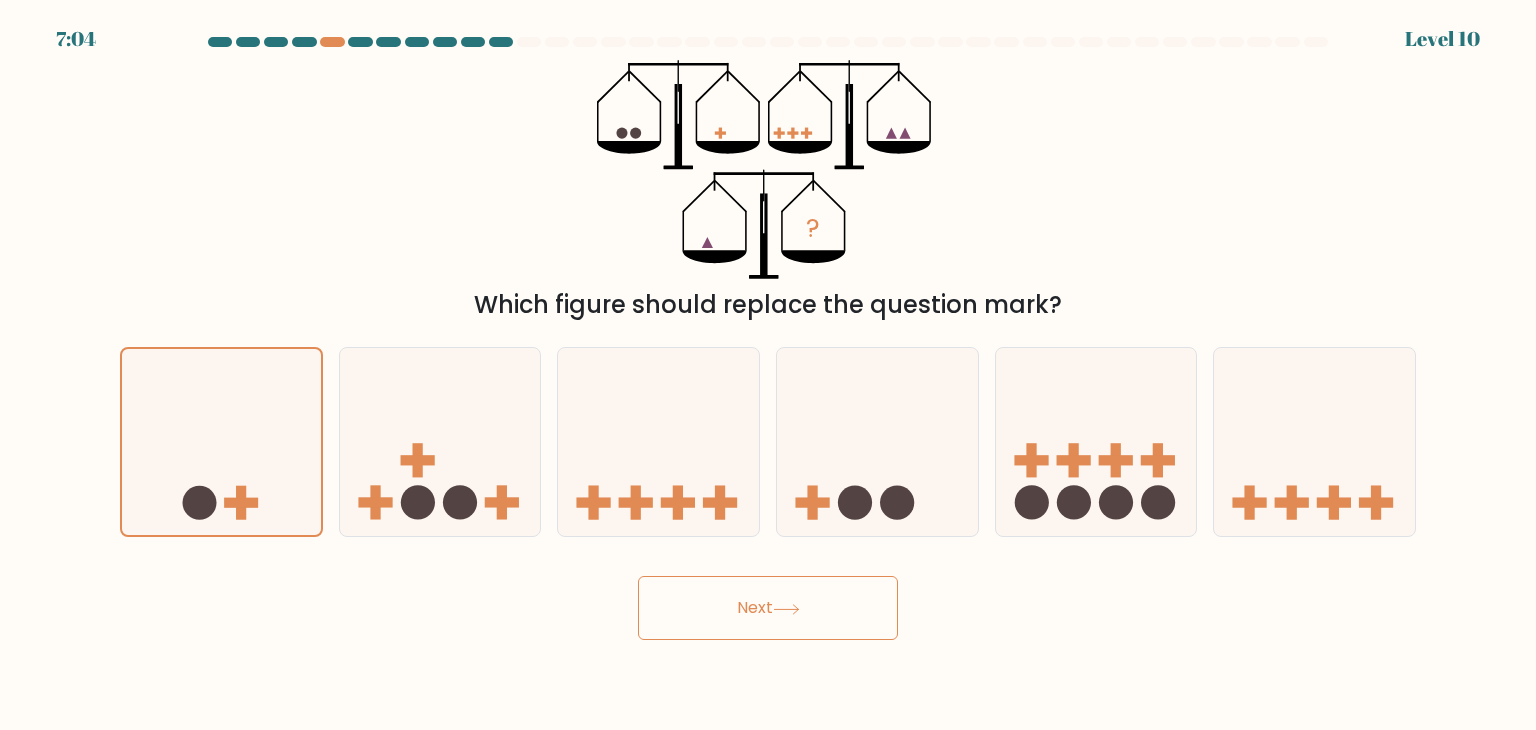 click on "Next" at bounding box center [768, 608] 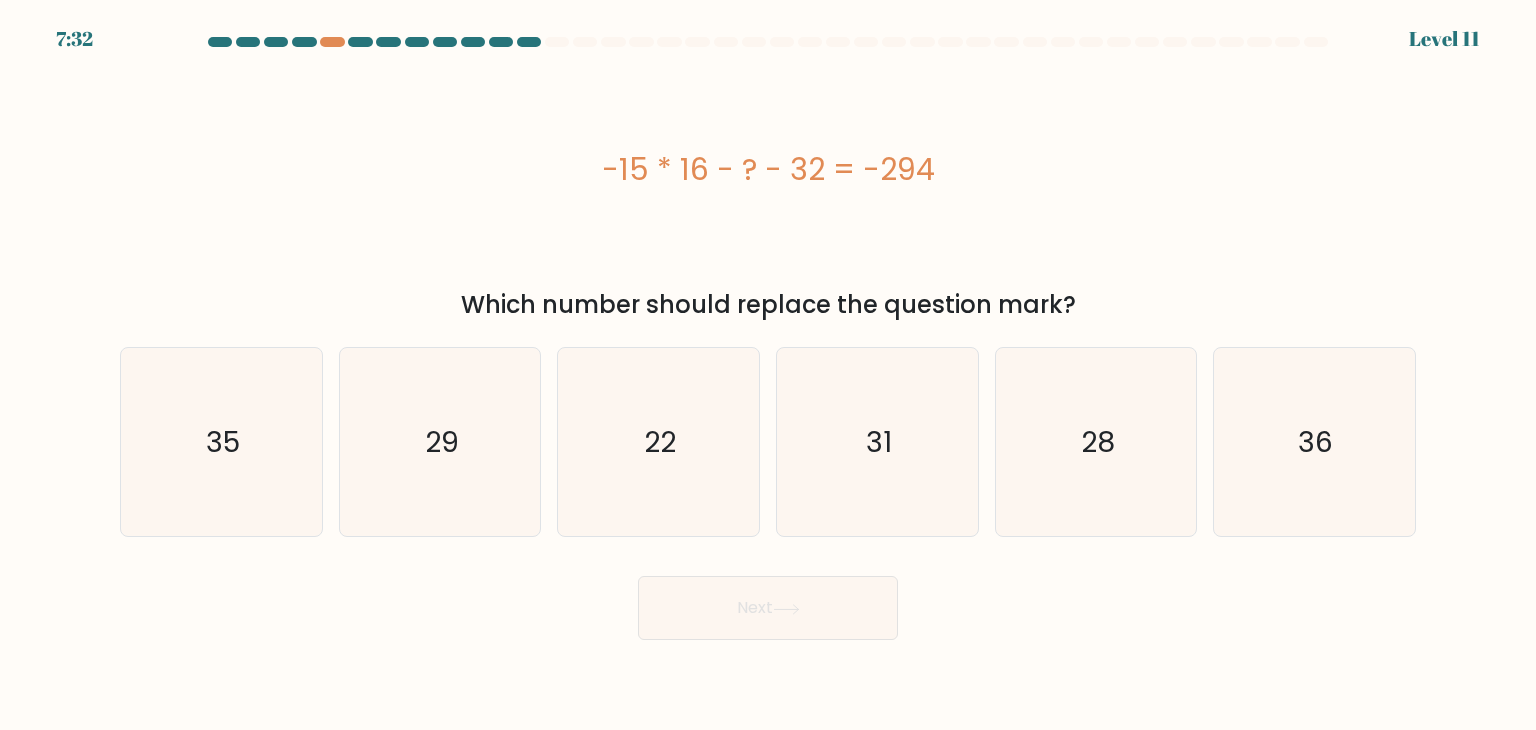 type 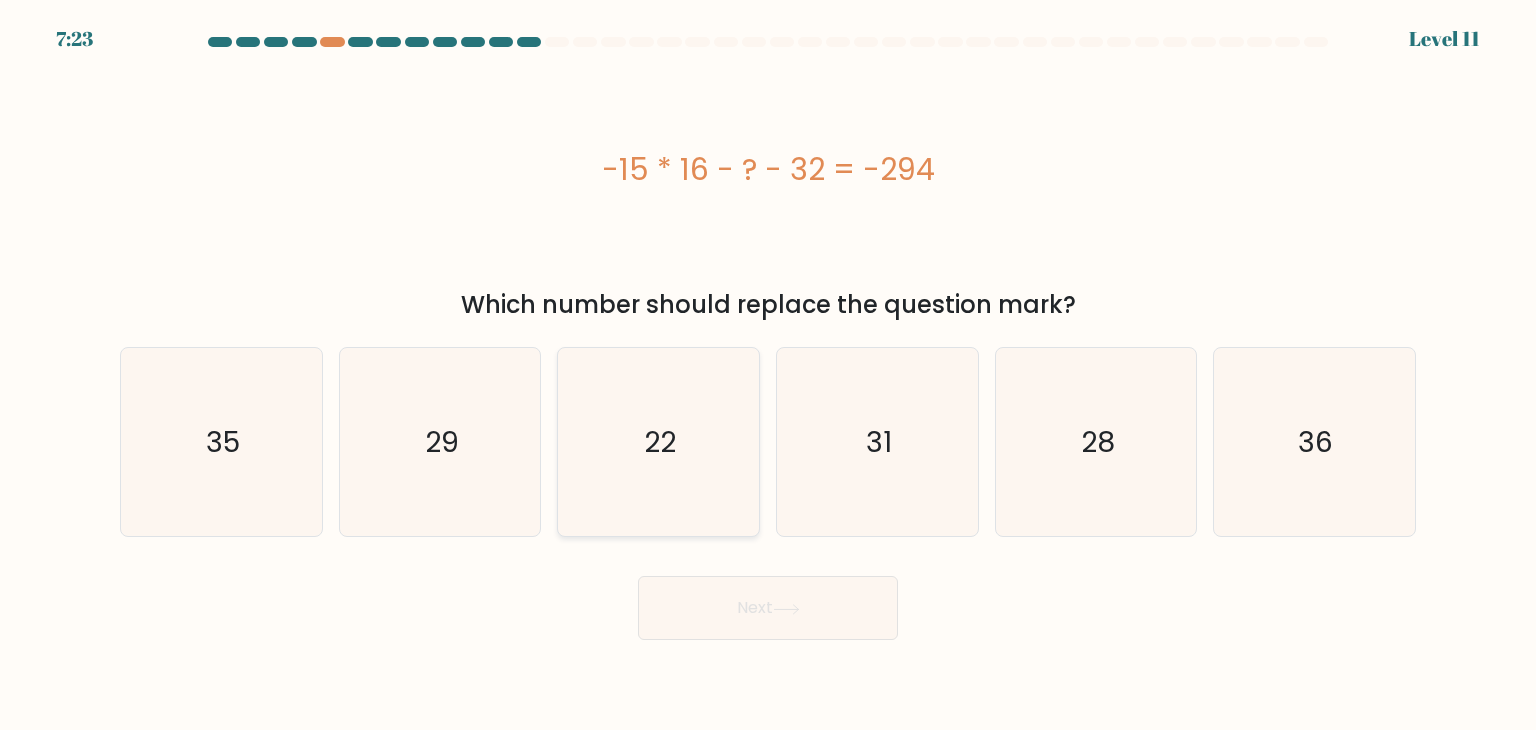 click on "22" 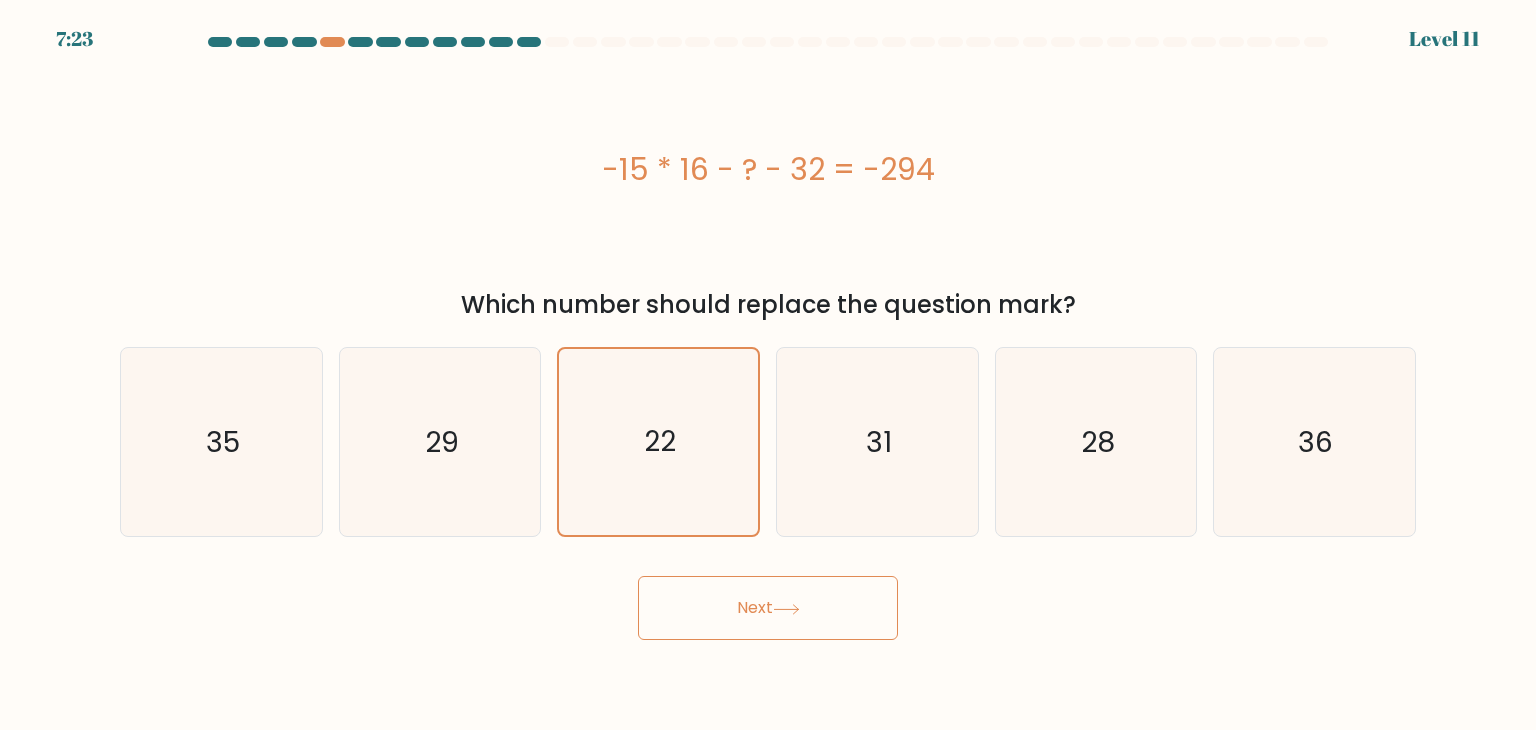 click on "Next" at bounding box center (768, 608) 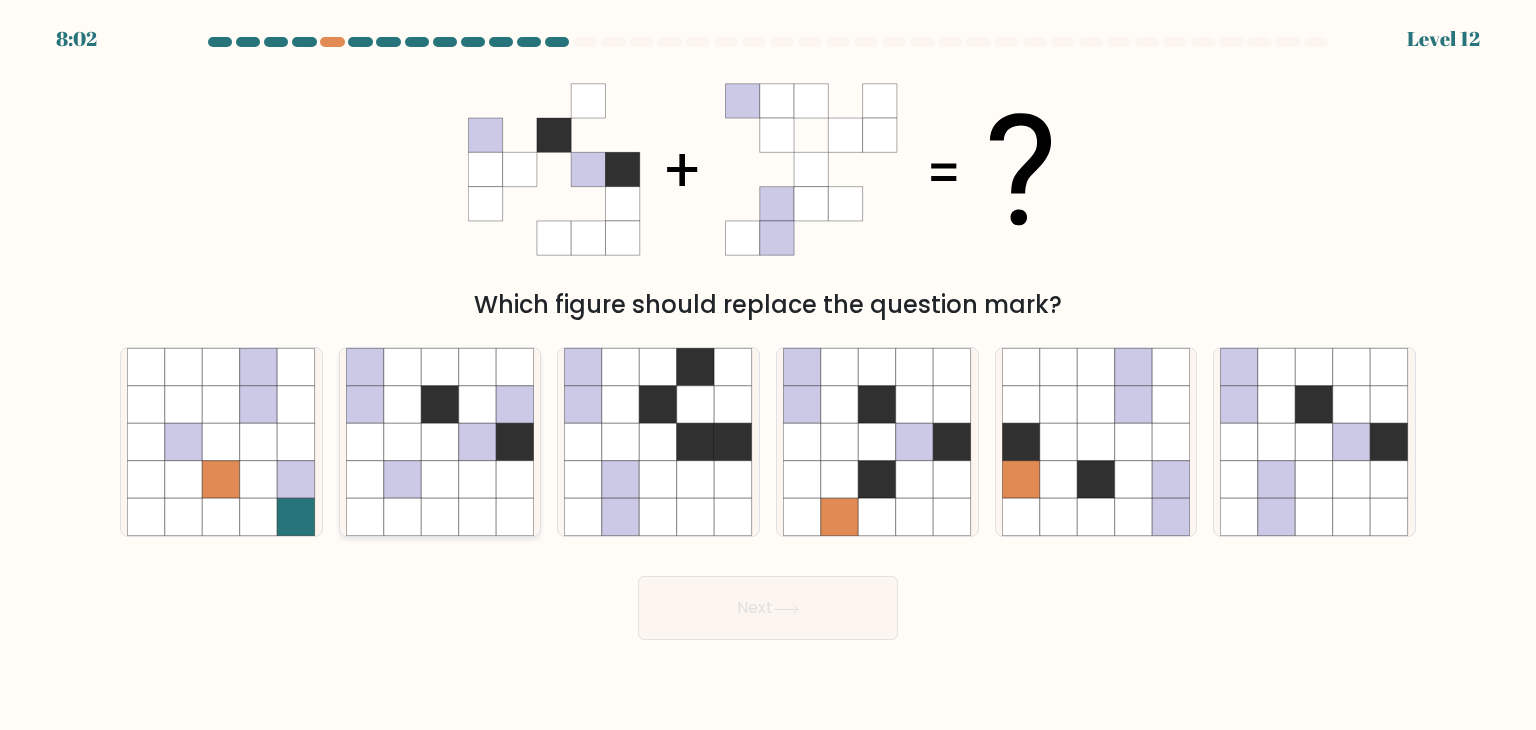 click 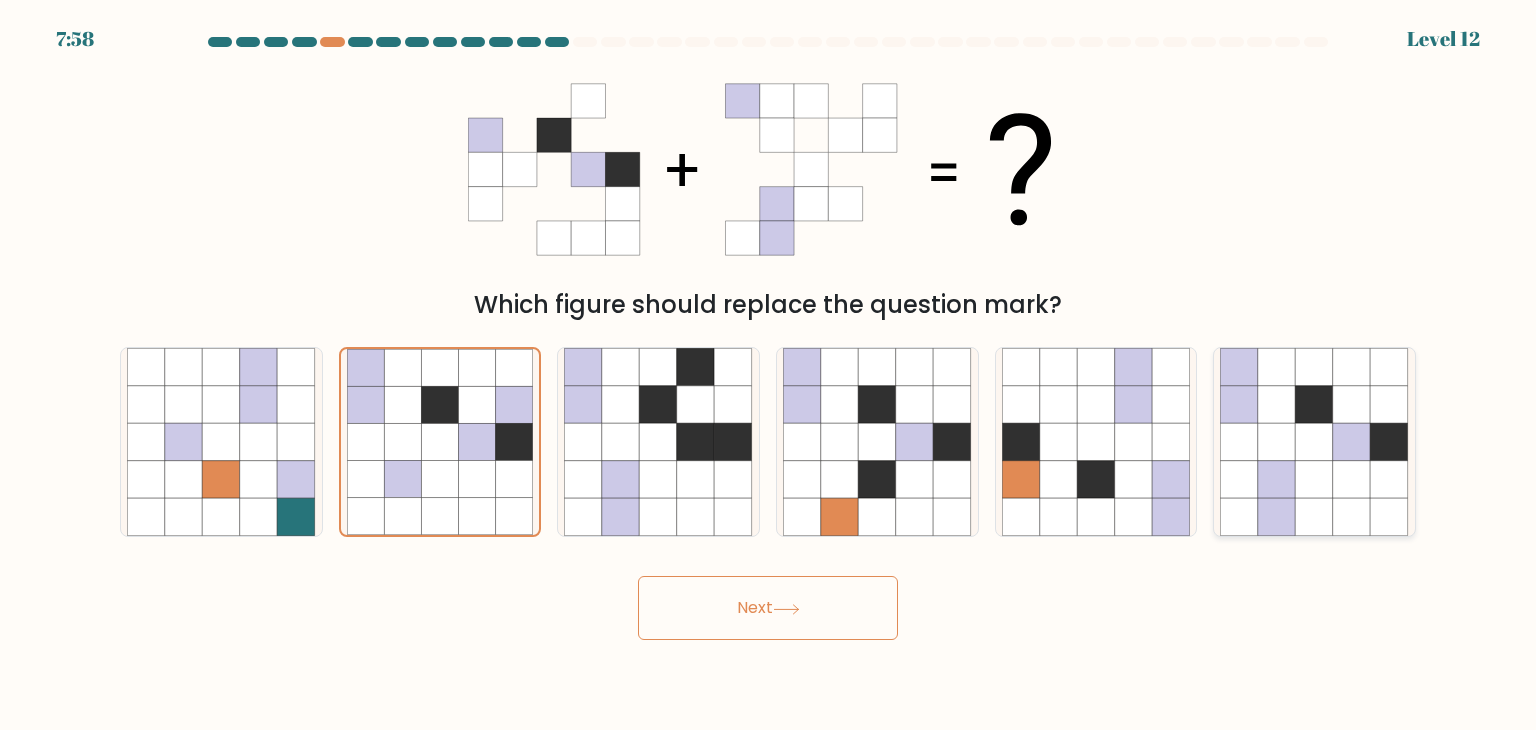 click 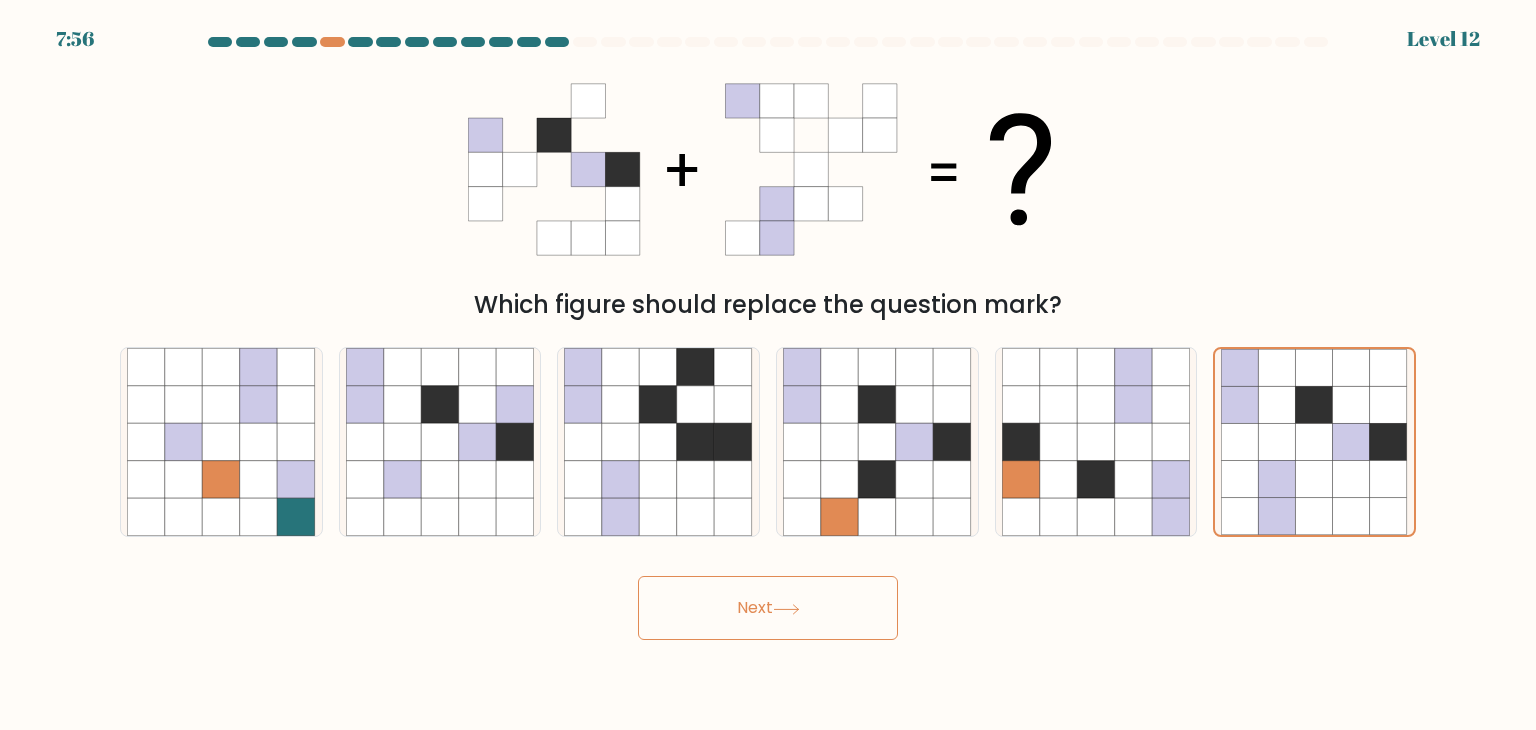 click on "Next" at bounding box center (768, 608) 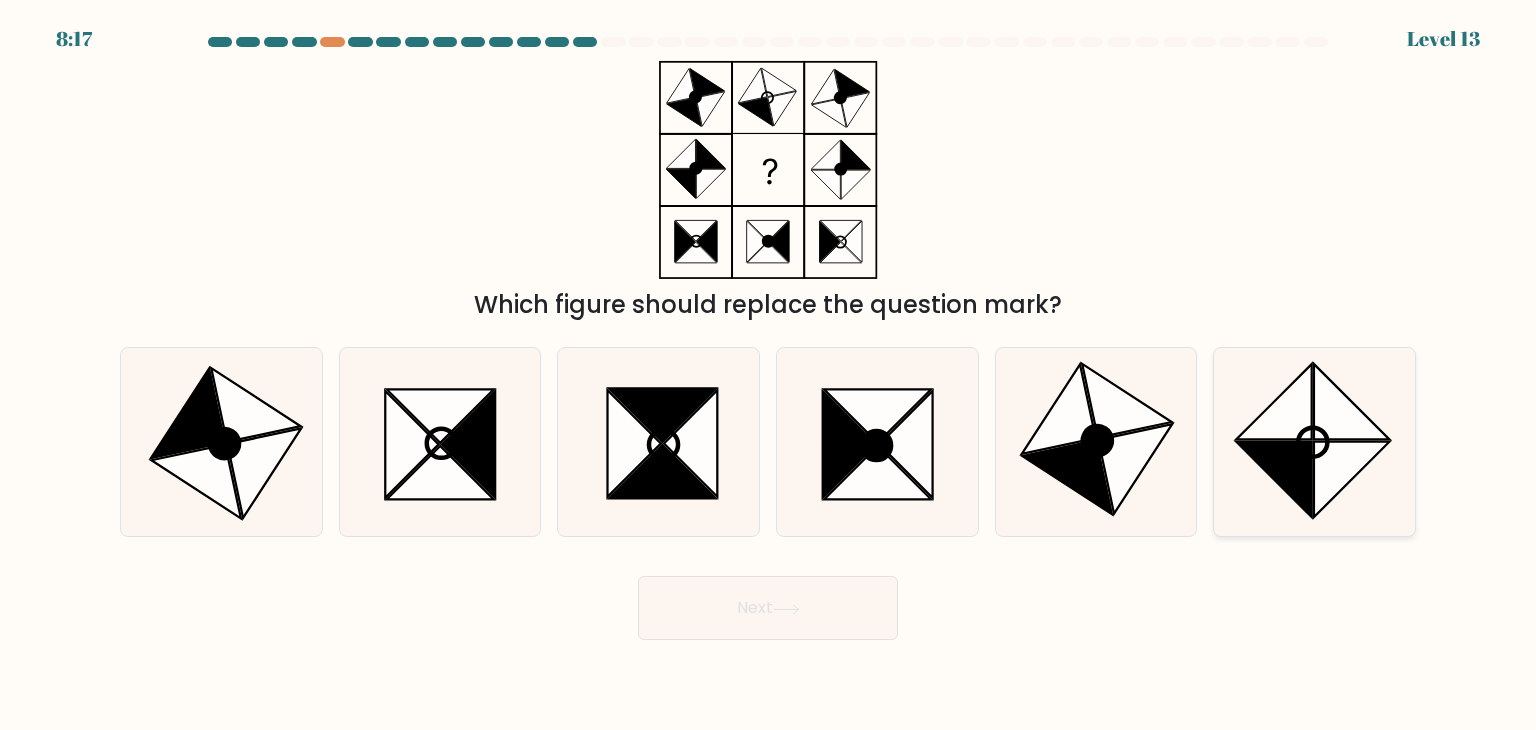 click 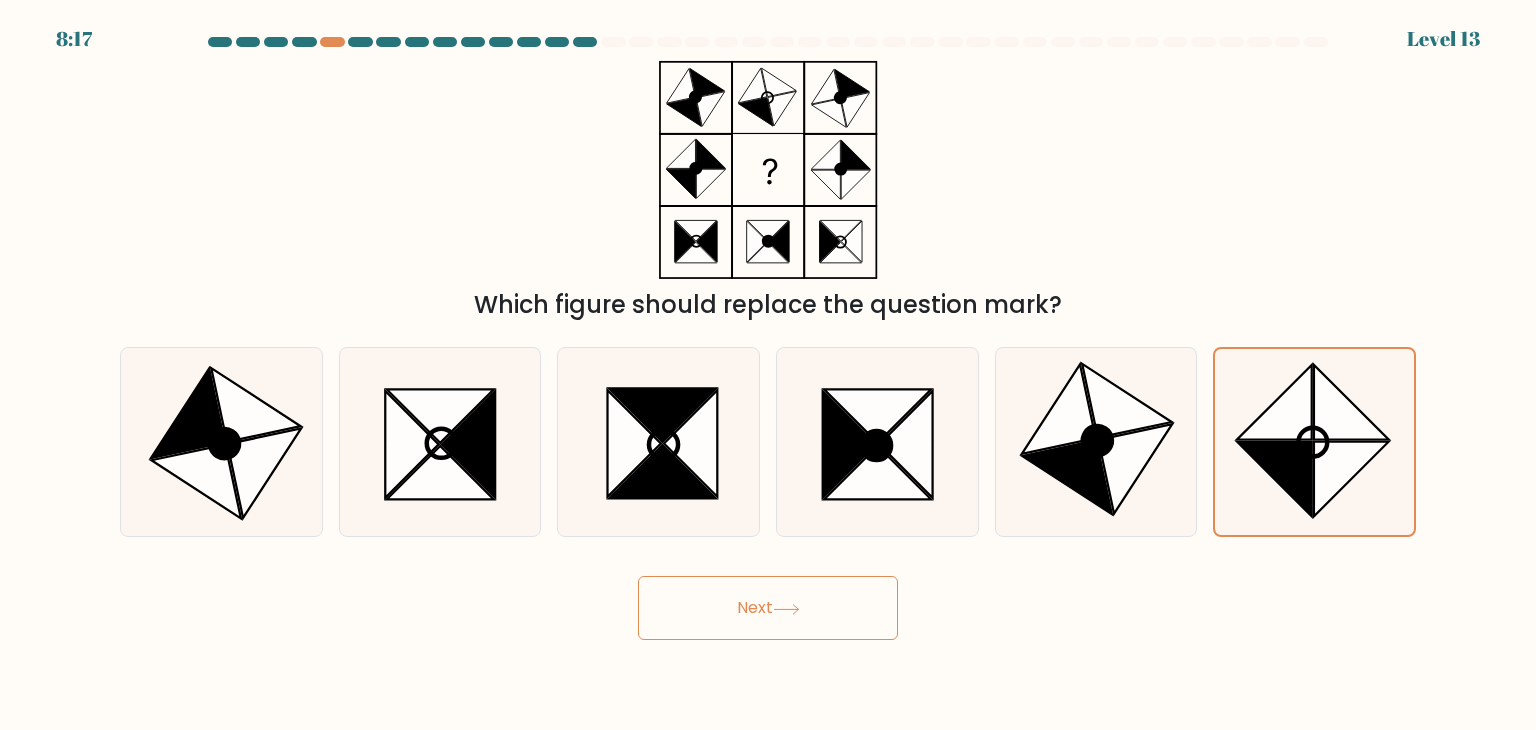 click on "Next" at bounding box center (768, 608) 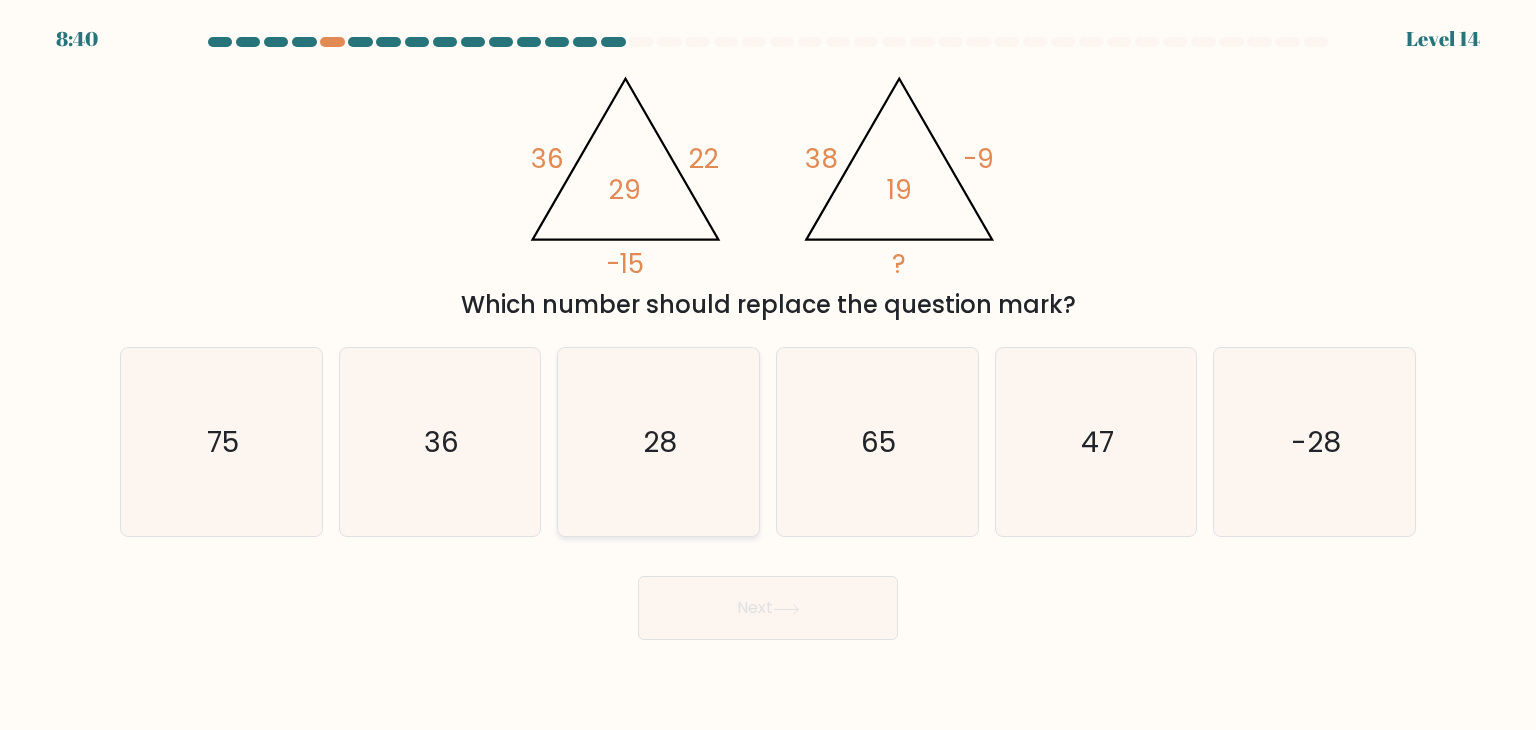 click on "28" 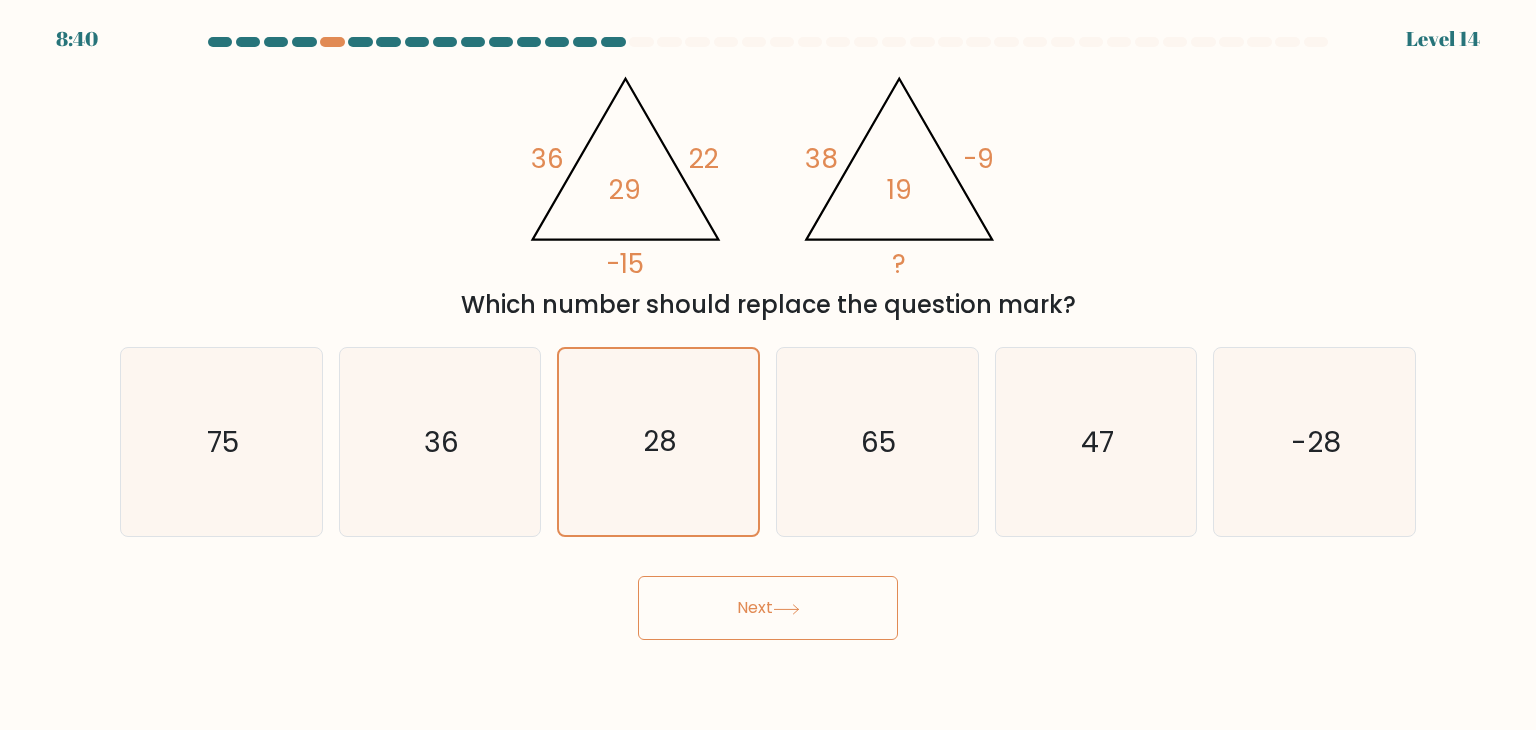 click on "Next" at bounding box center [768, 608] 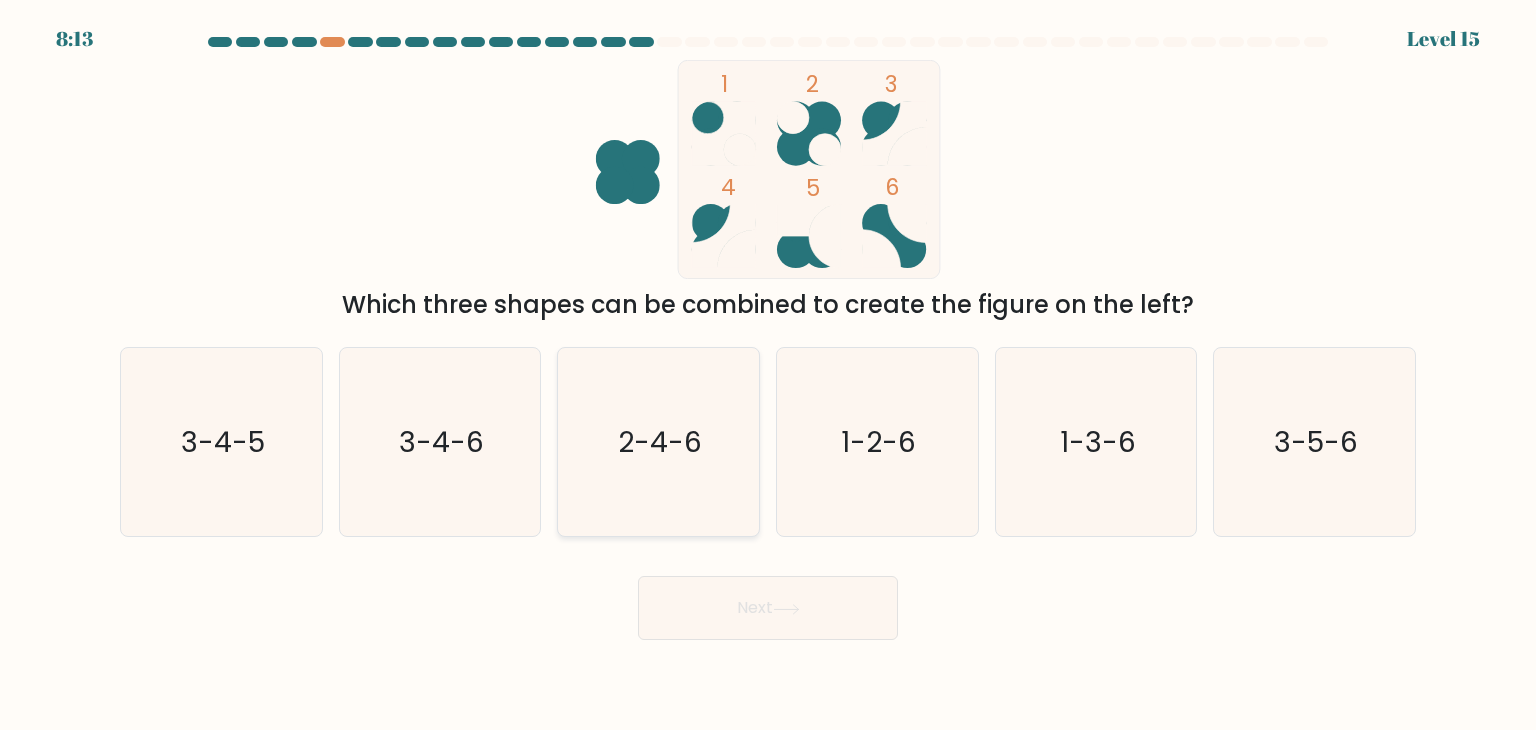click on "2-4-6" 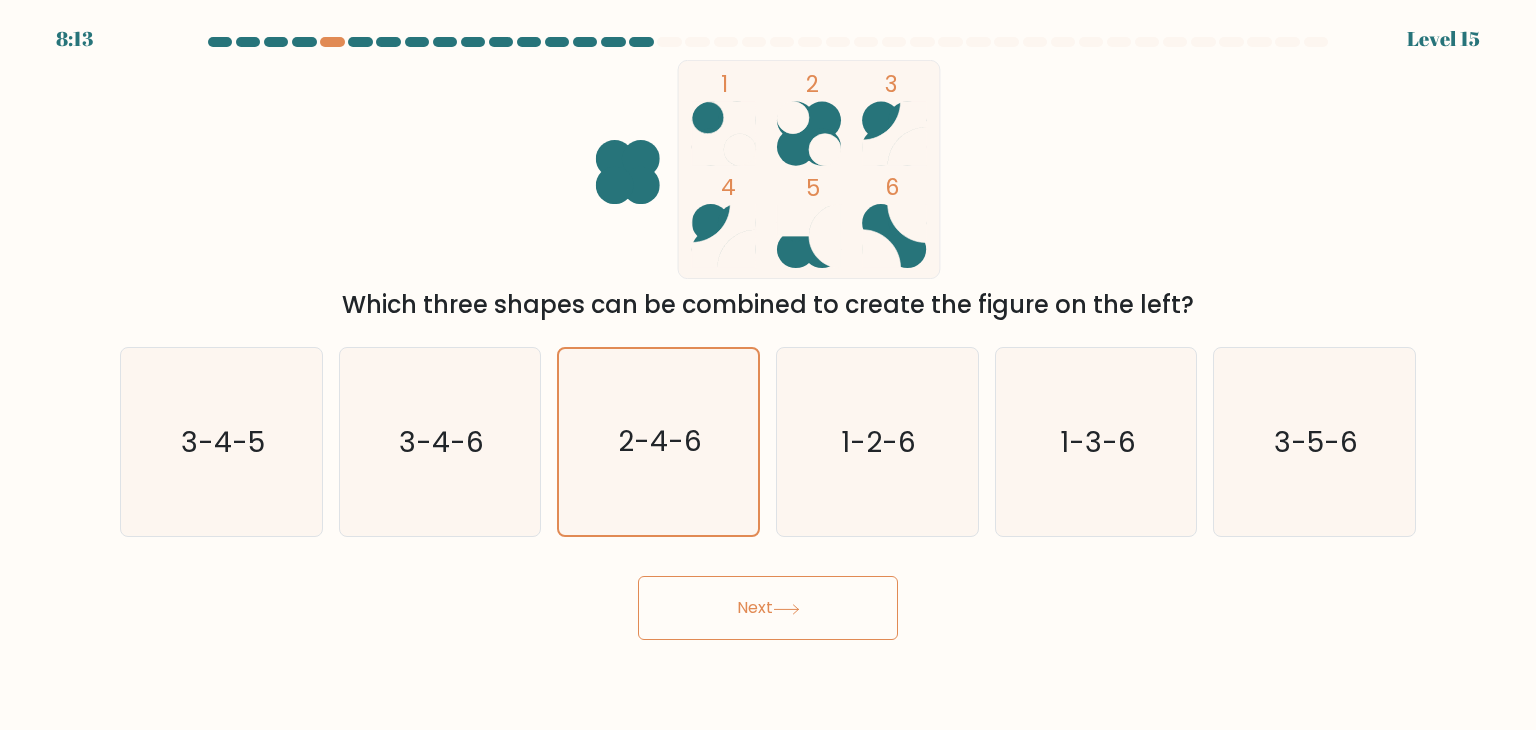 click on "Next" at bounding box center (768, 608) 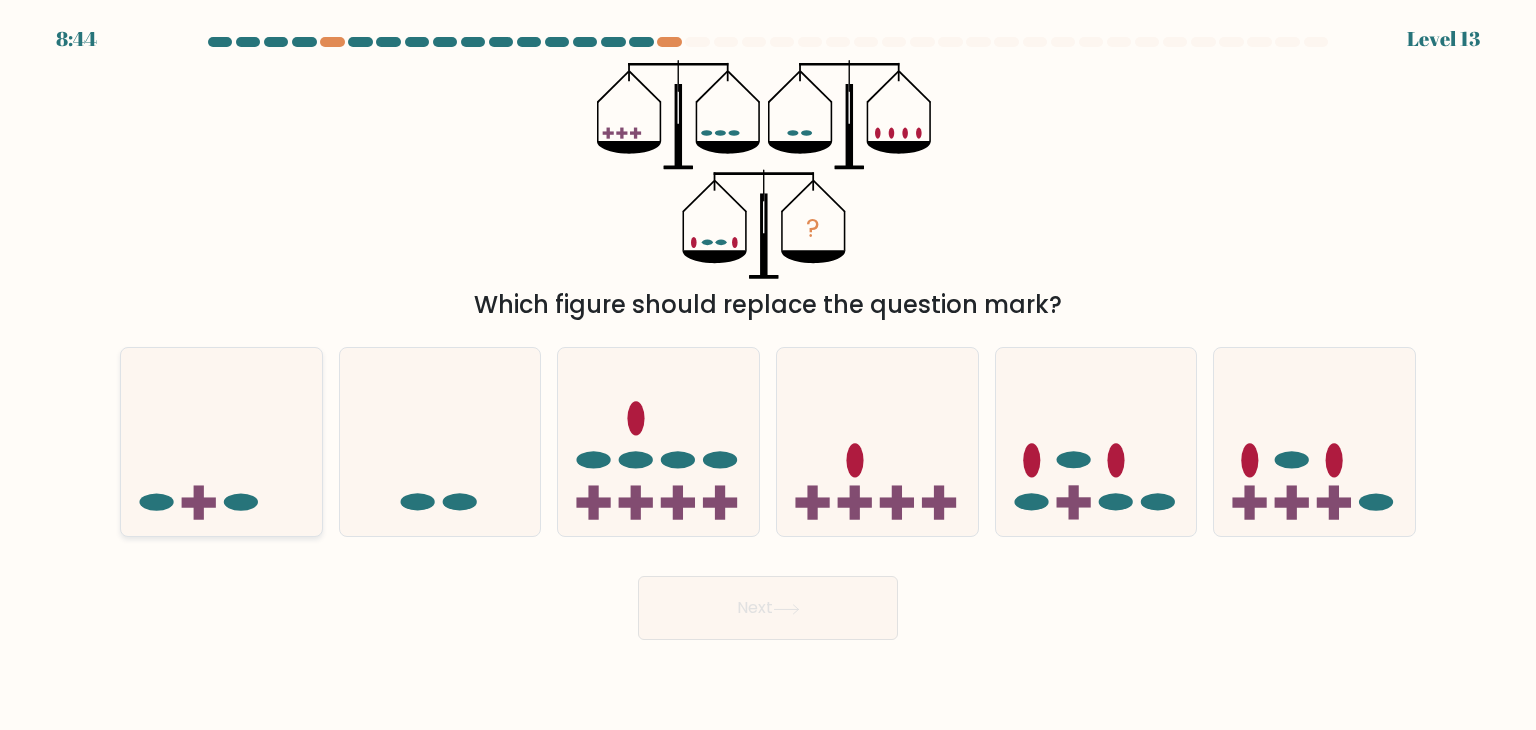 click 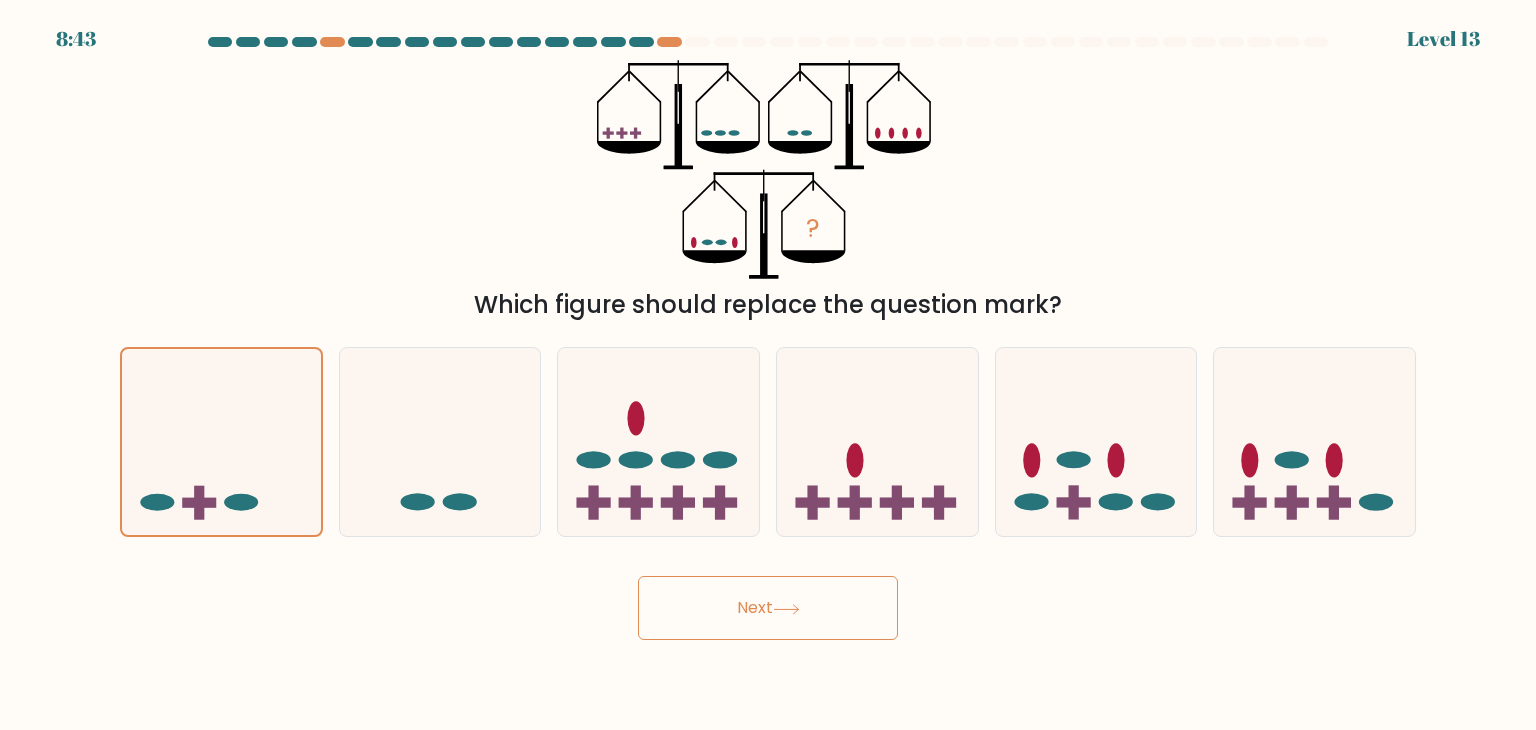 click on "Next" at bounding box center [768, 608] 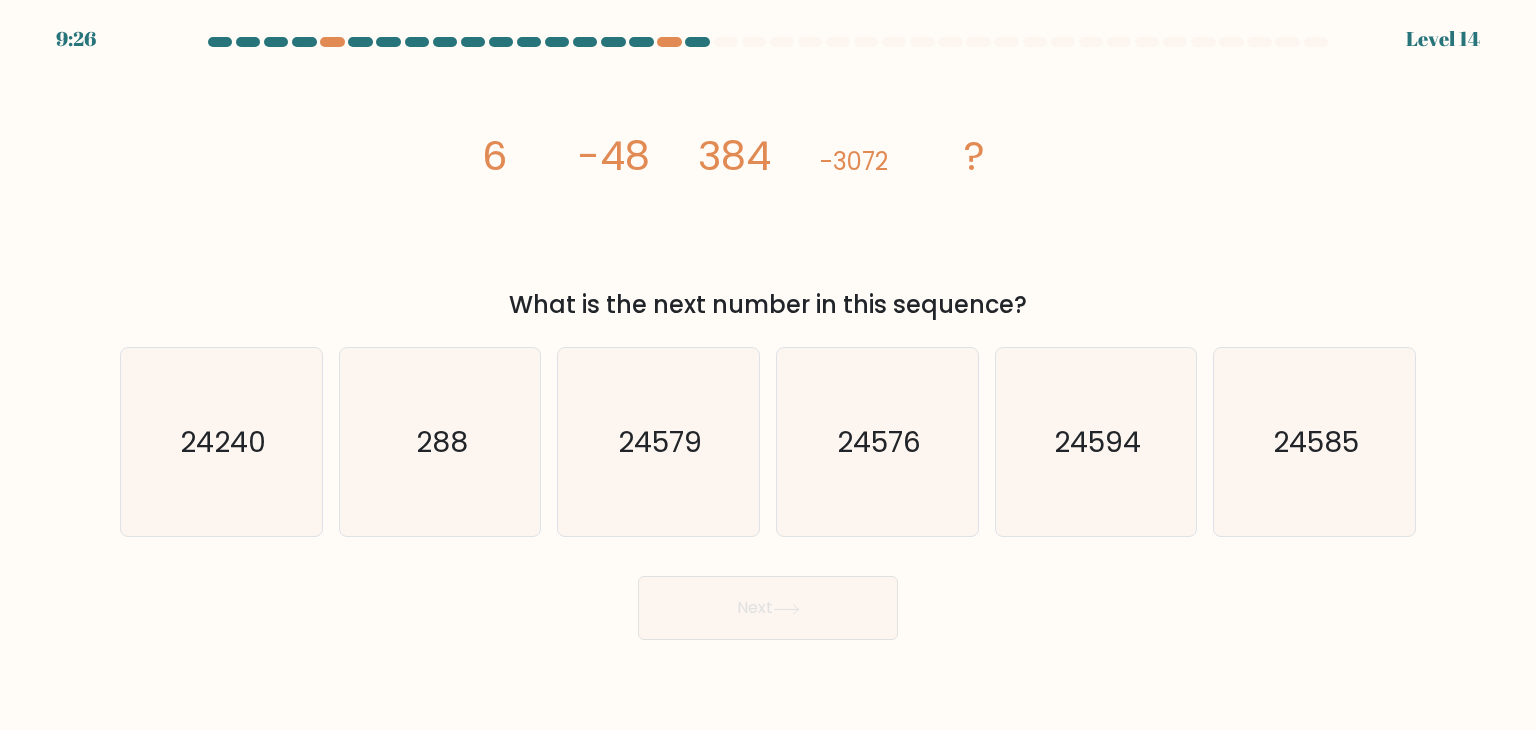 click on "image/svg+xml
6
-48
384
-3072
?" 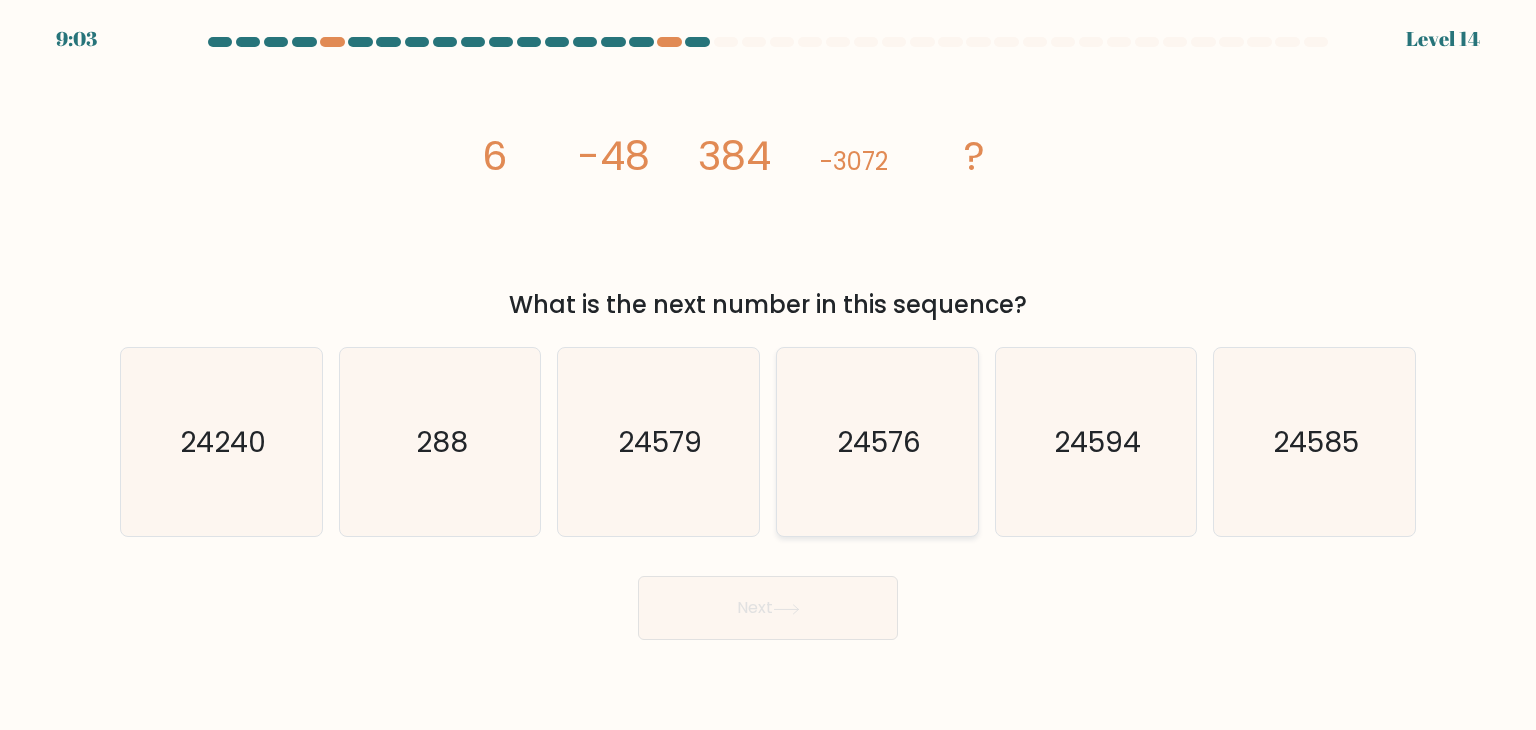 drag, startPoint x: 902, startPoint y: 459, endPoint x: 880, endPoint y: 505, distance: 50.990196 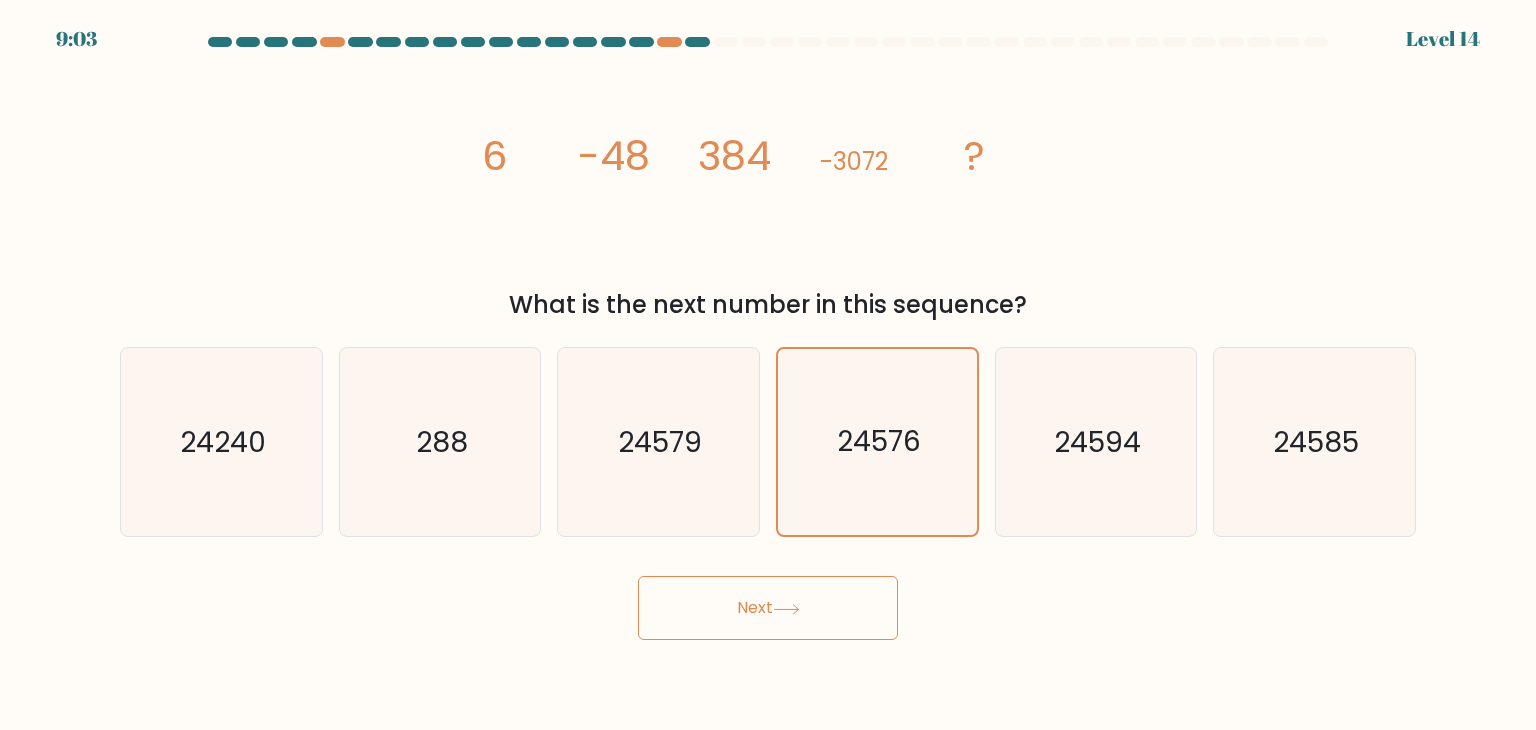 drag, startPoint x: 794, startPoint y: 607, endPoint x: 798, endPoint y: 597, distance: 10.770329 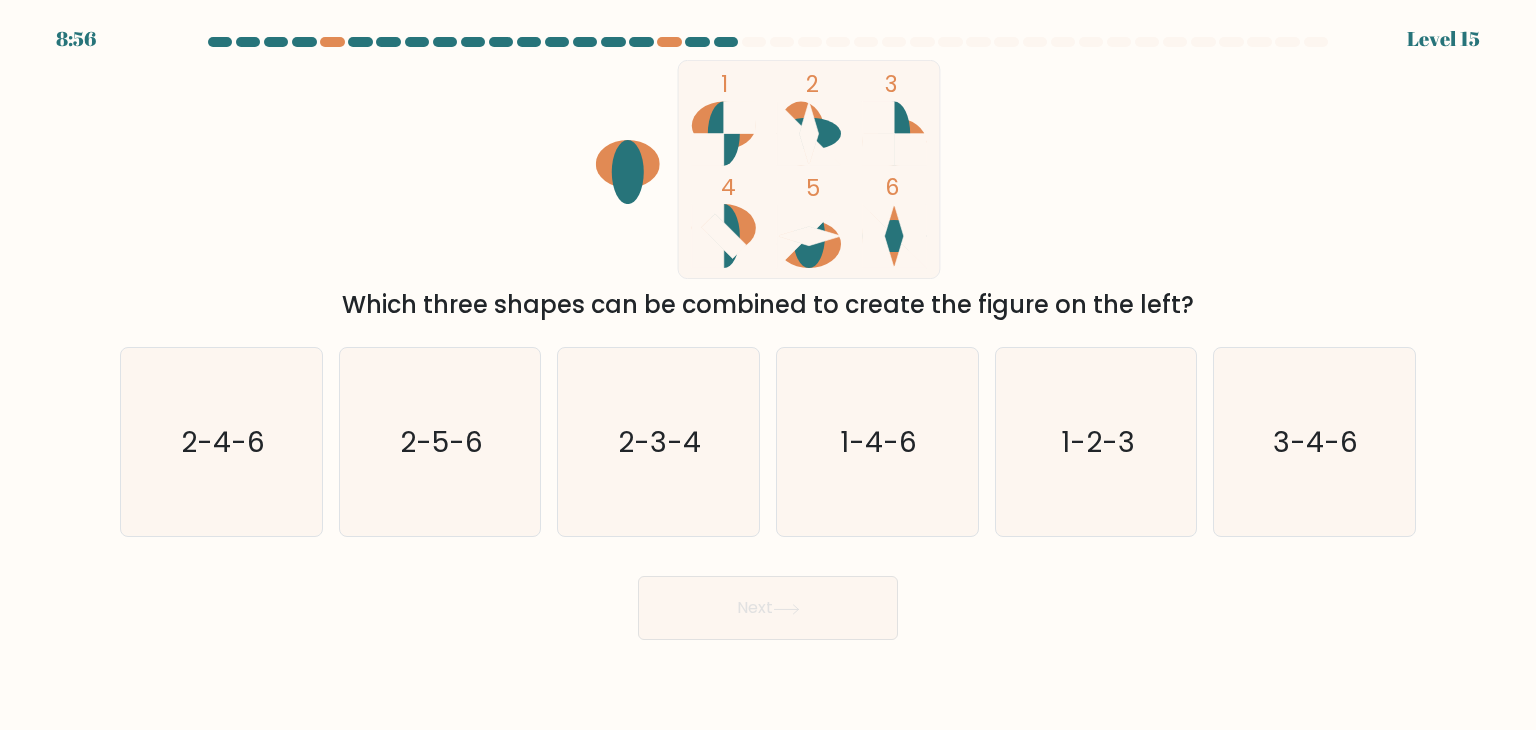 click on "1-4-6" 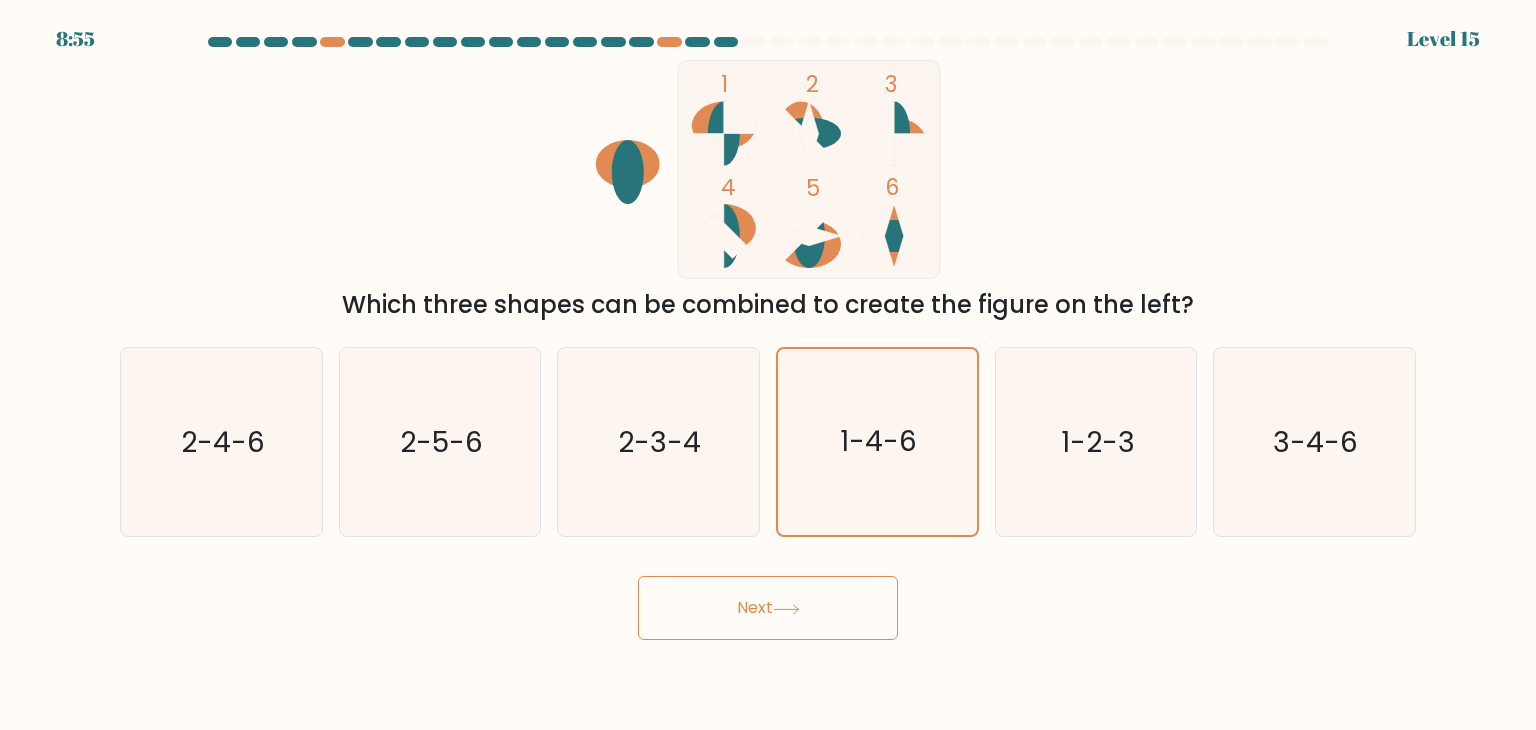 click on "Next" at bounding box center (768, 608) 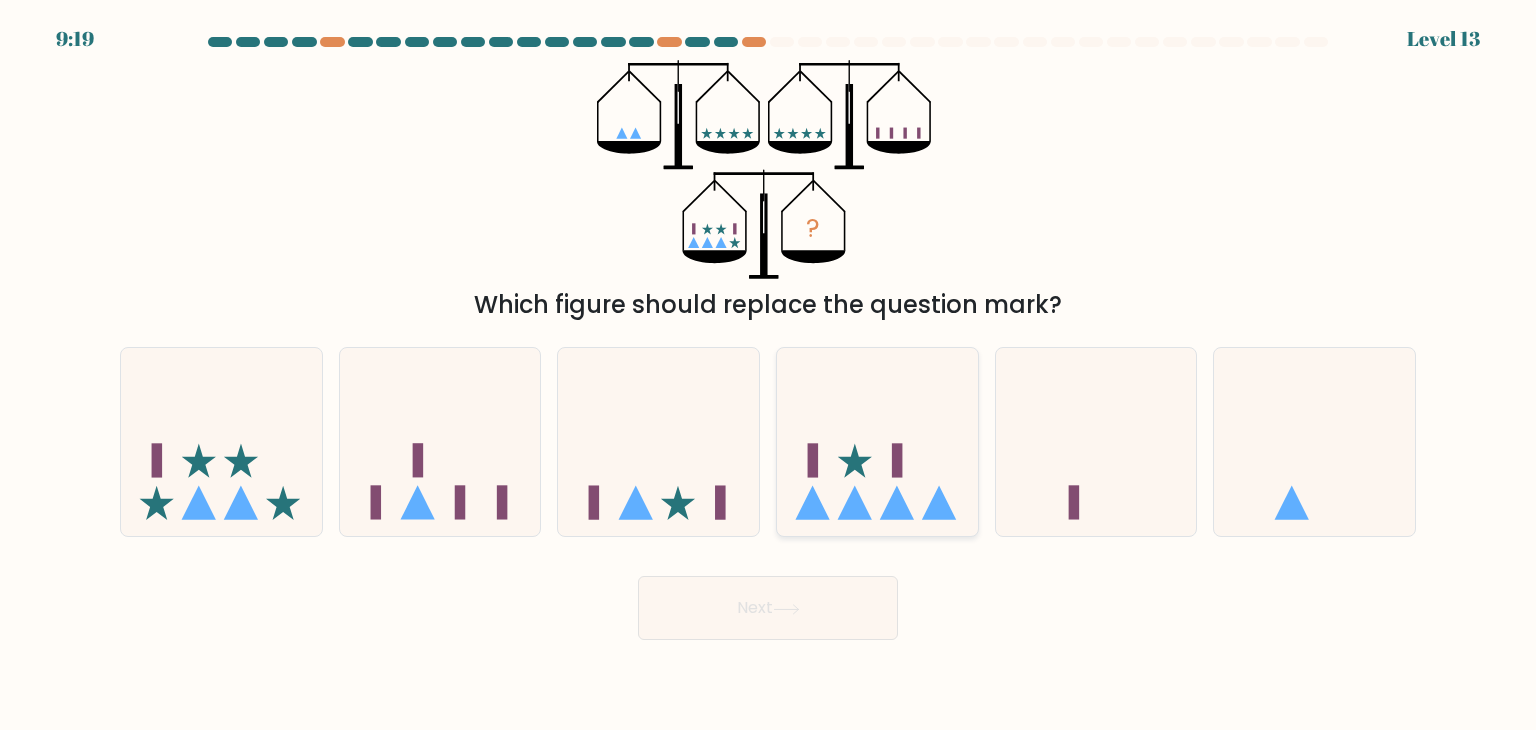drag, startPoint x: 924, startPoint y: 505, endPoint x: 915, endPoint y: 517, distance: 15 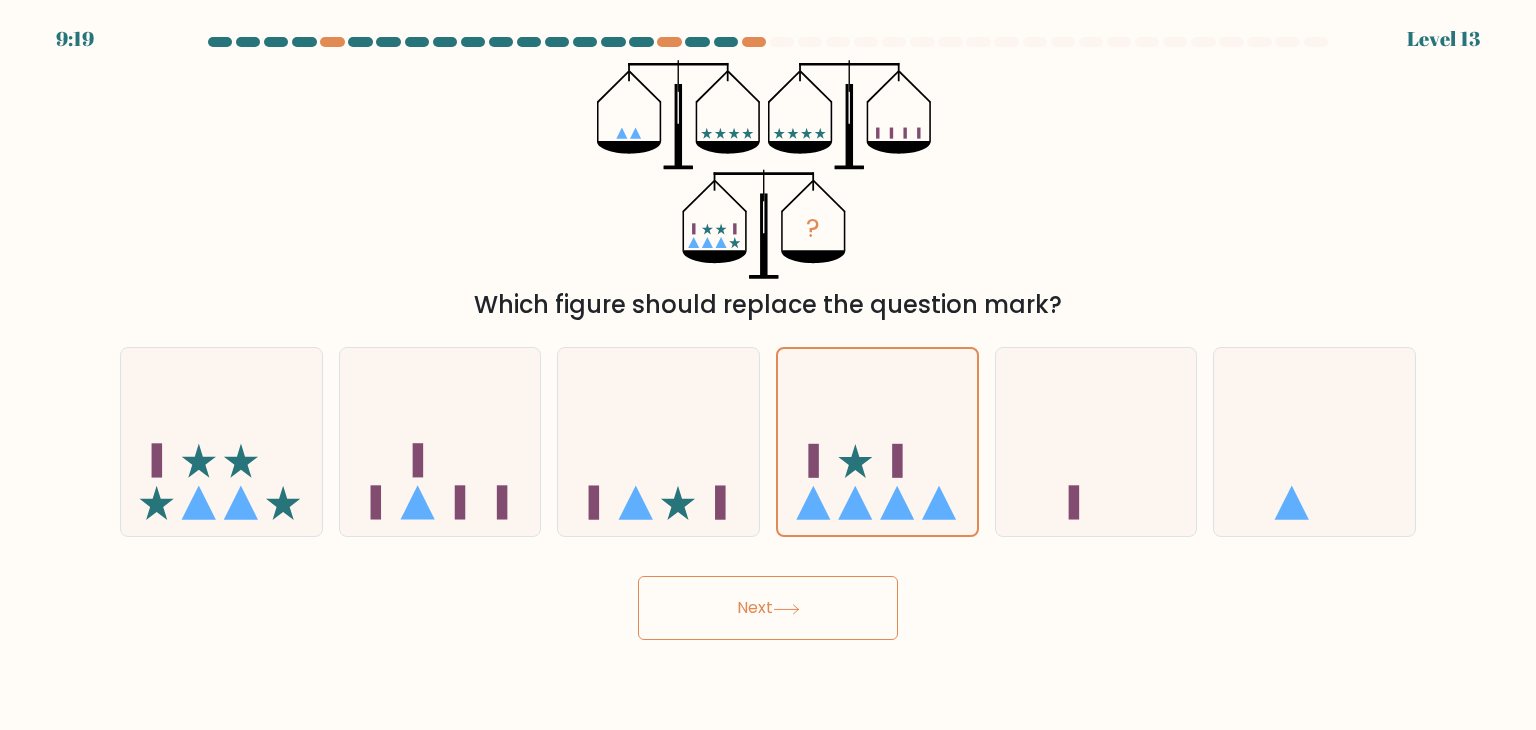 click on "Next" at bounding box center [768, 608] 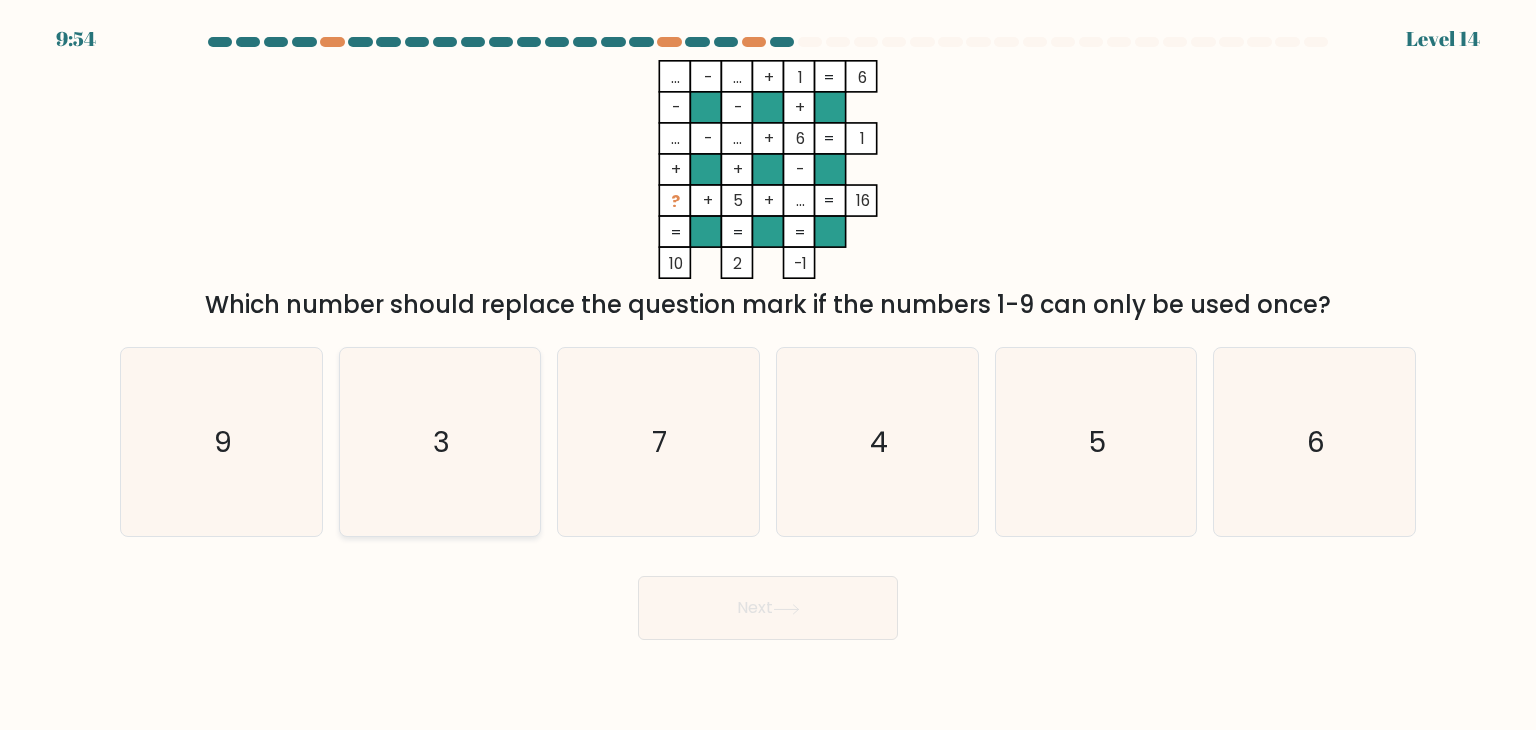click on "3" 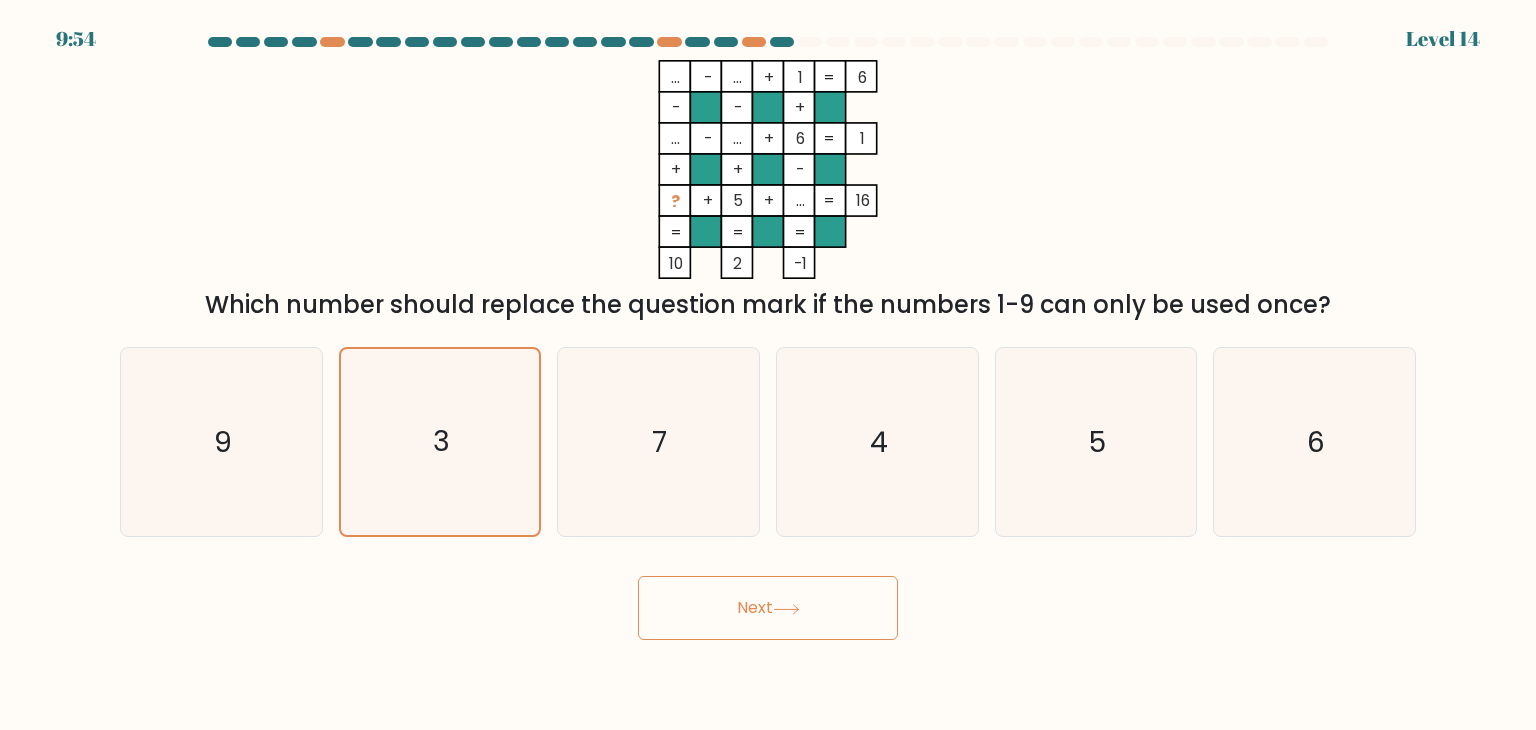 click on "Next" at bounding box center [768, 608] 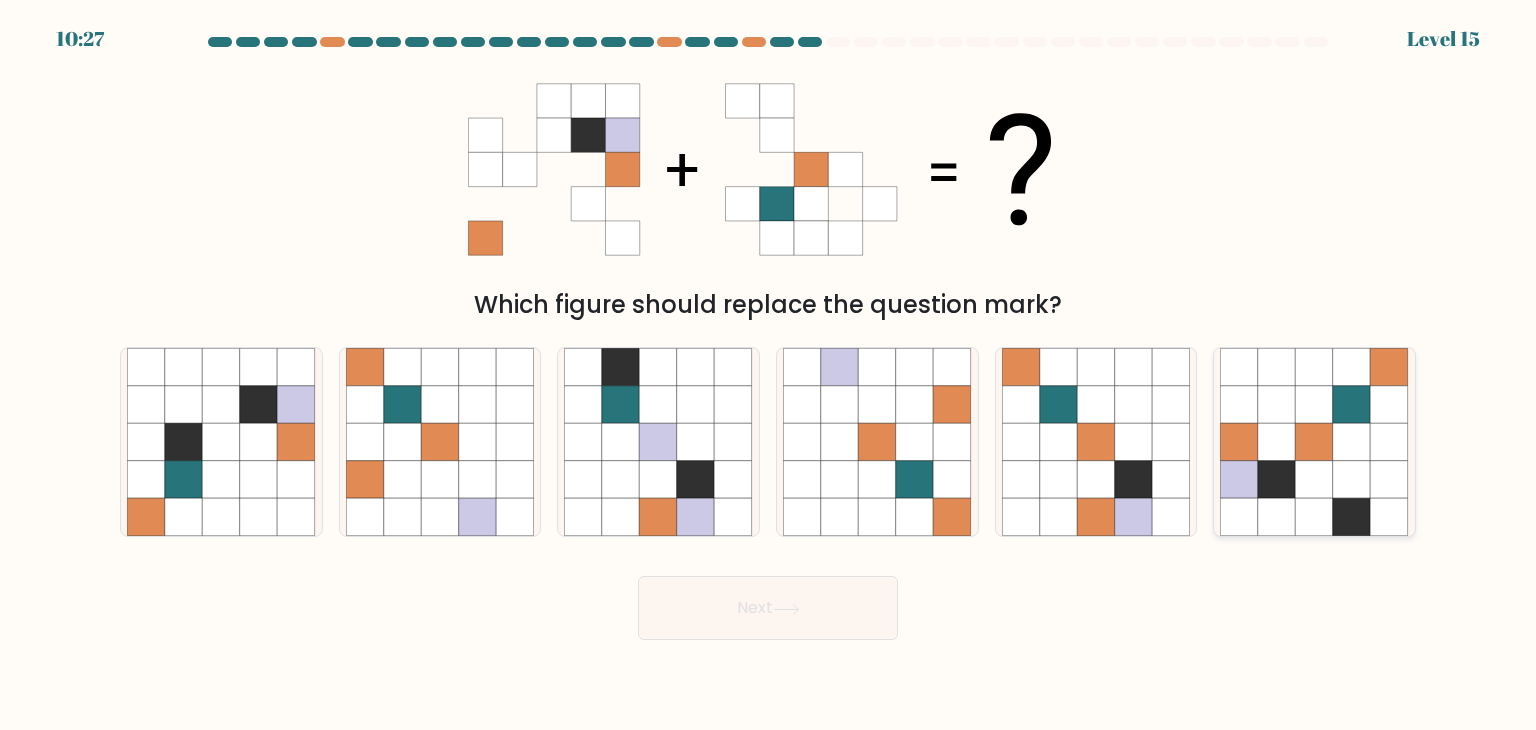 click 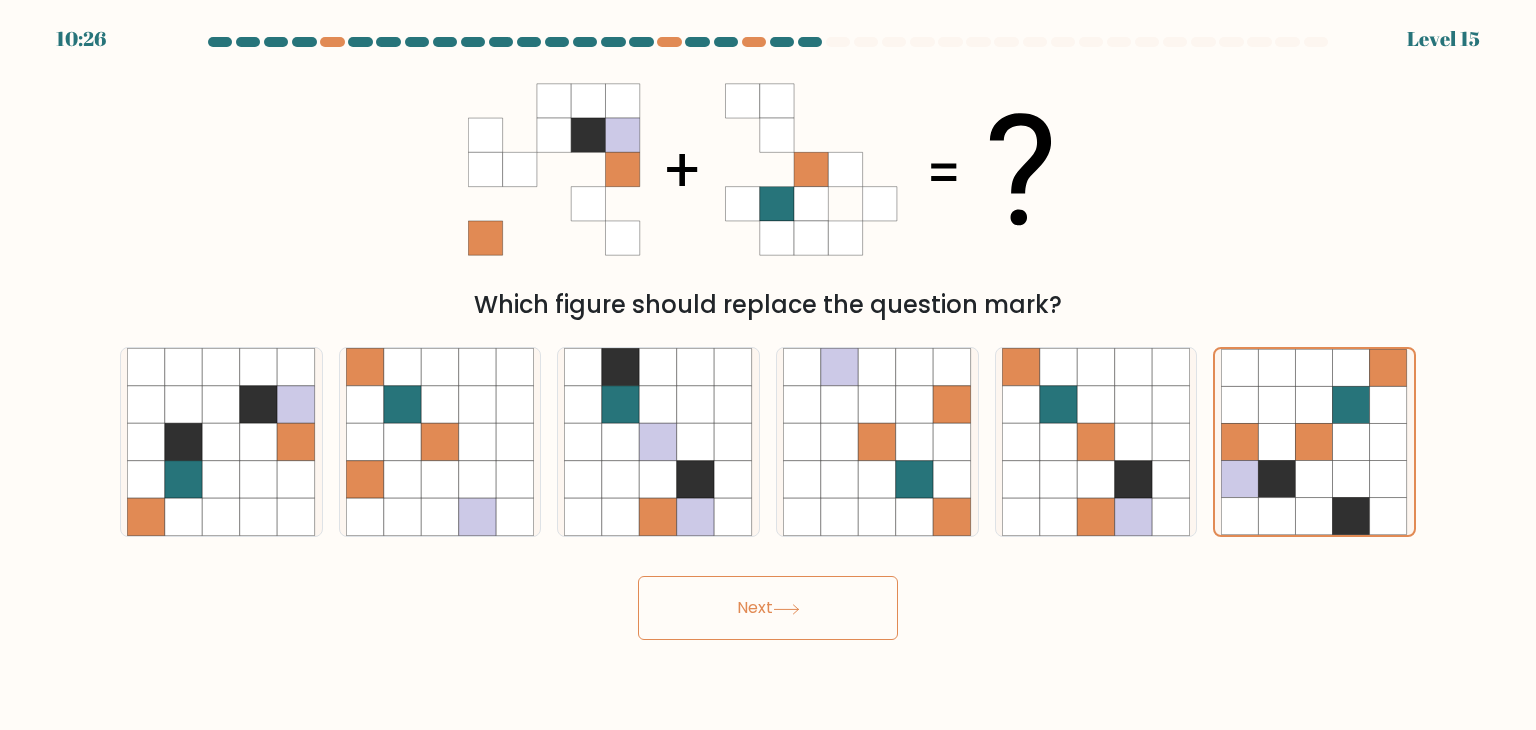 click on "Next" at bounding box center (768, 608) 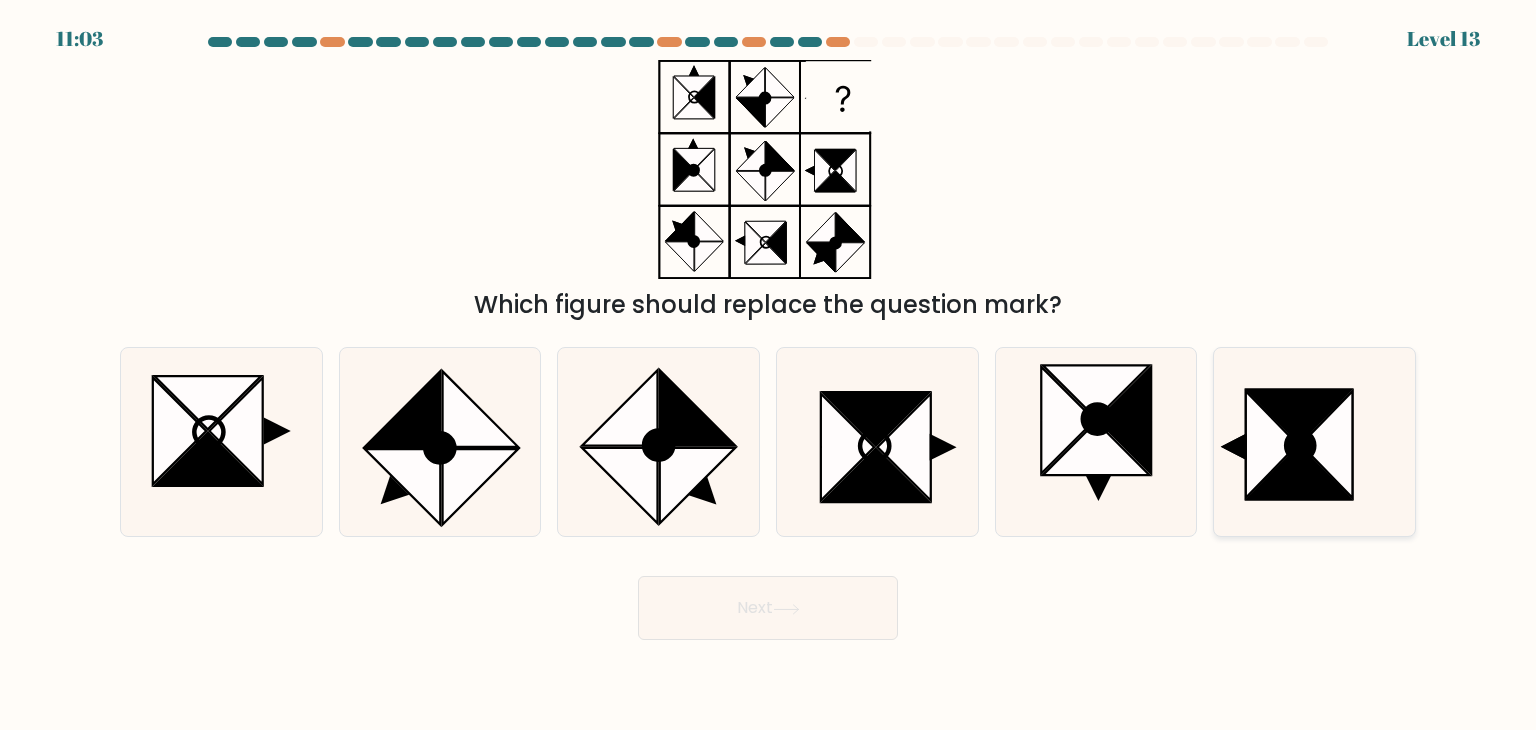 click 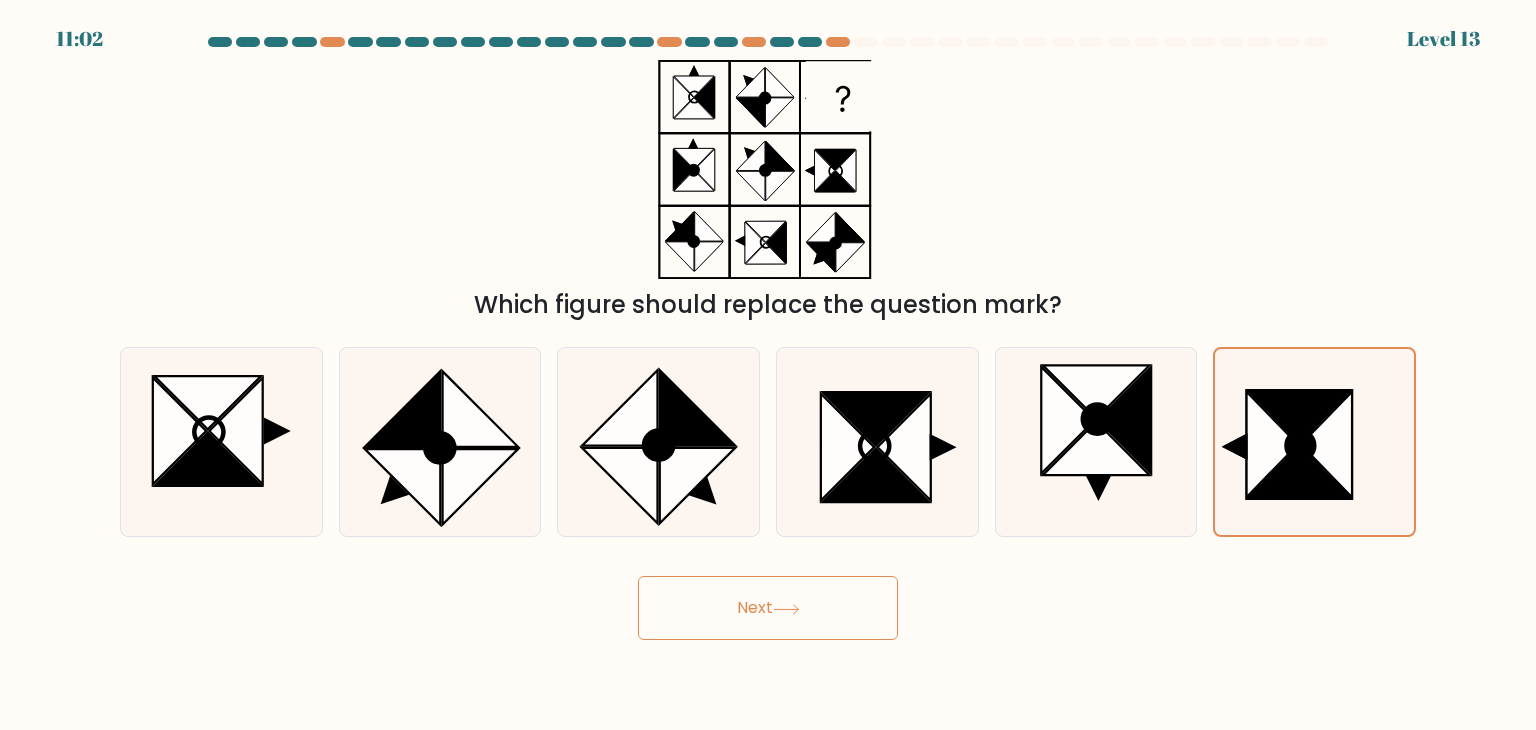 click on "Next" at bounding box center [768, 608] 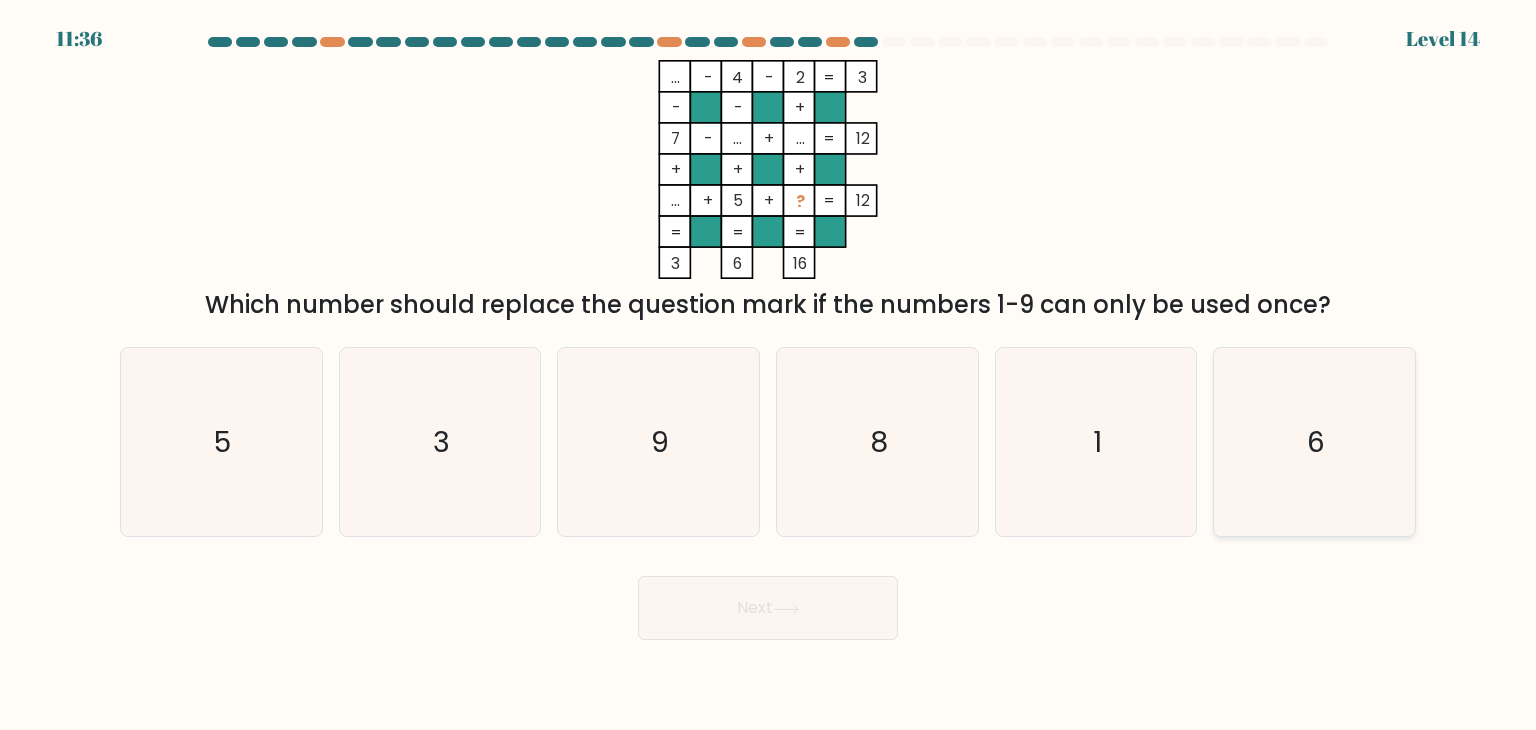 click on "6" 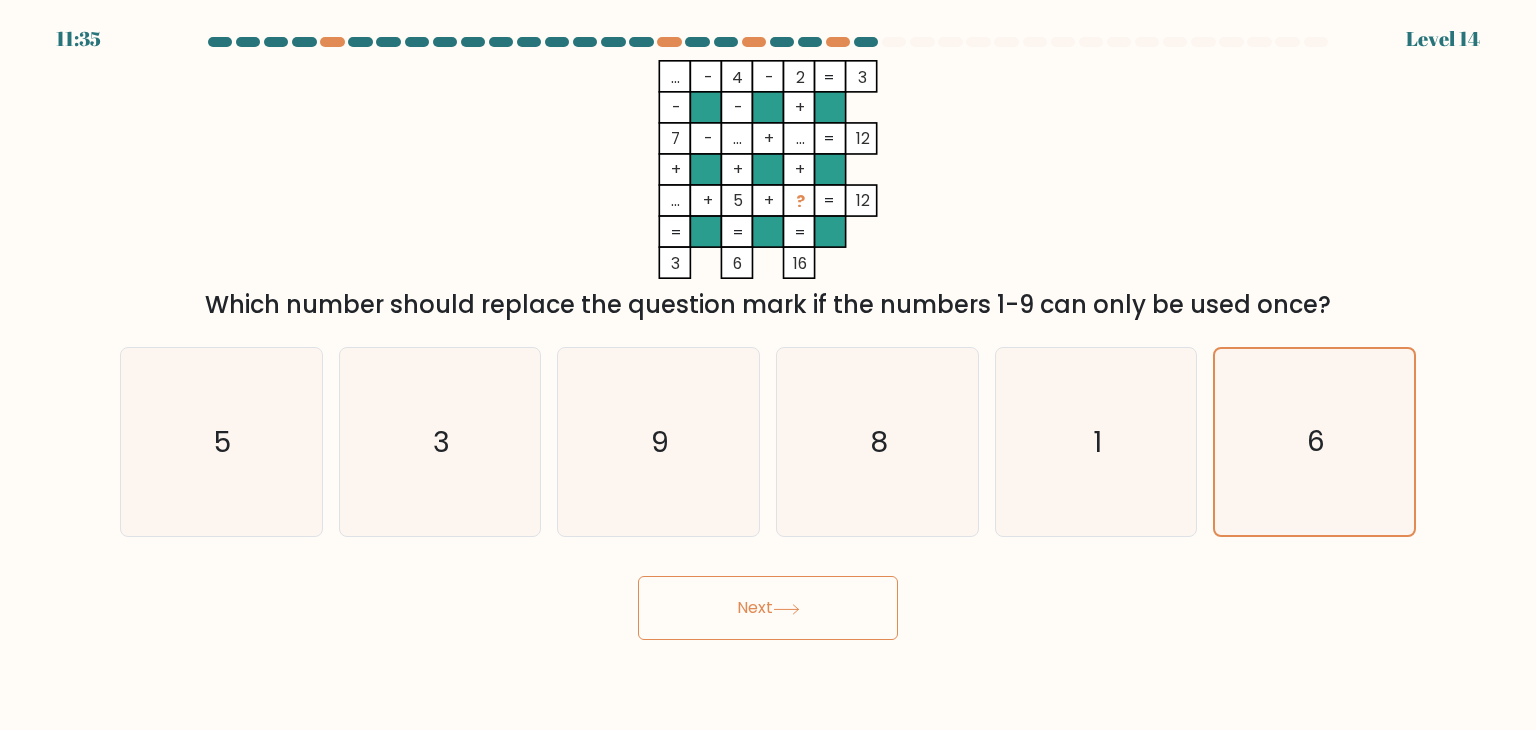 click 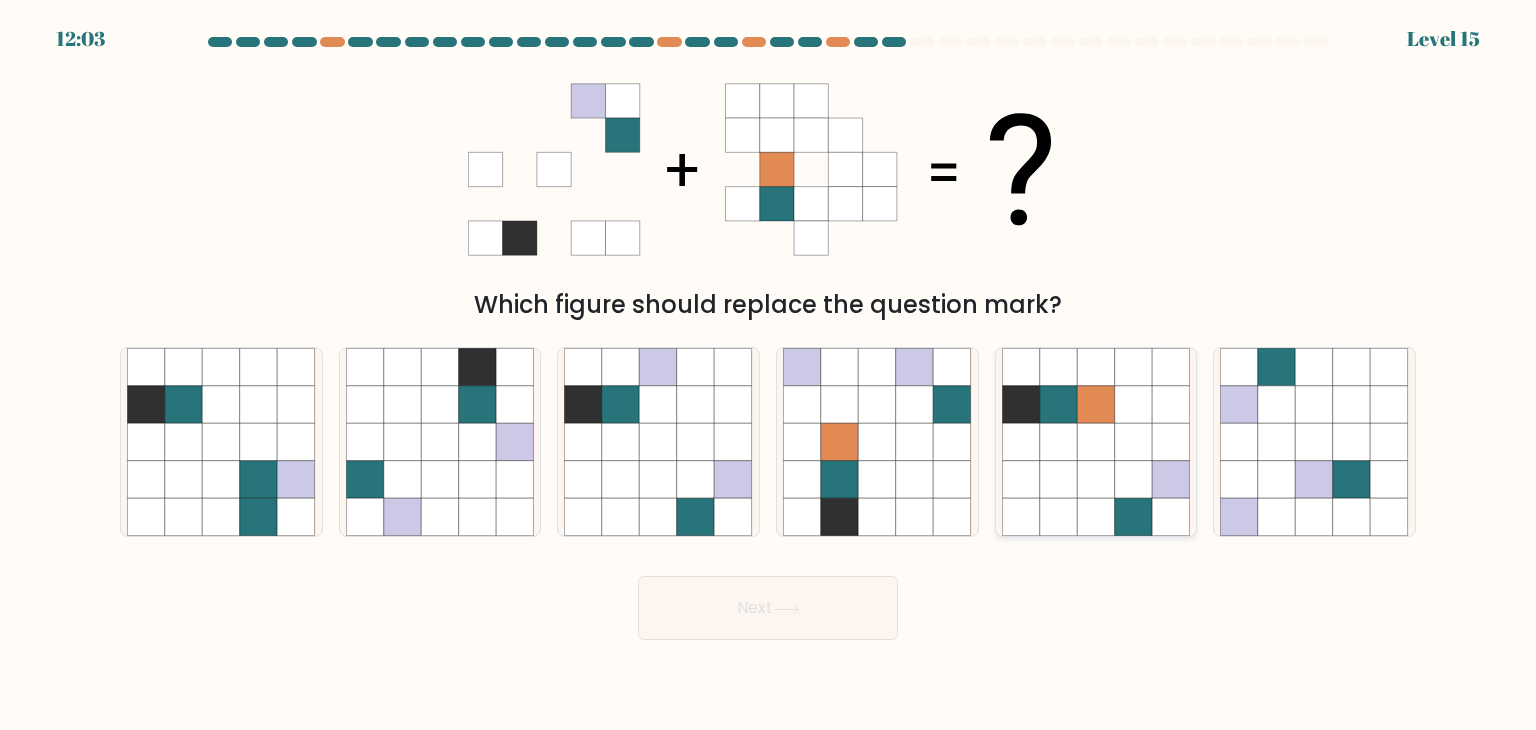 click 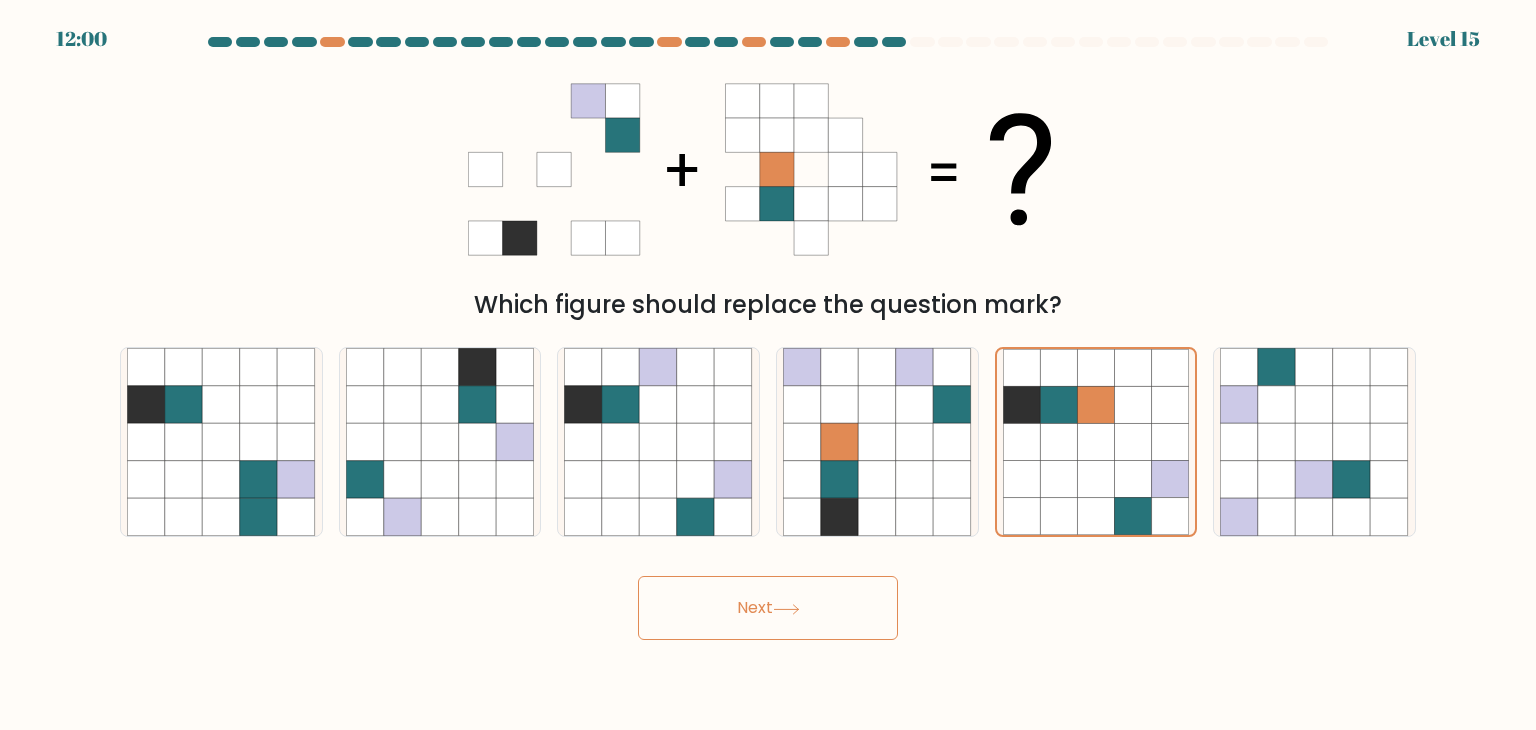 click on "Next" at bounding box center (768, 608) 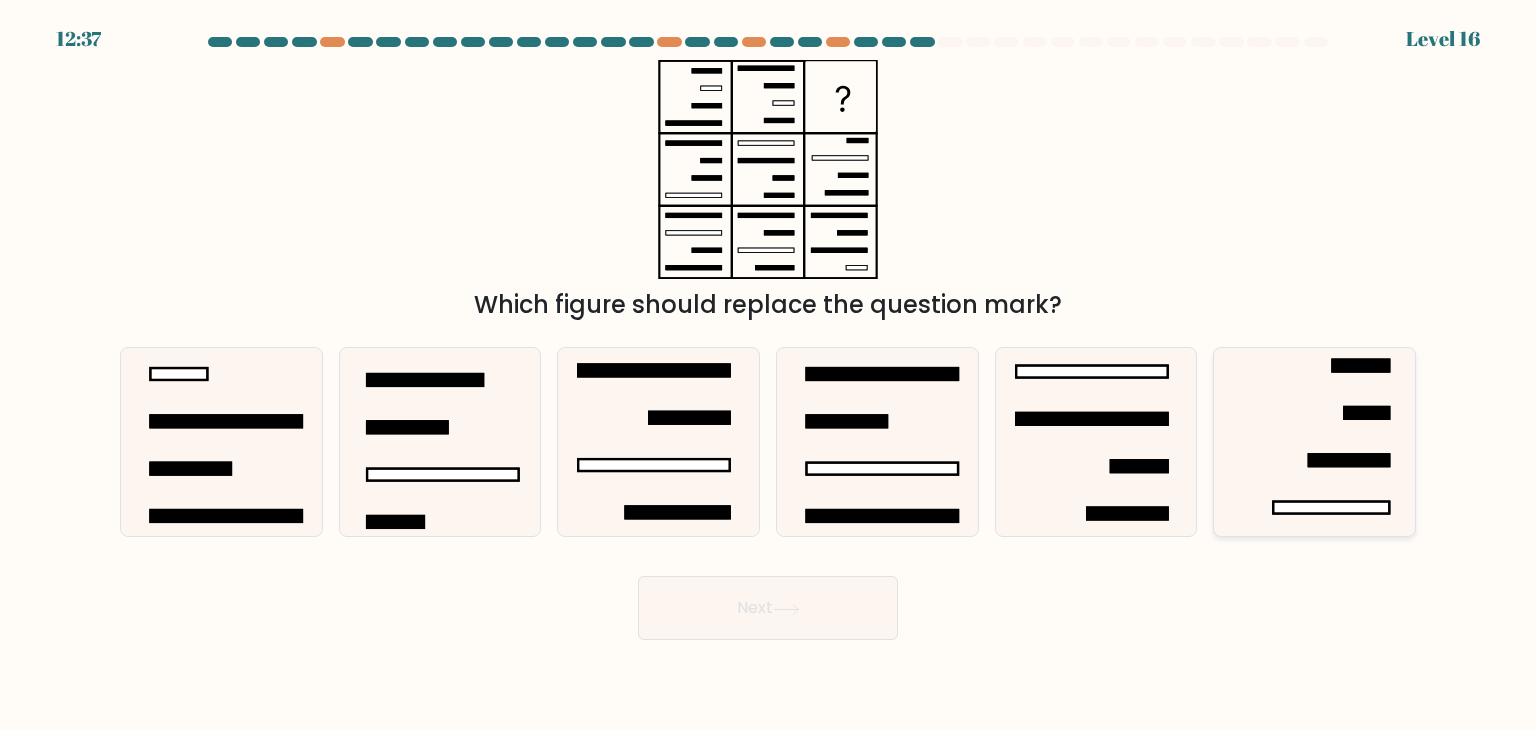 click 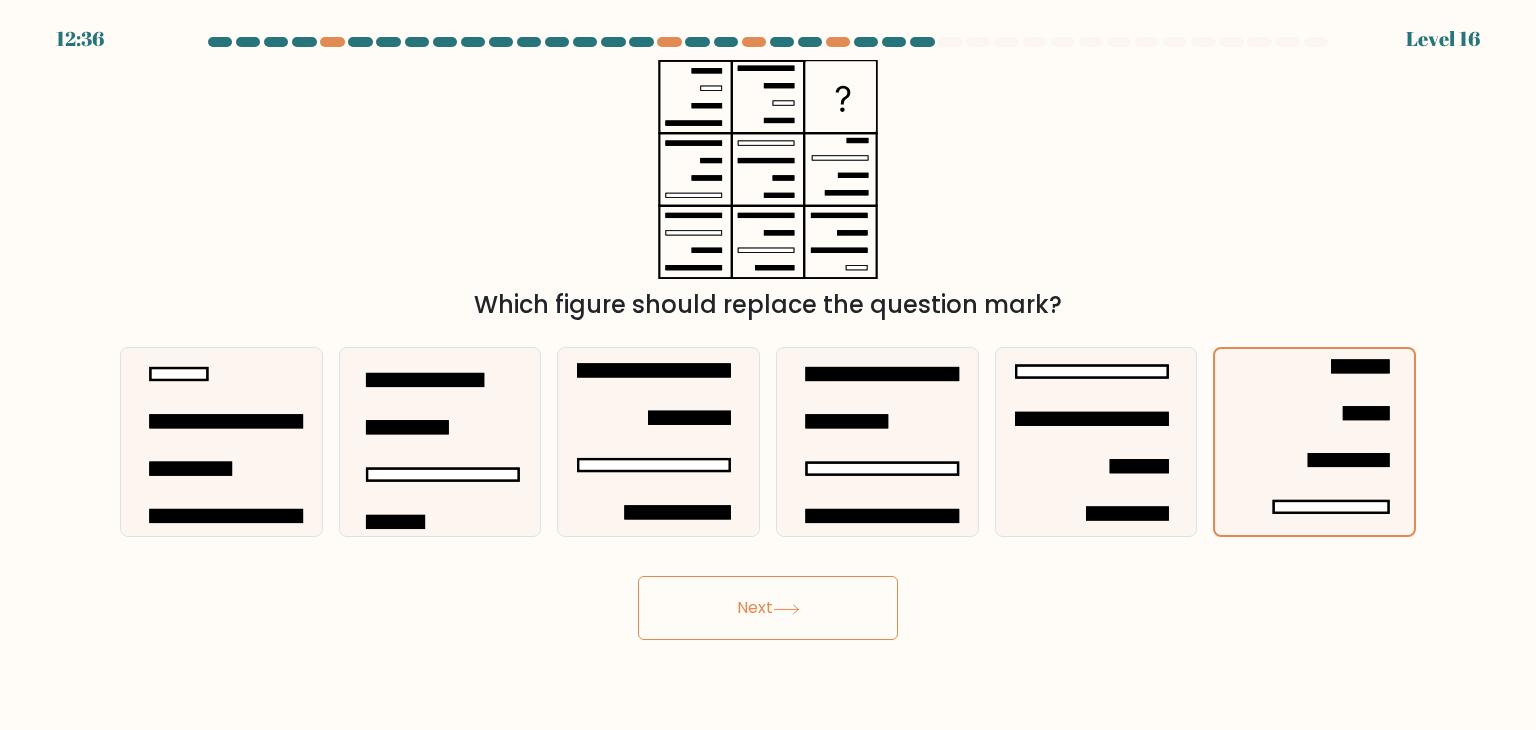 click on "Next" at bounding box center (768, 608) 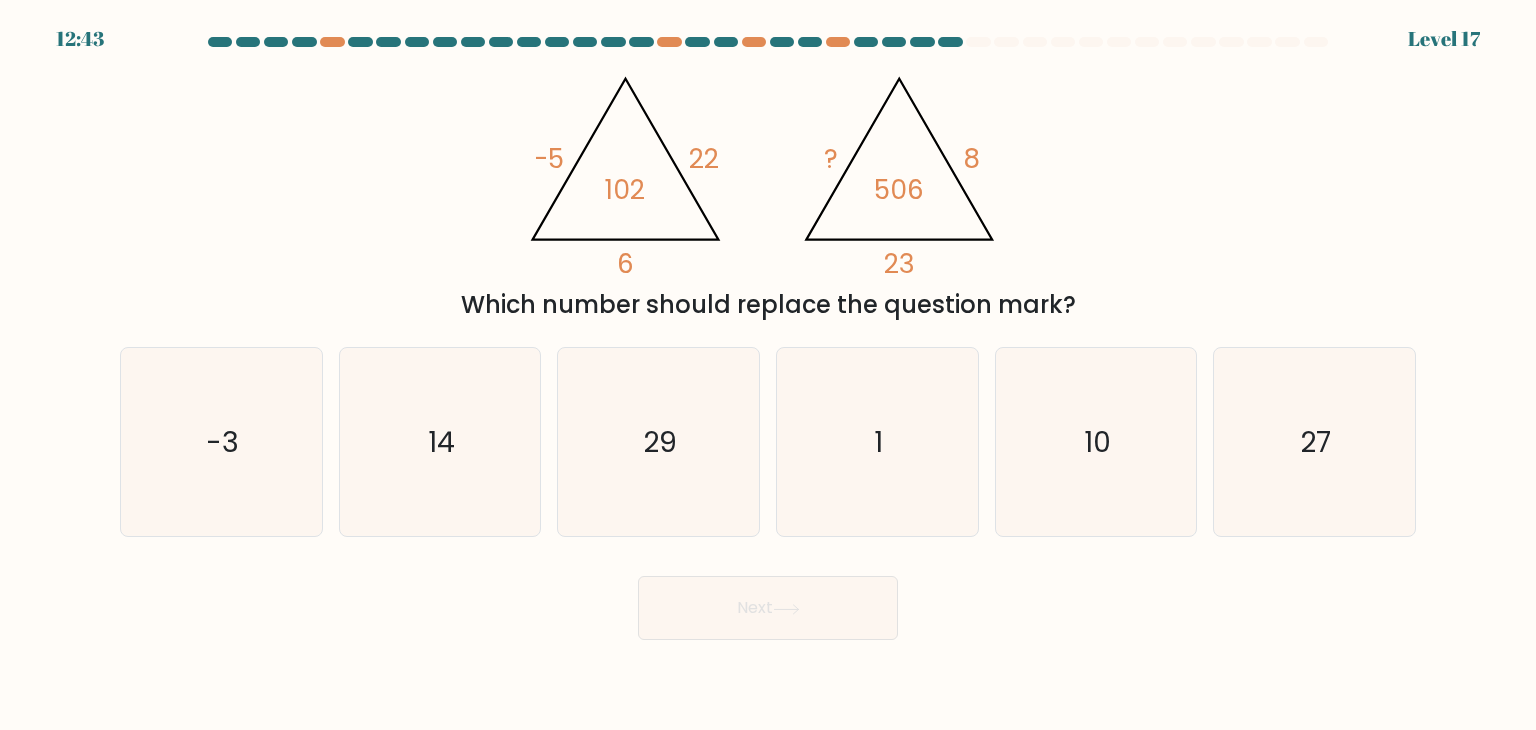 type 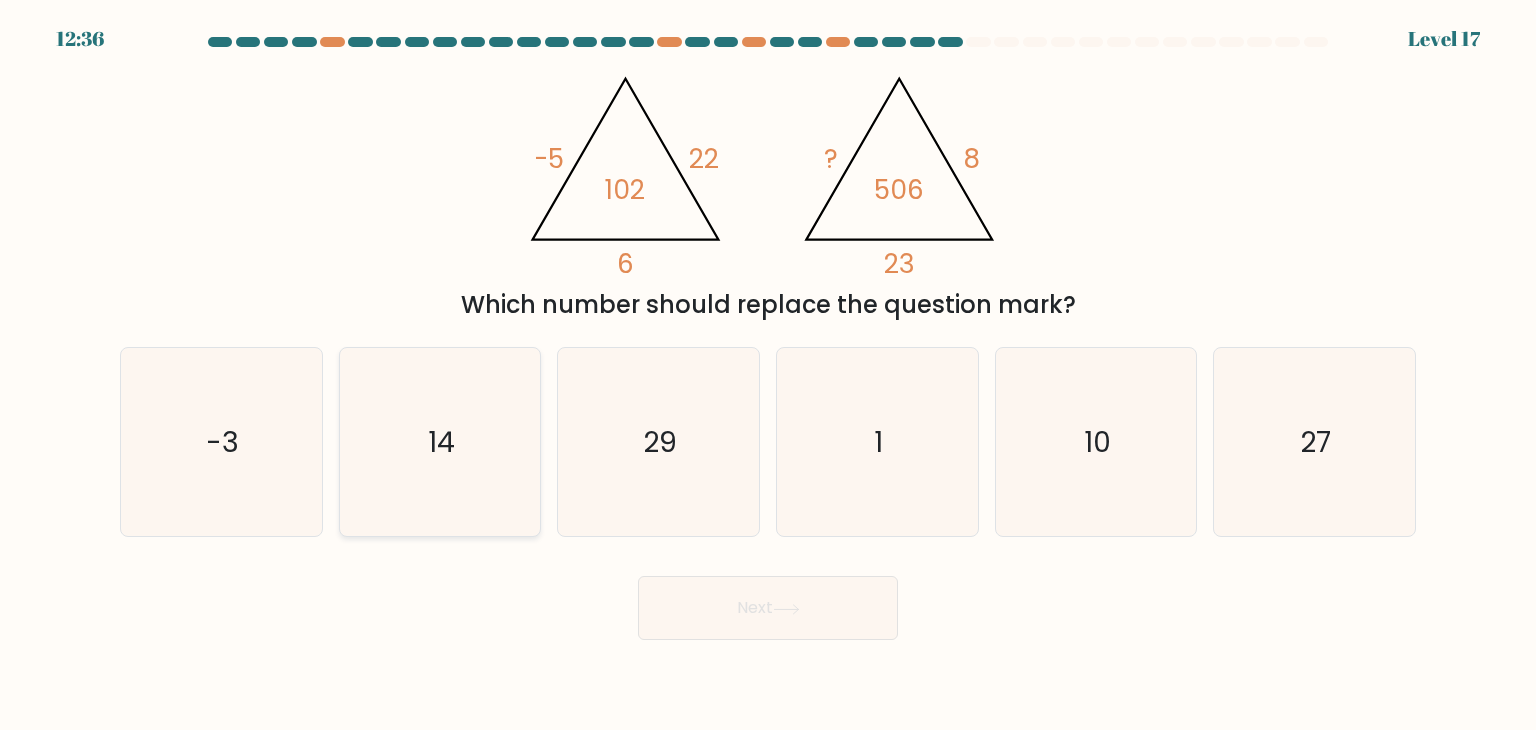click on "14" 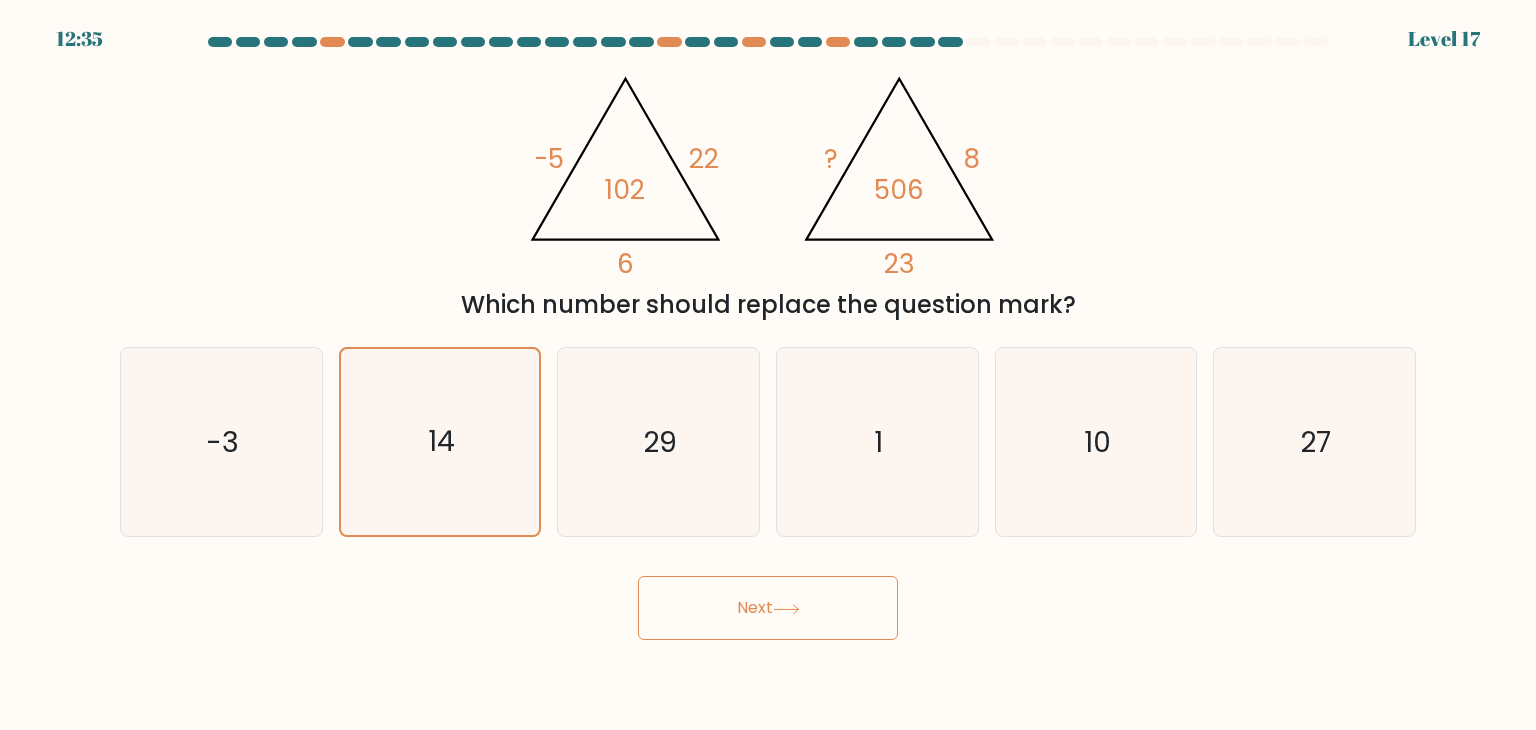 click on "Next" at bounding box center [768, 608] 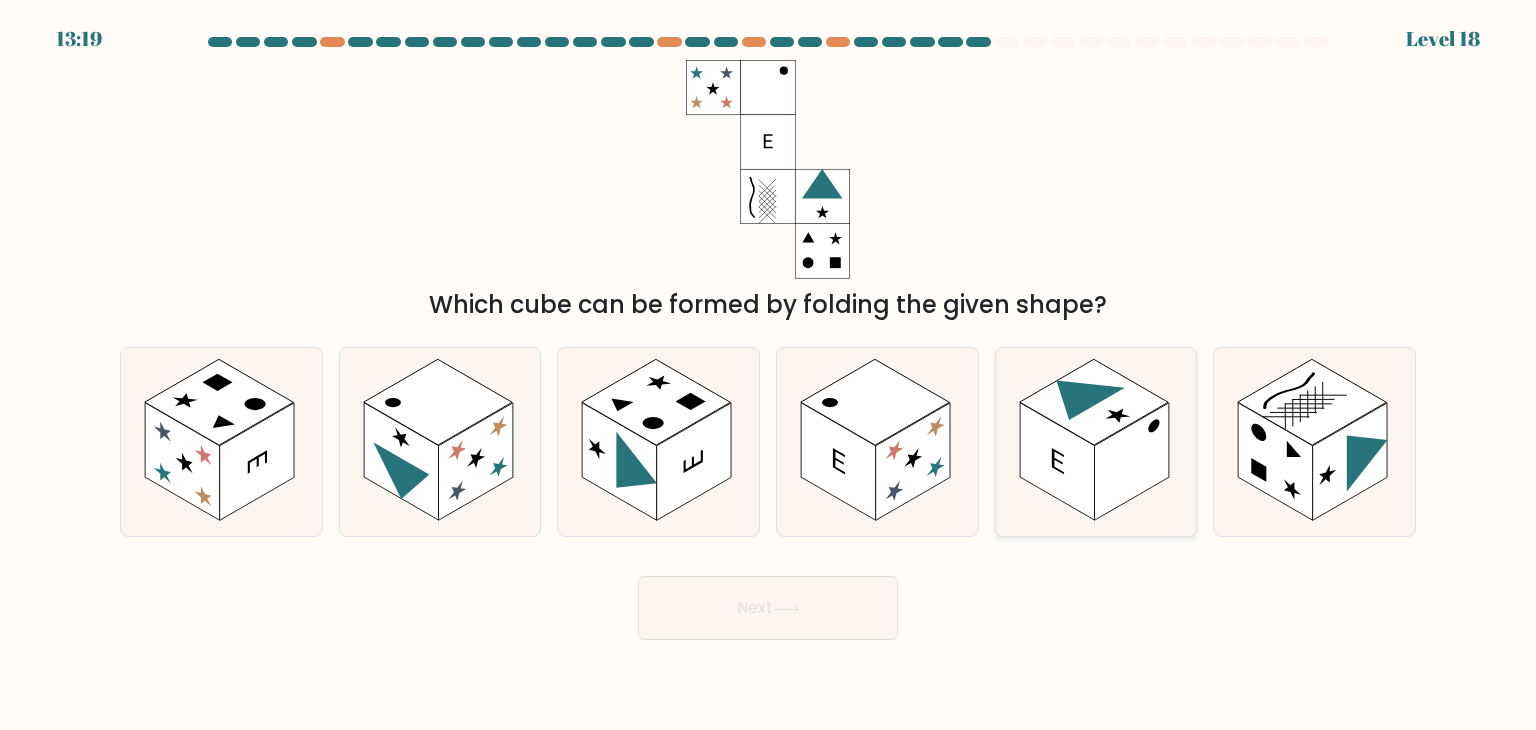 click 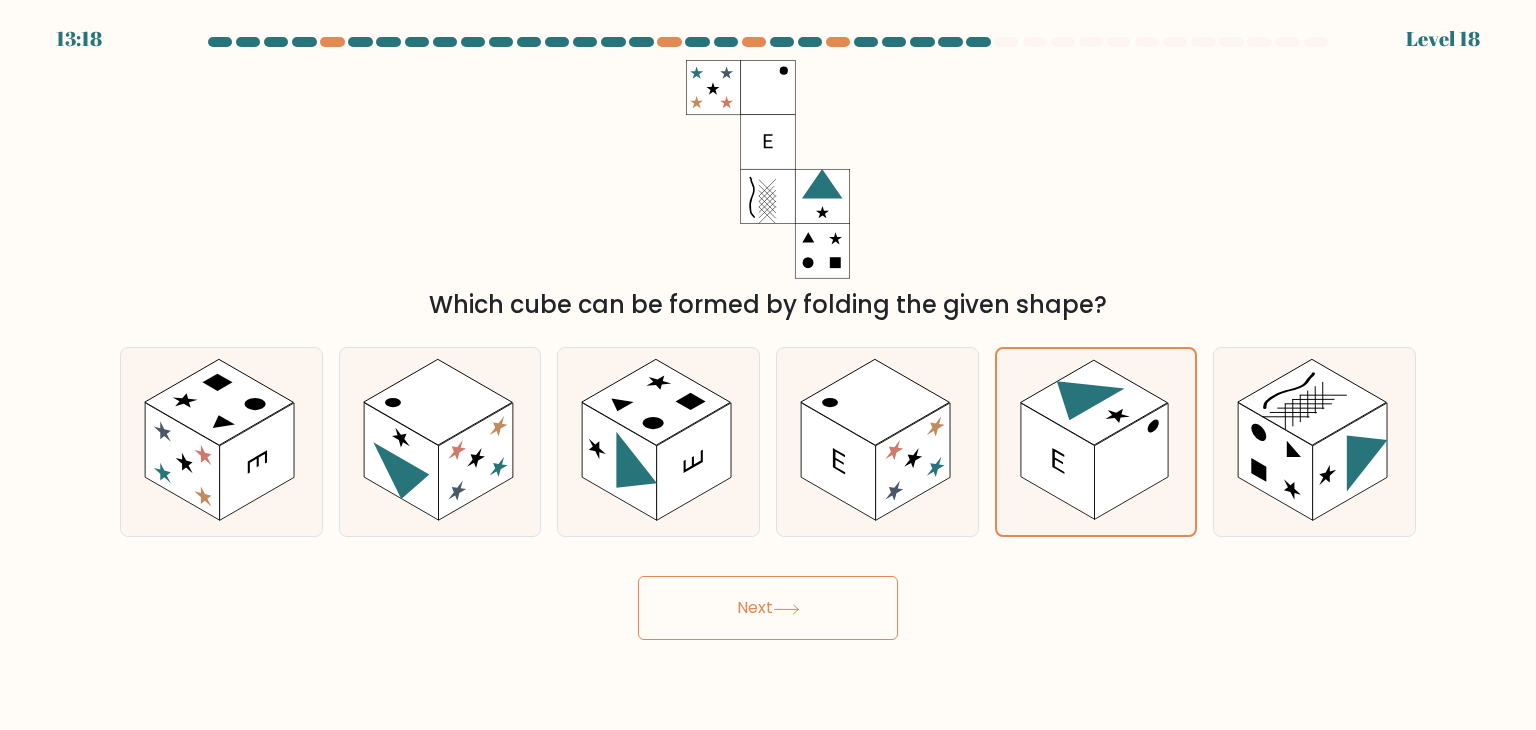 click on "Next" at bounding box center (768, 608) 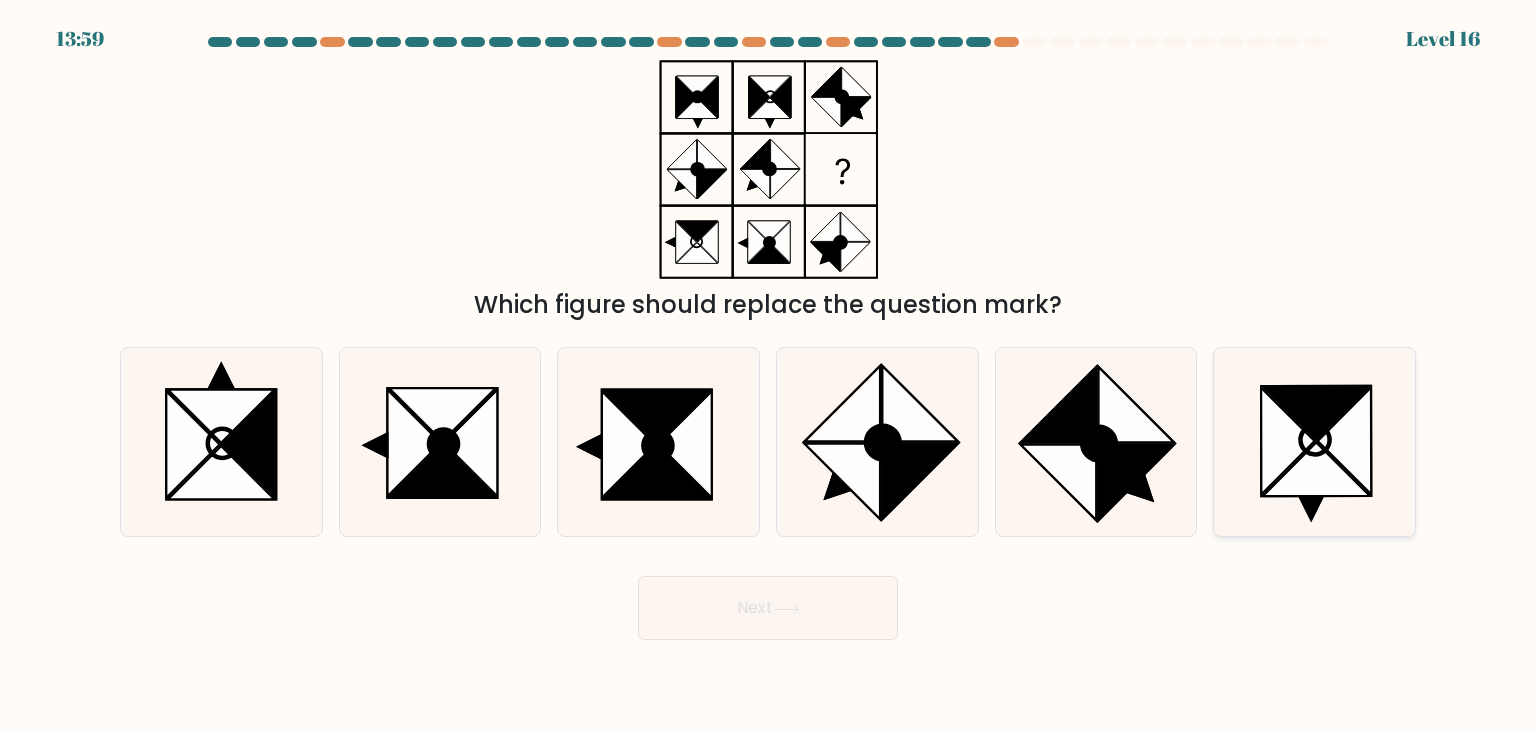 click 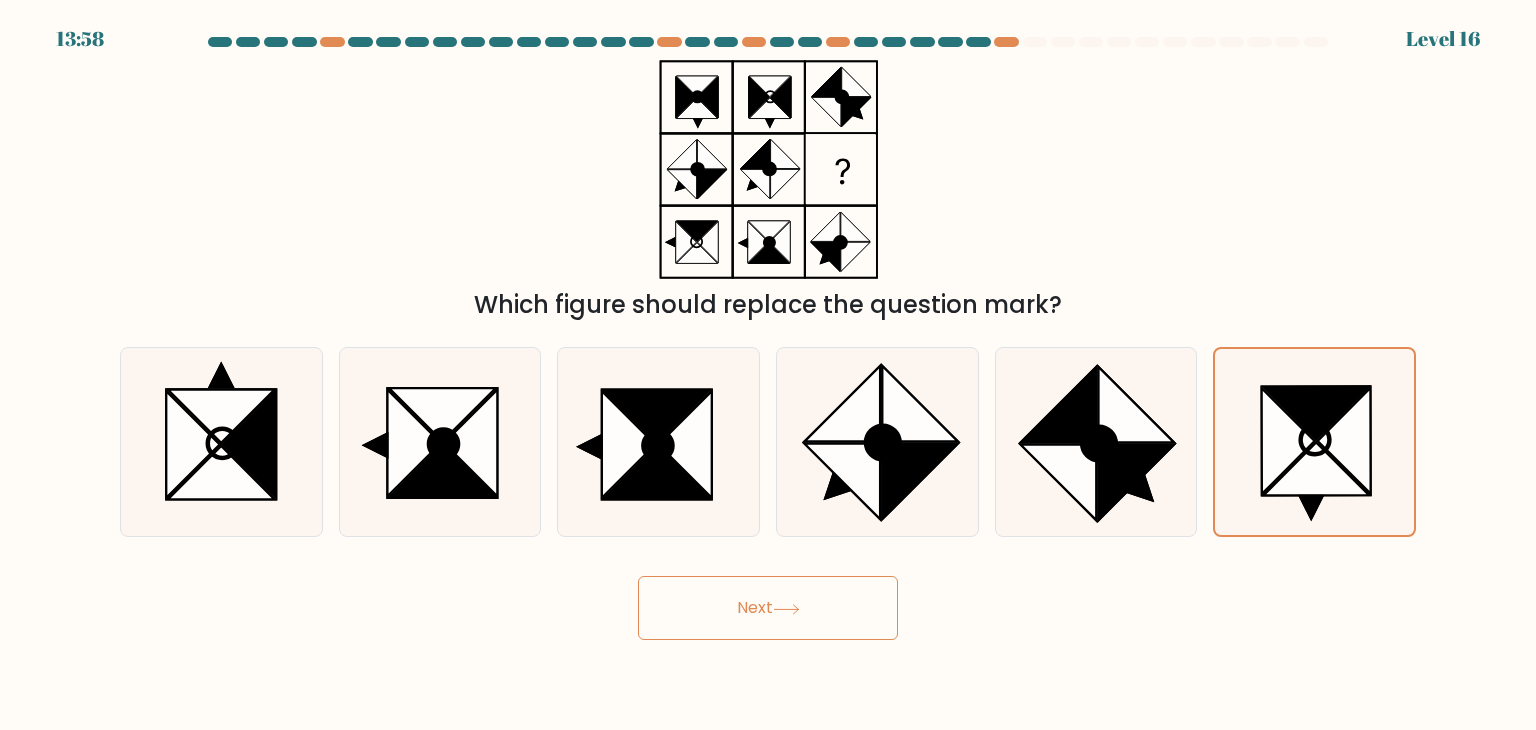 click on "Next" at bounding box center (768, 608) 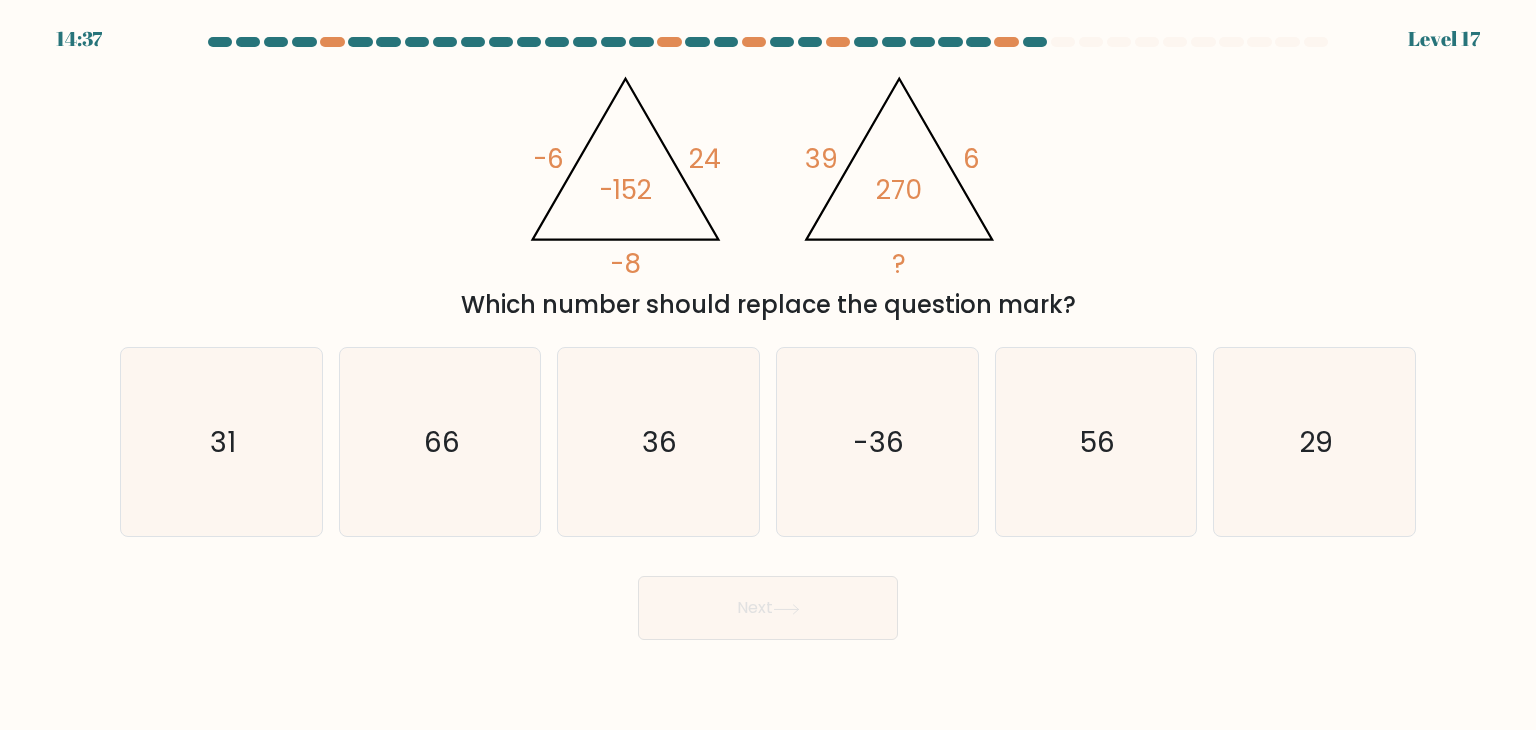 type 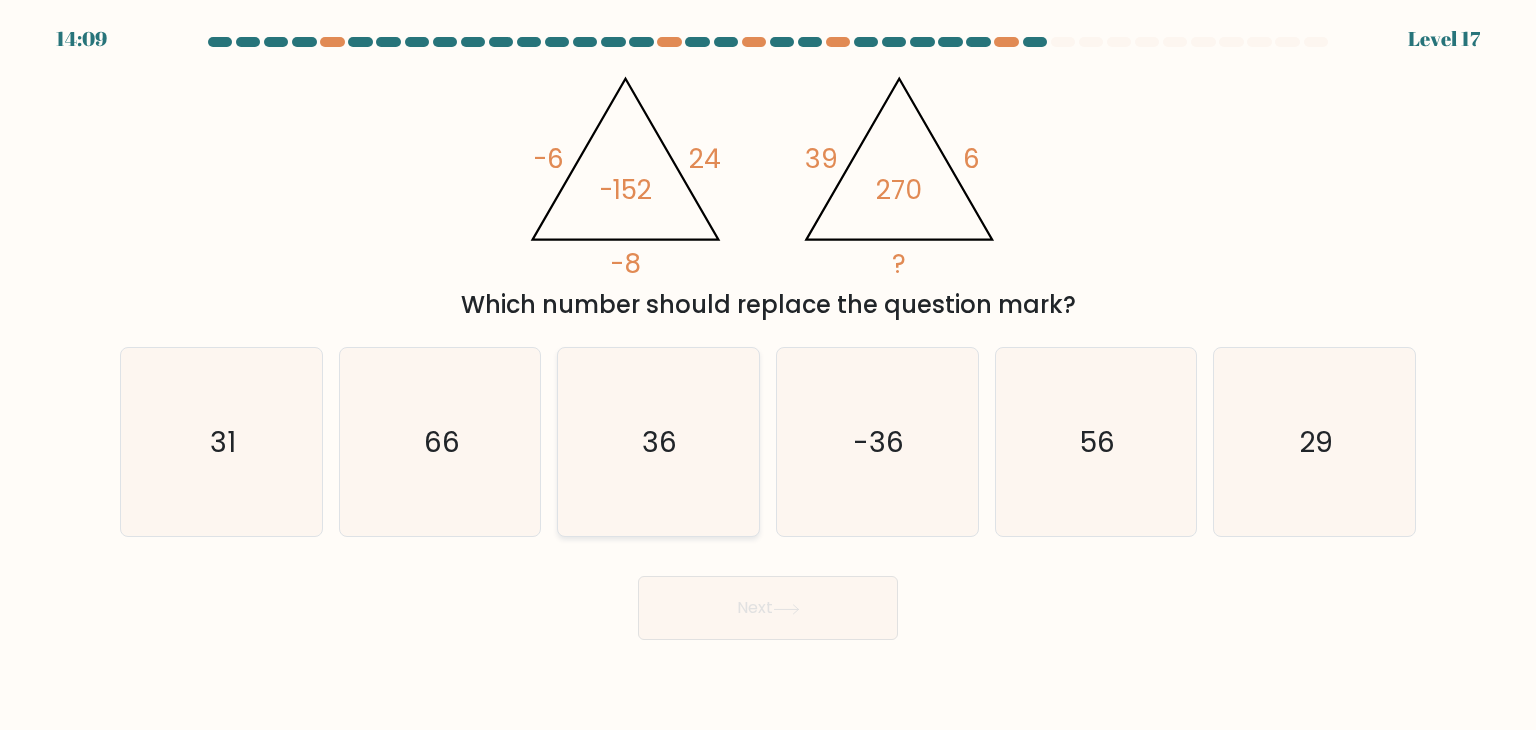 click on "36" 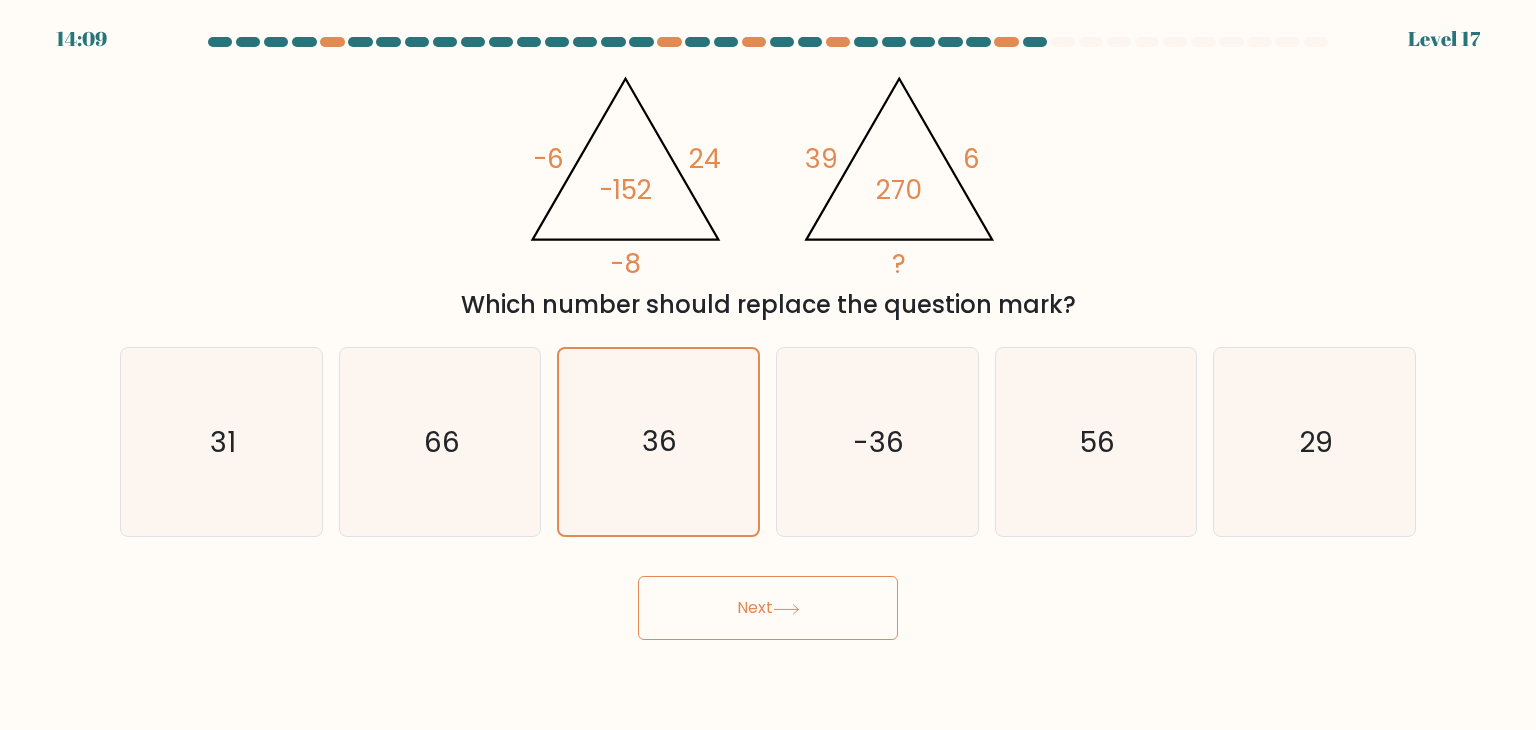 click on "Next" at bounding box center [768, 608] 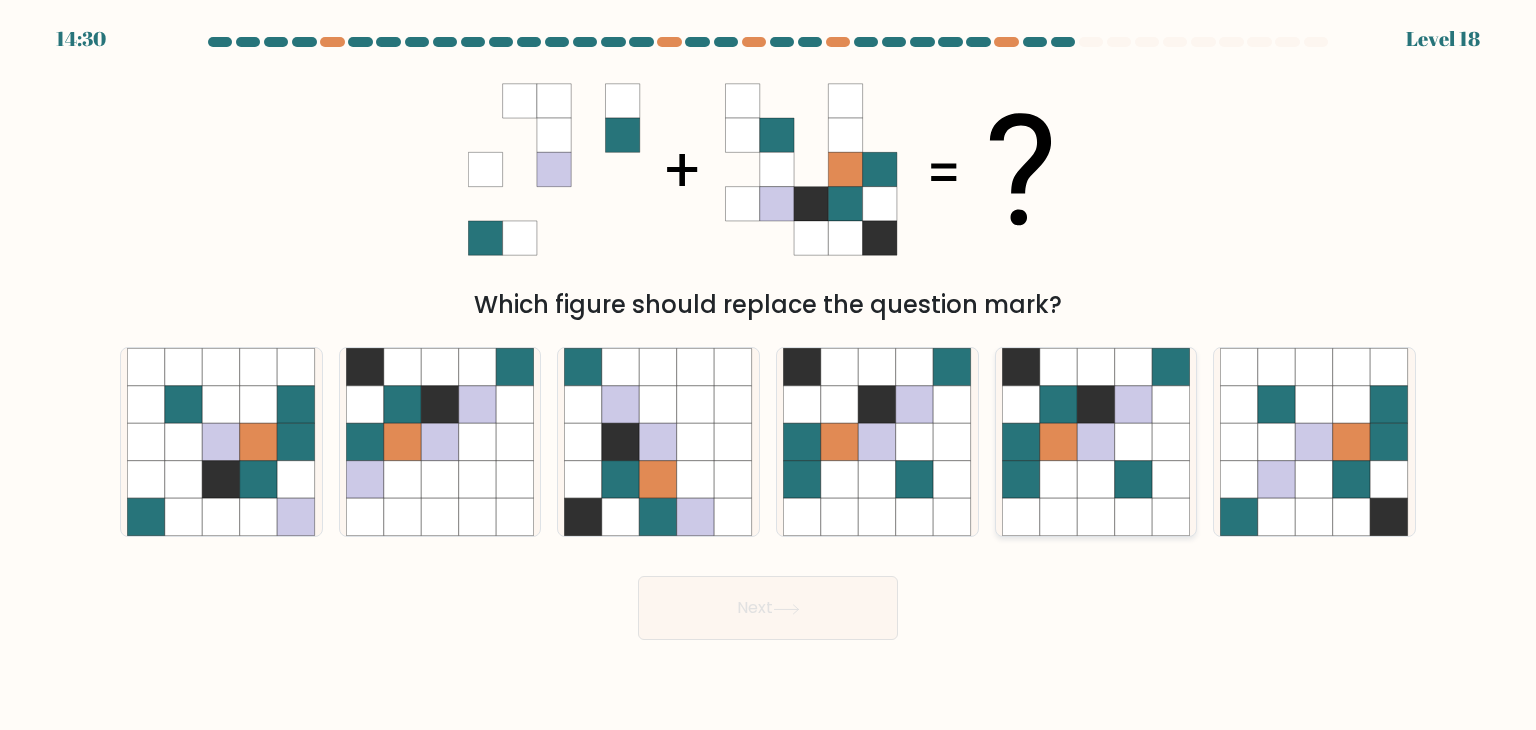 click 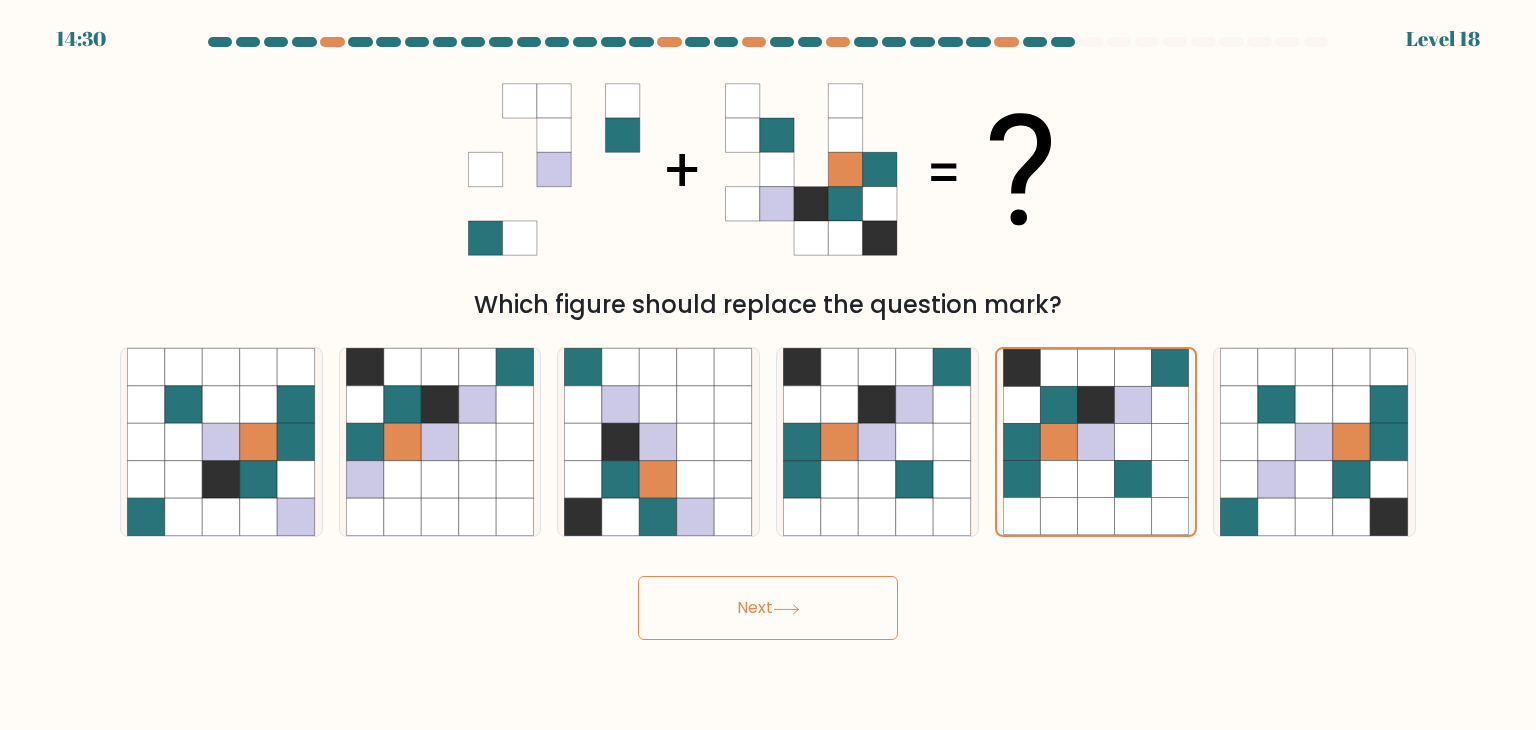 click on "Next" at bounding box center [768, 608] 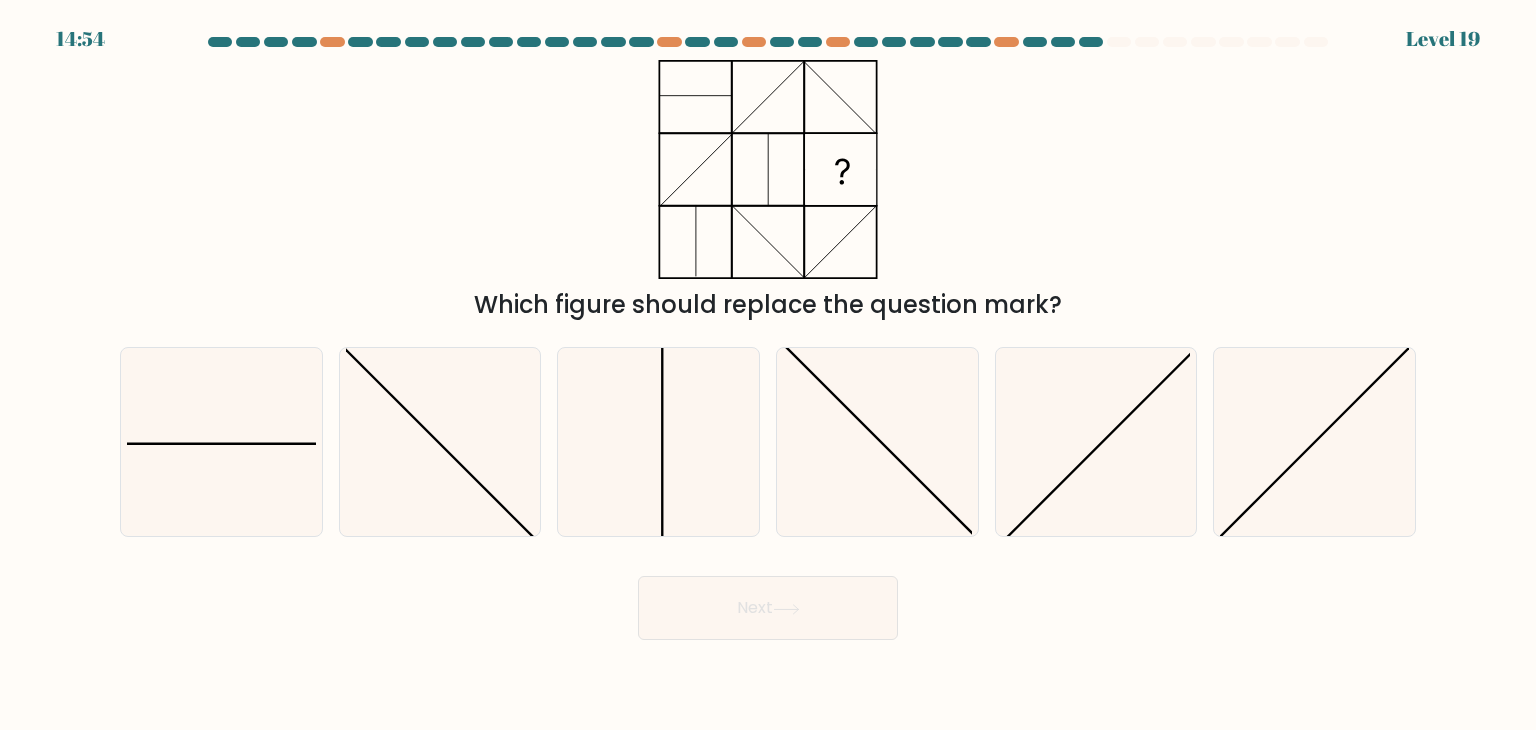click at bounding box center (221, 442) 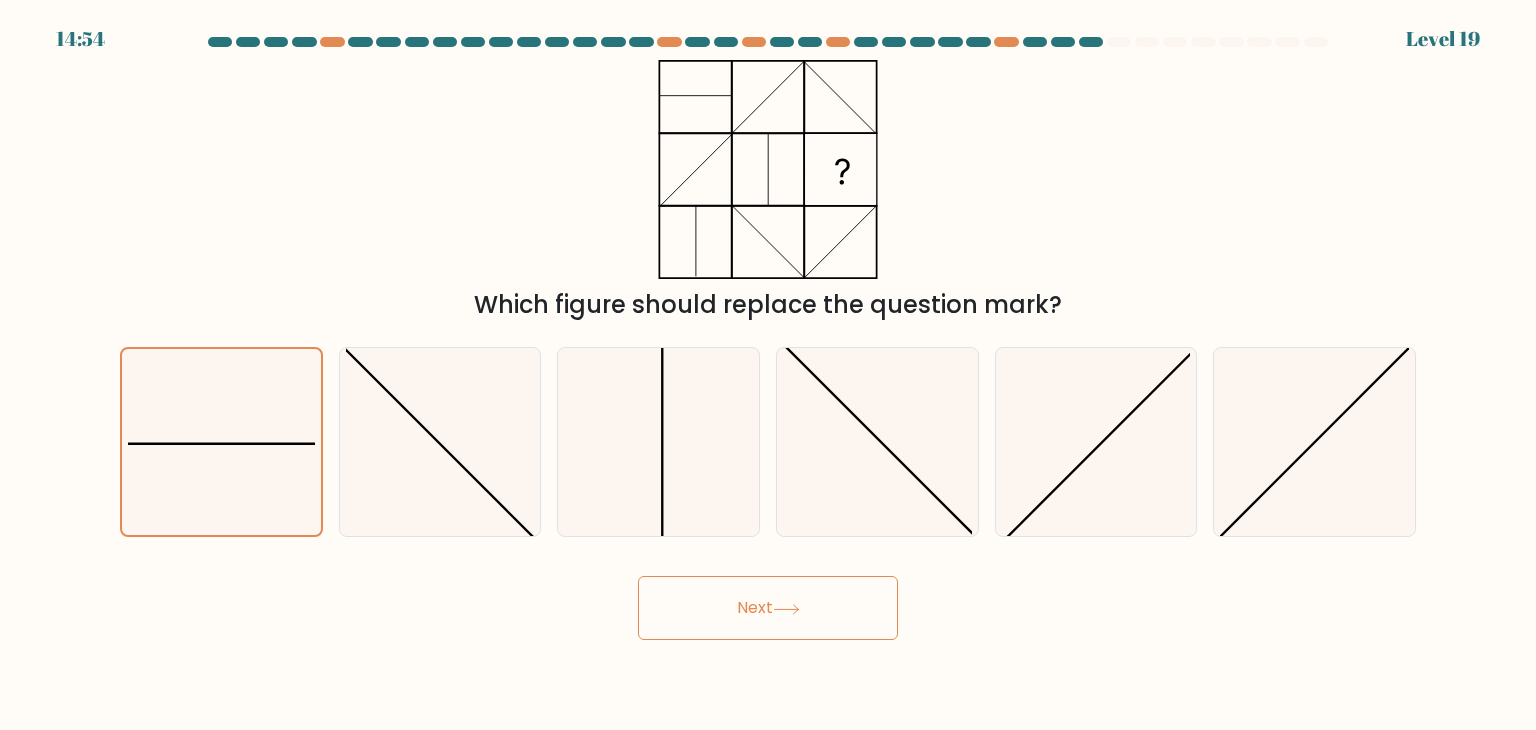 click on "Next" at bounding box center (768, 608) 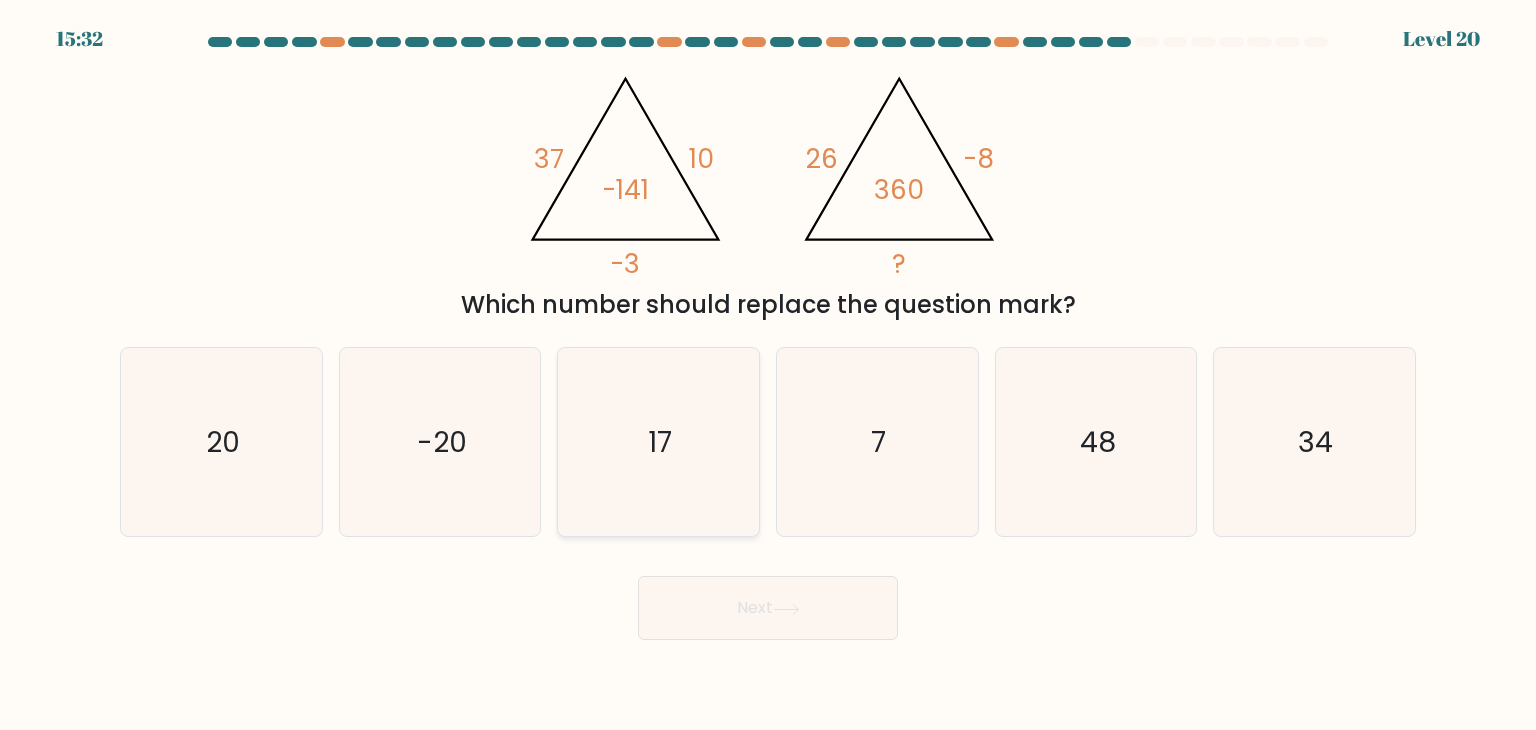 type 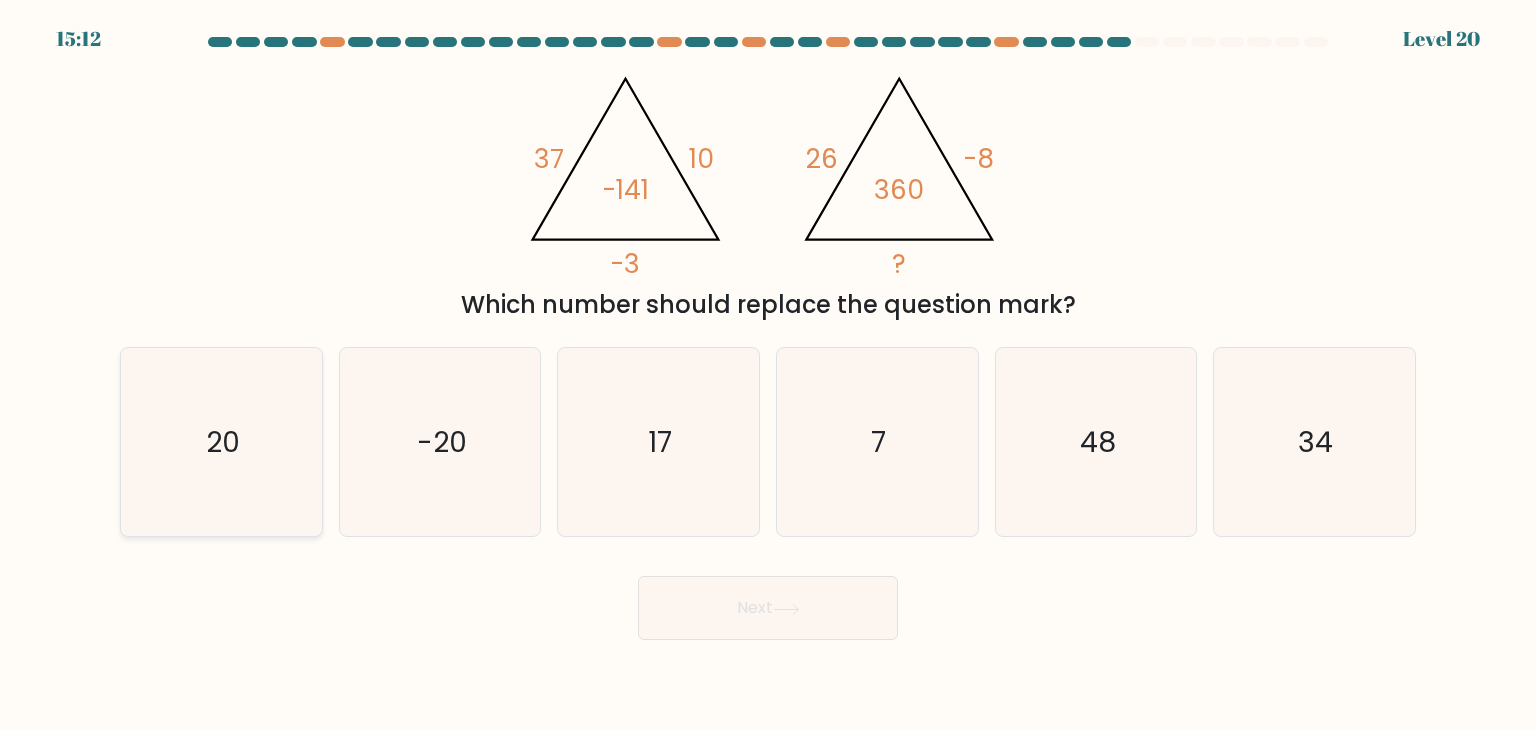 click on "20" 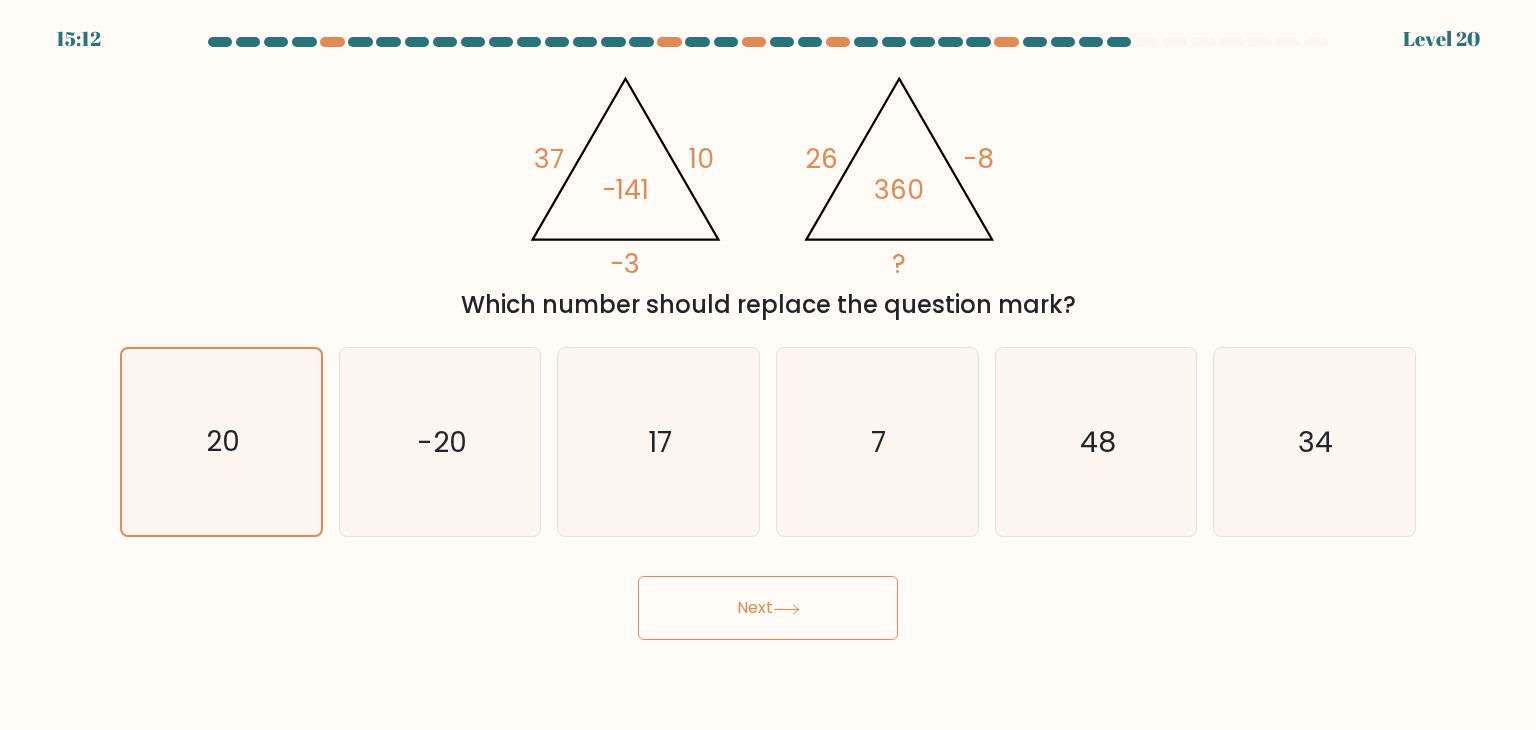 click on "Next" at bounding box center [768, 608] 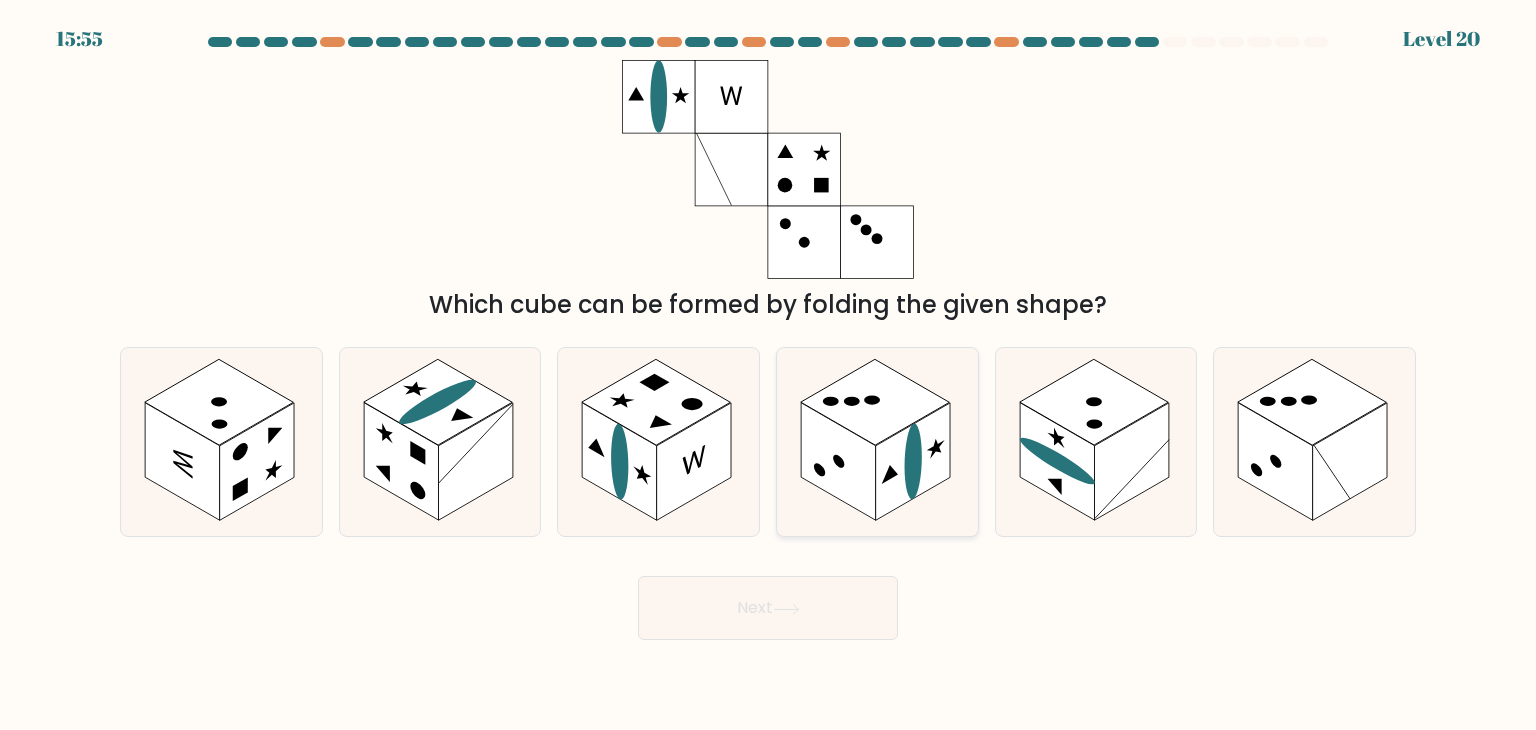 click on "d." at bounding box center [877, 442] 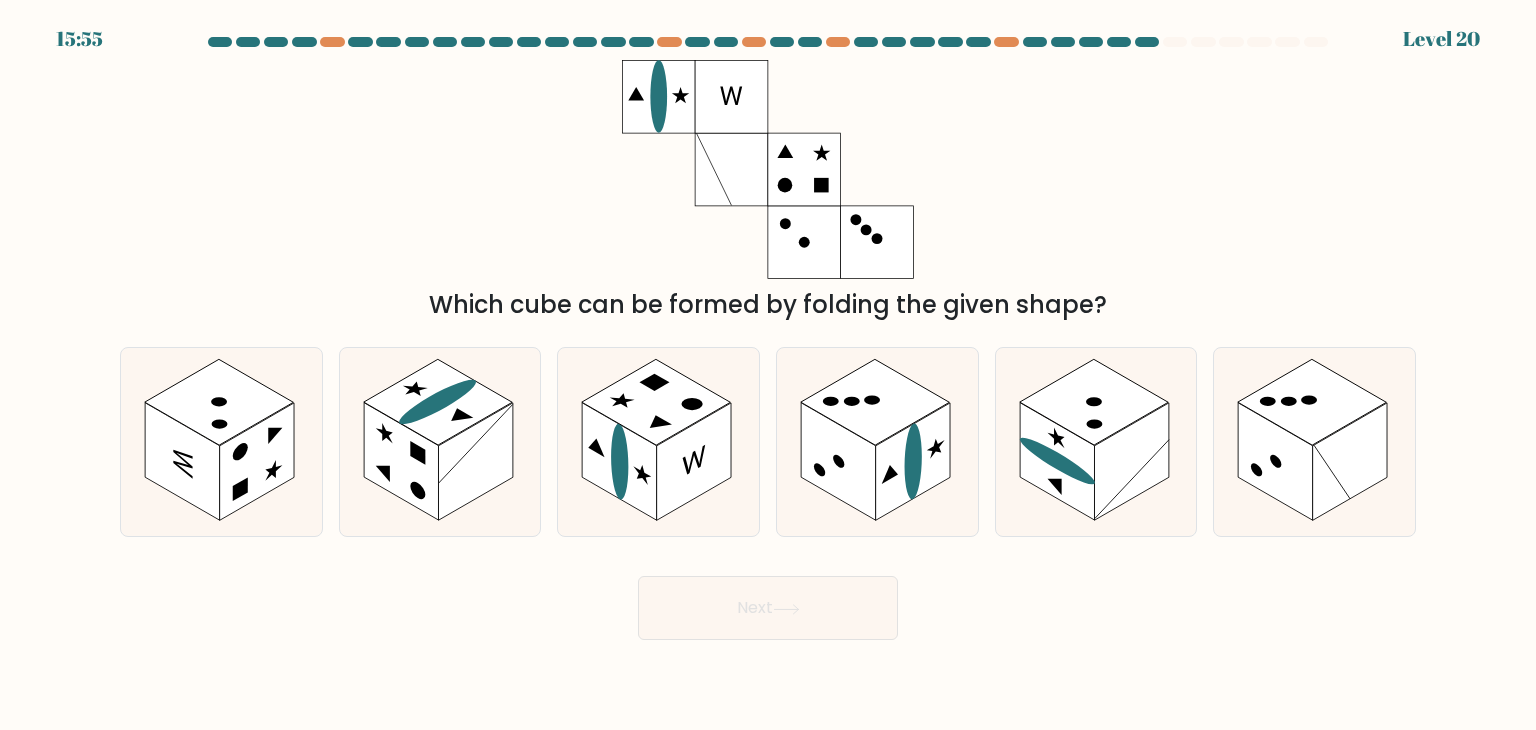 click on "Next" at bounding box center (768, 608) 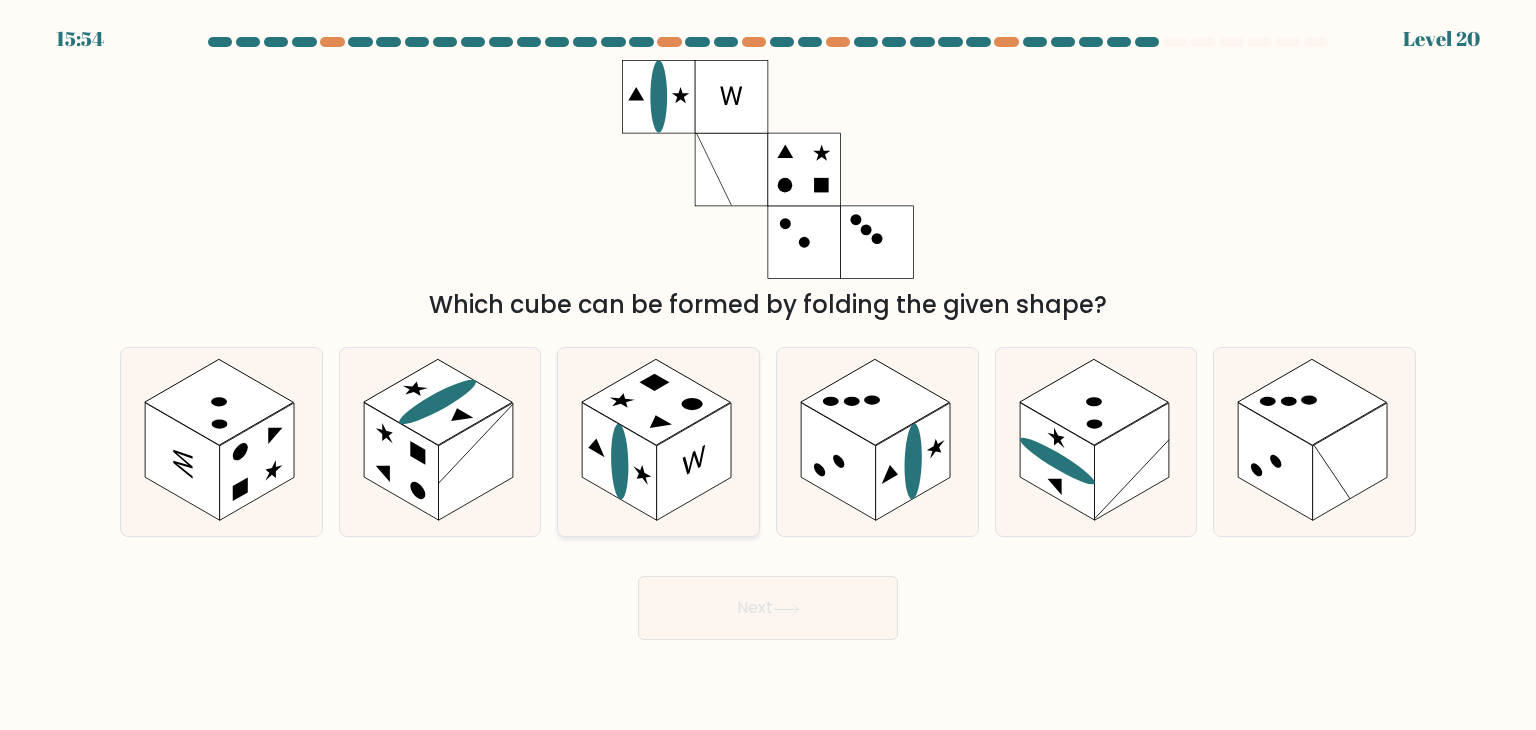 click 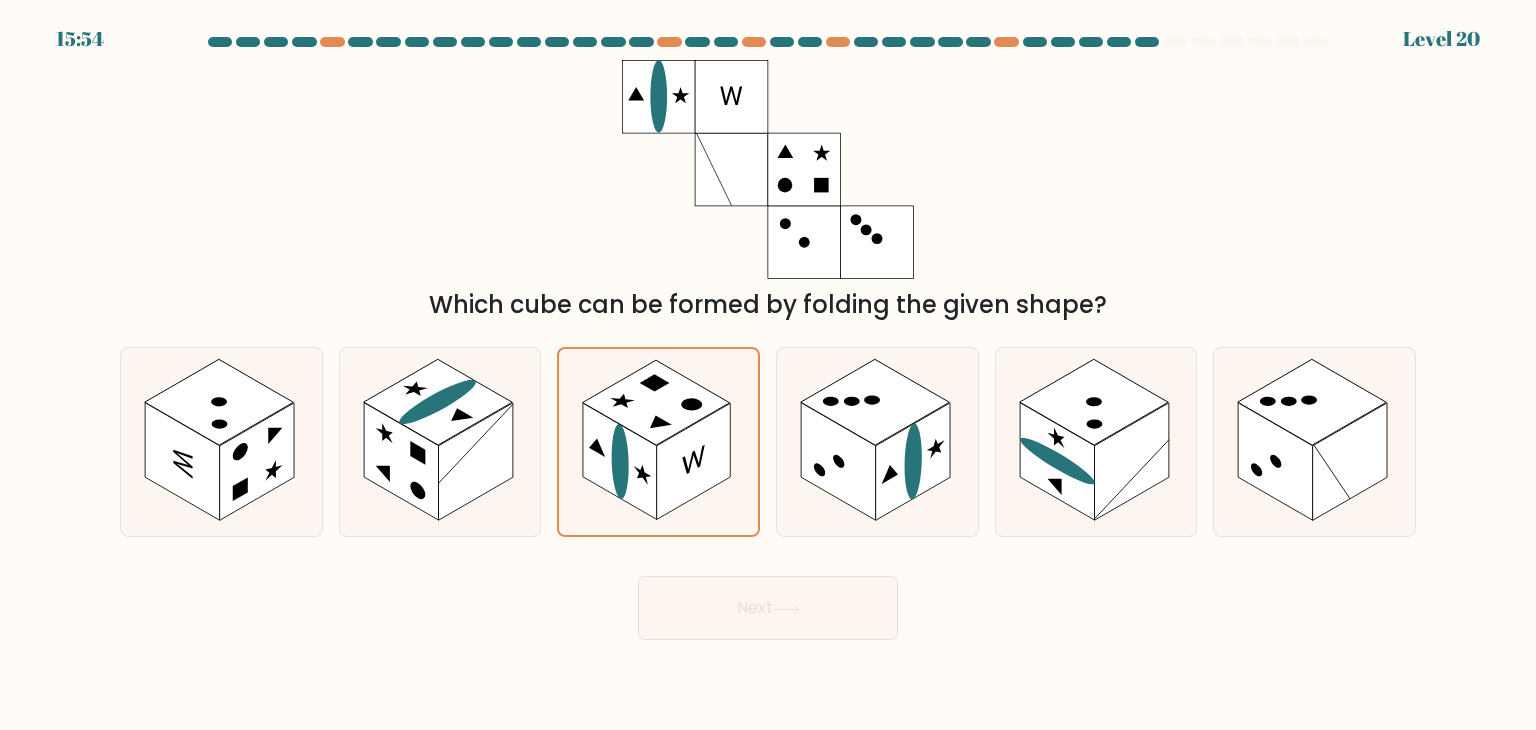 click on "Next" at bounding box center (768, 608) 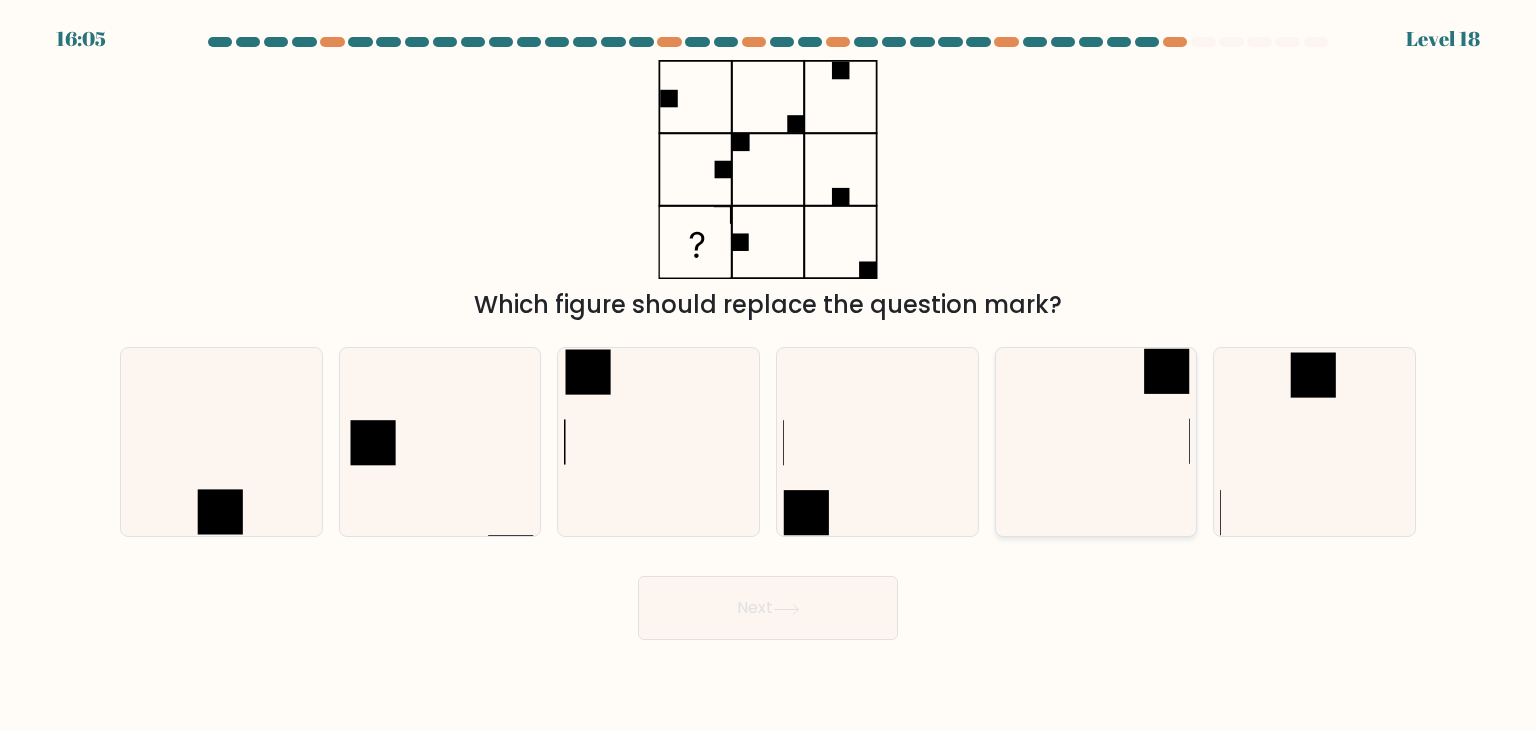 click 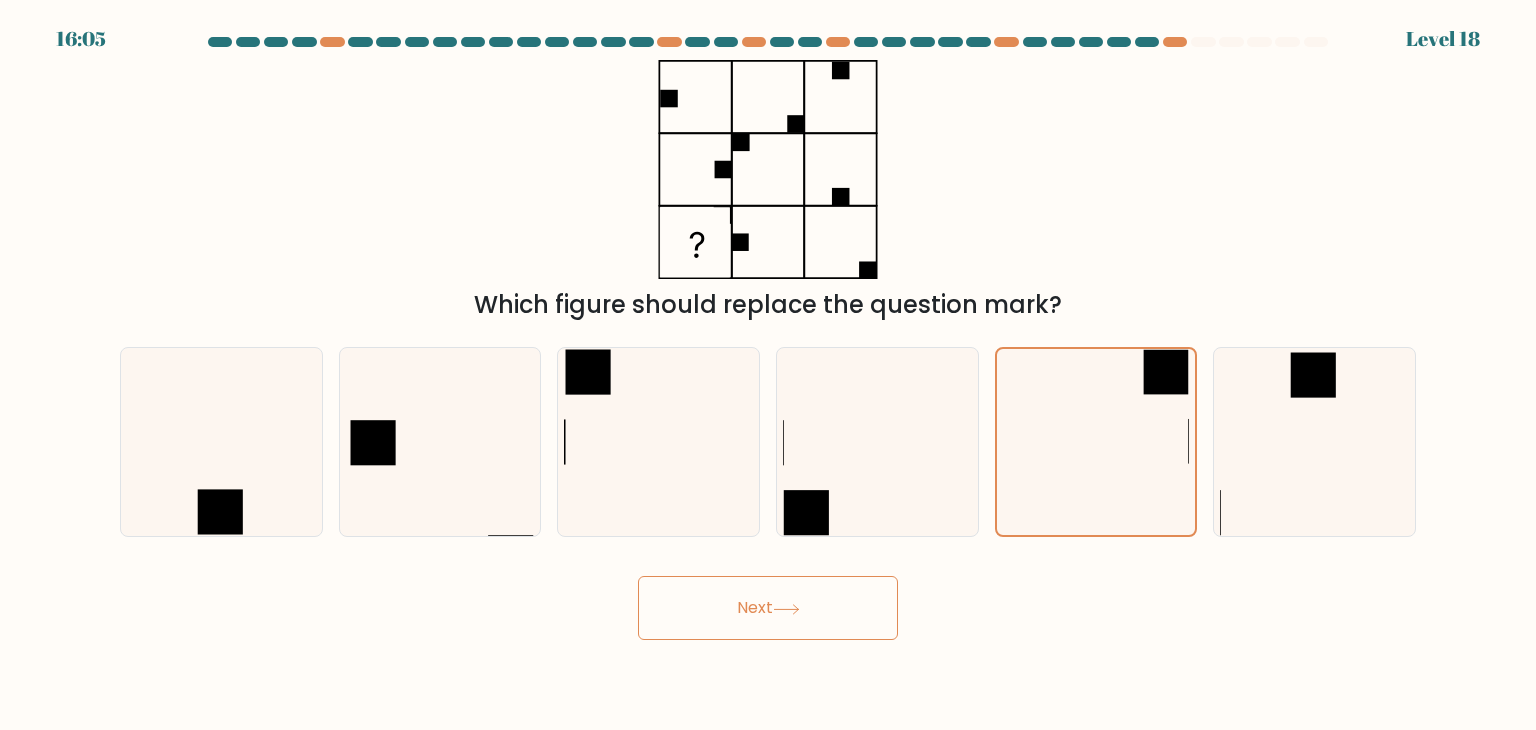 click on "Next" at bounding box center (768, 608) 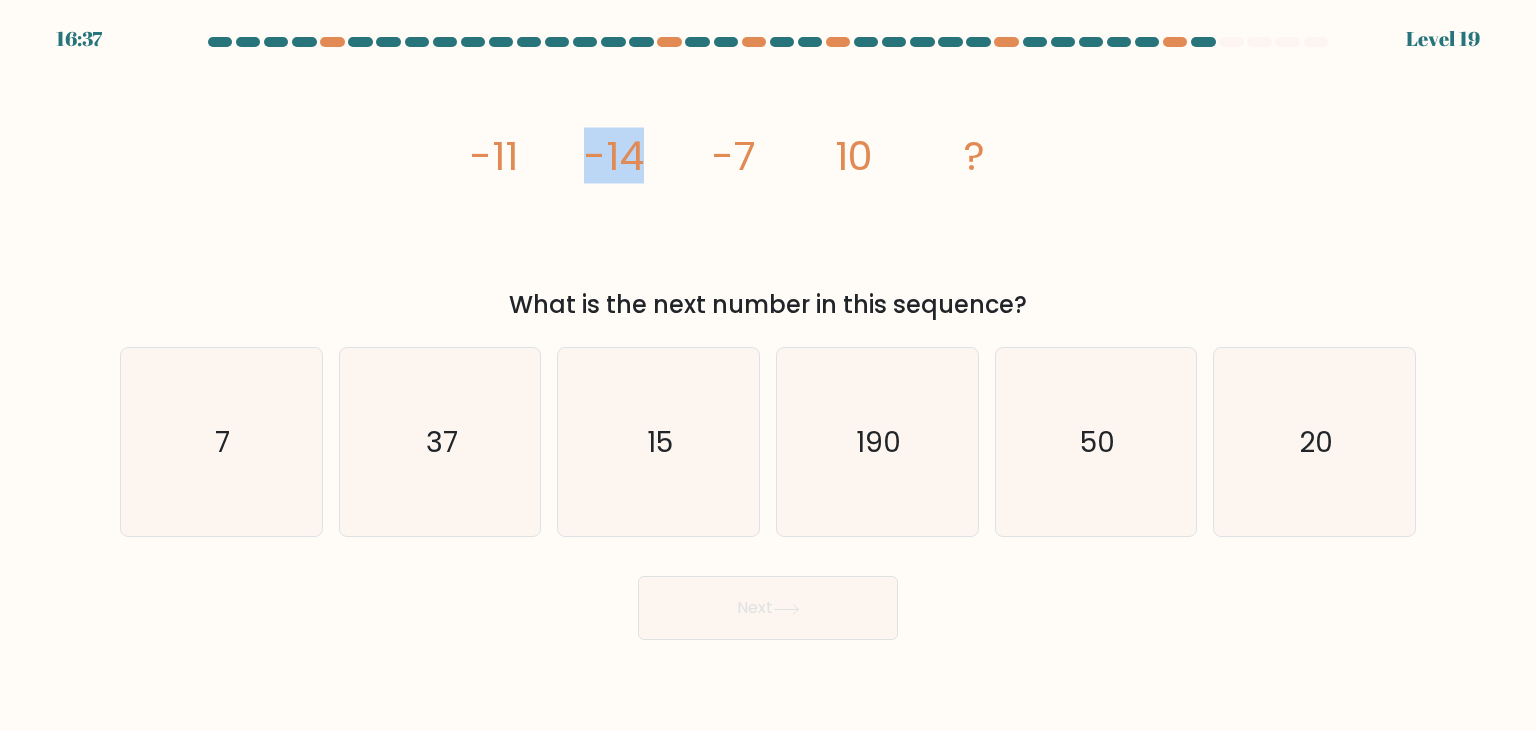 drag, startPoint x: 577, startPoint y: 173, endPoint x: 741, endPoint y: 191, distance: 164.98485 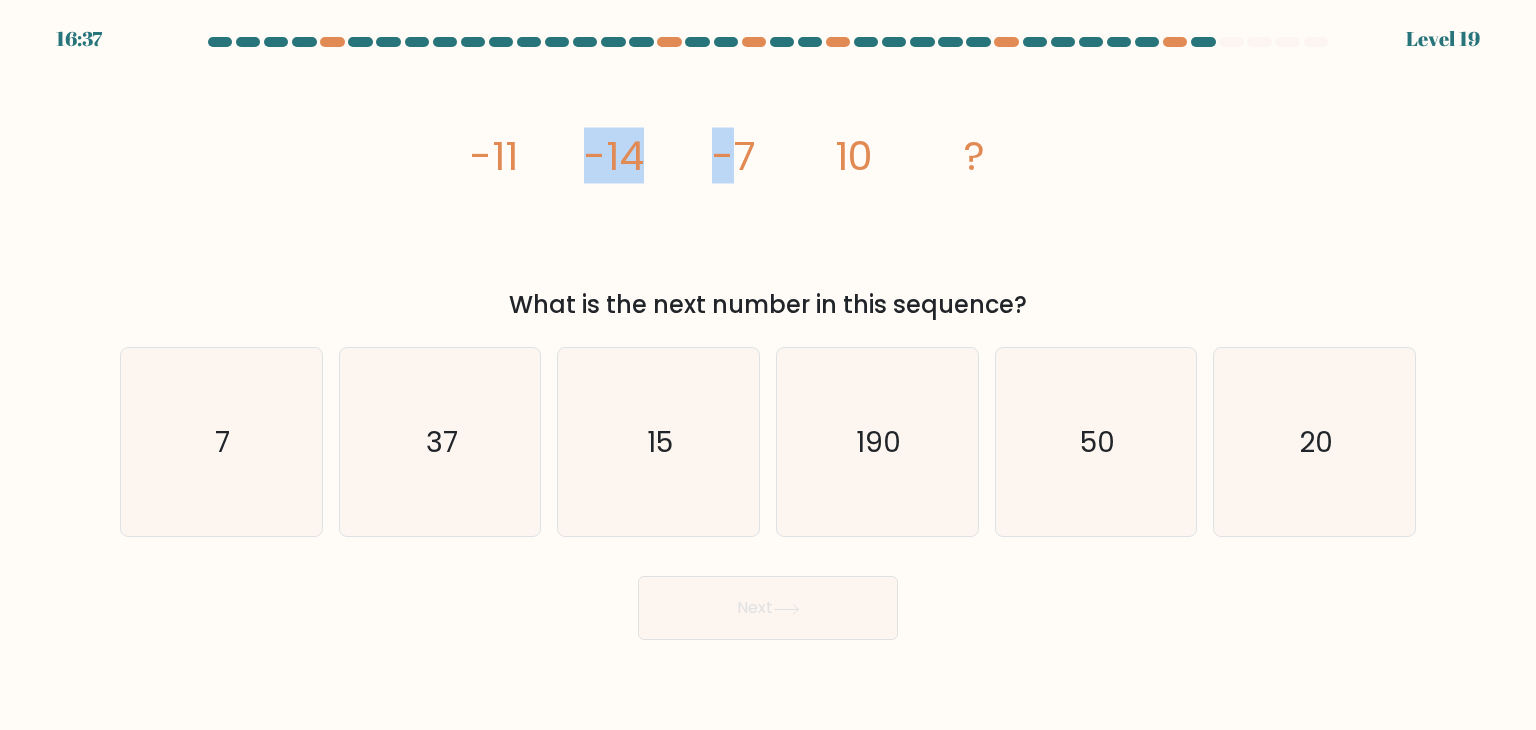 click on "image/svg+xml
-11
-14
-7
10
?" 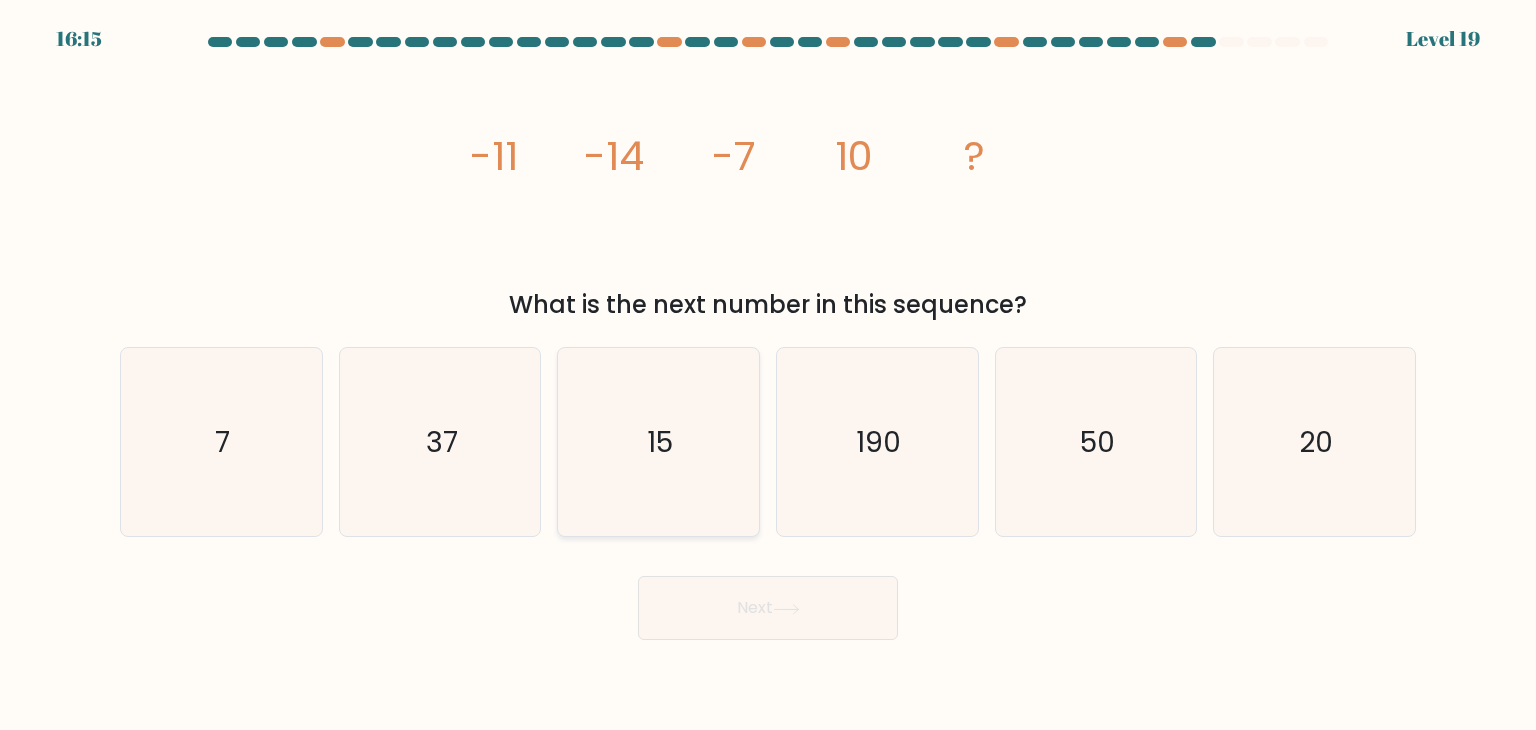 drag, startPoint x: 481, startPoint y: 453, endPoint x: 577, endPoint y: 513, distance: 113.20777 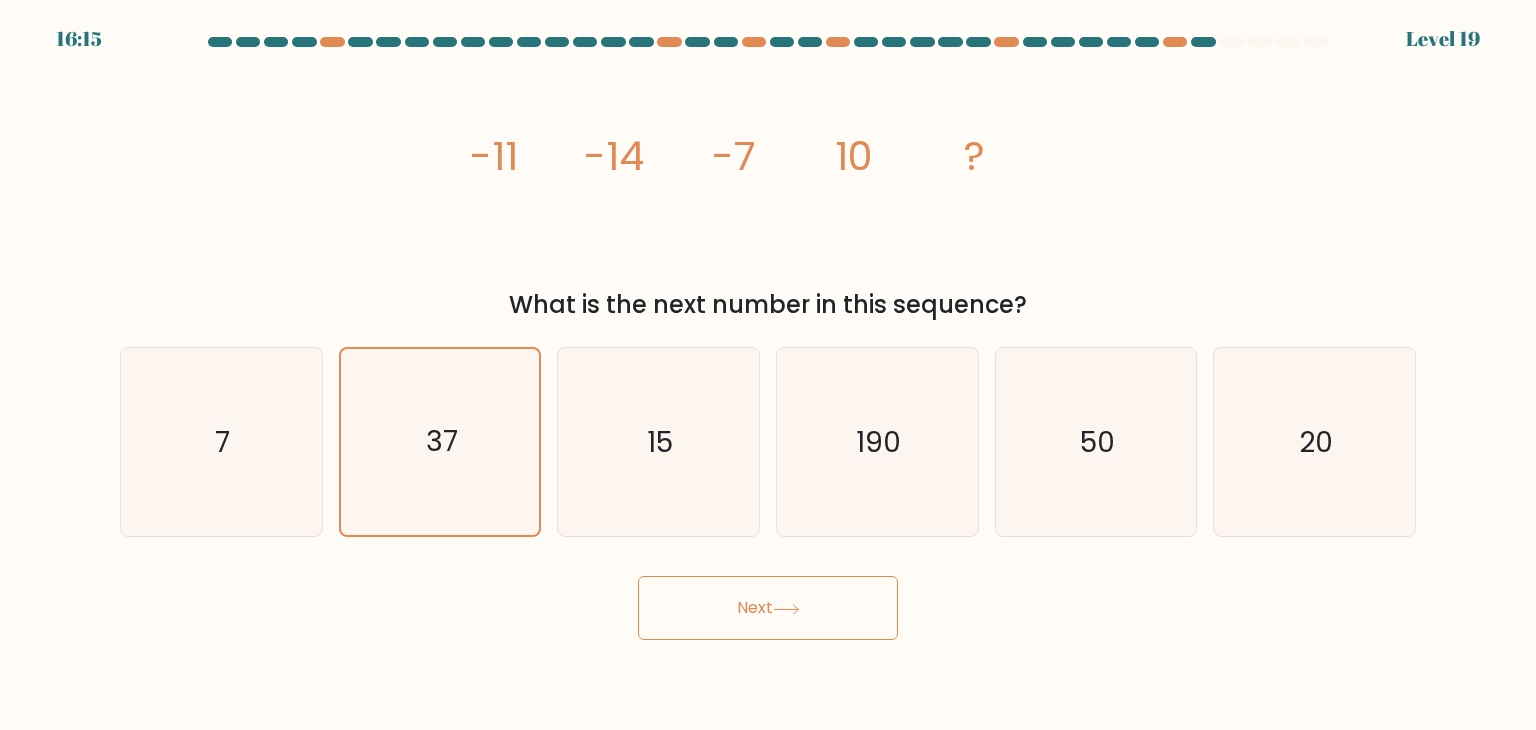 click on "16:15
Level 19" at bounding box center (768, 365) 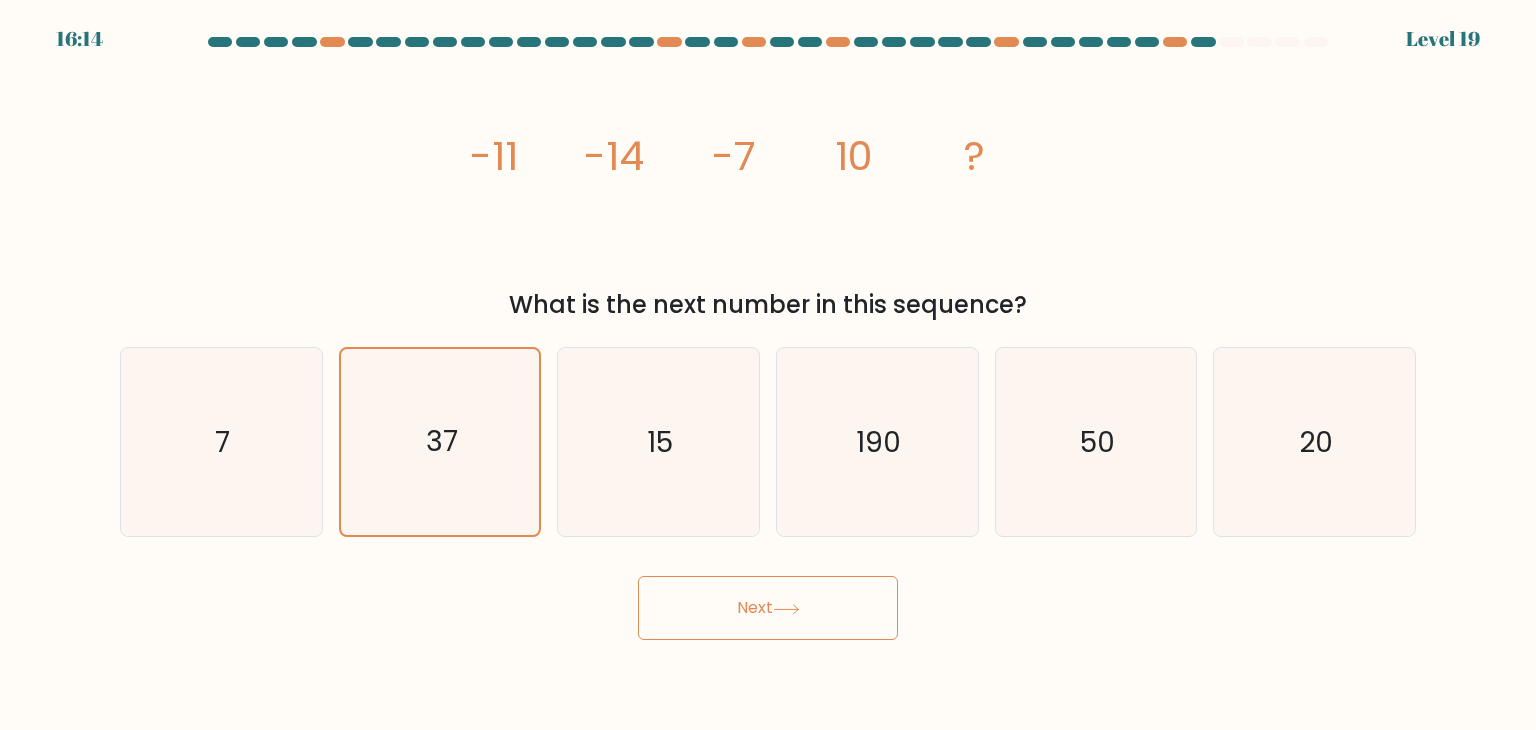 click on "Next" at bounding box center (768, 608) 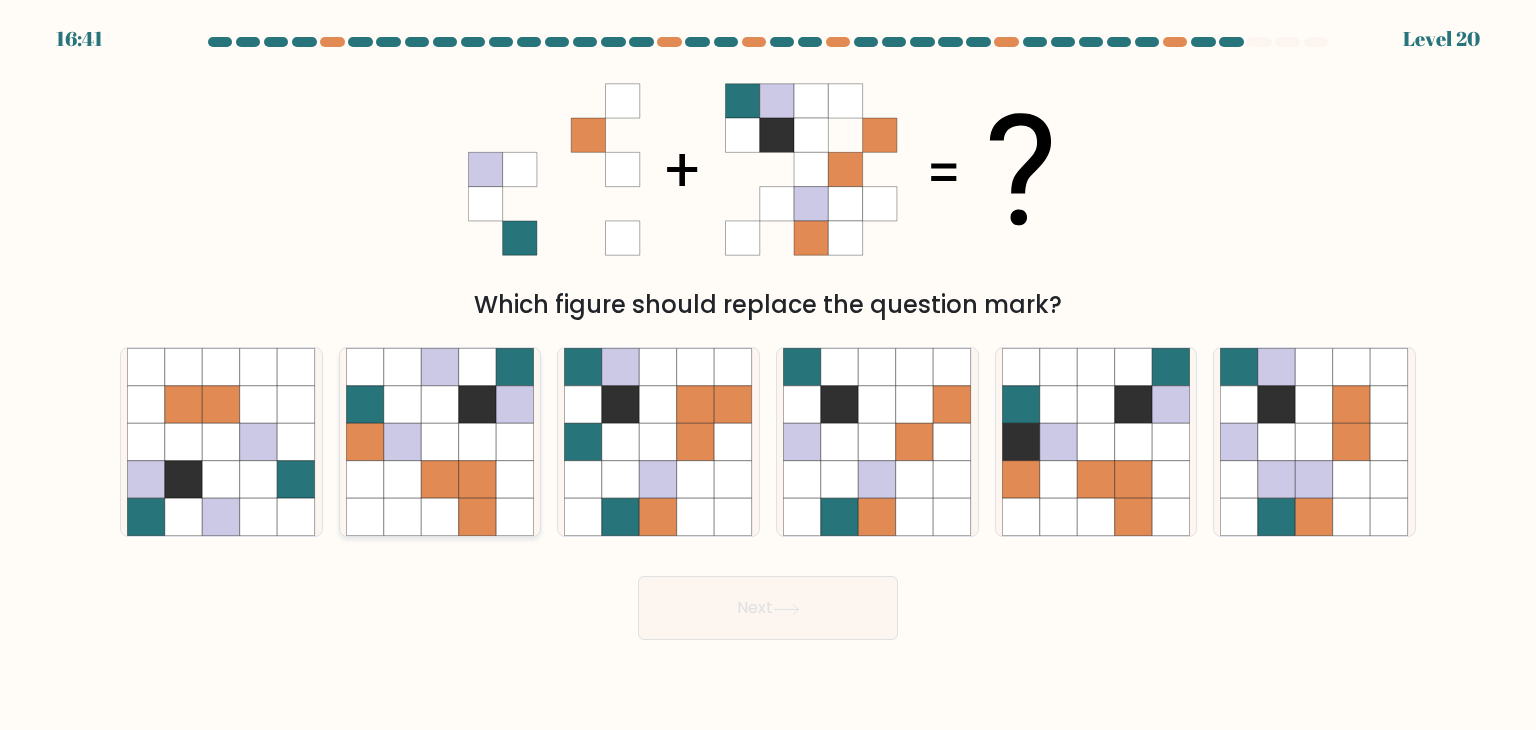 click 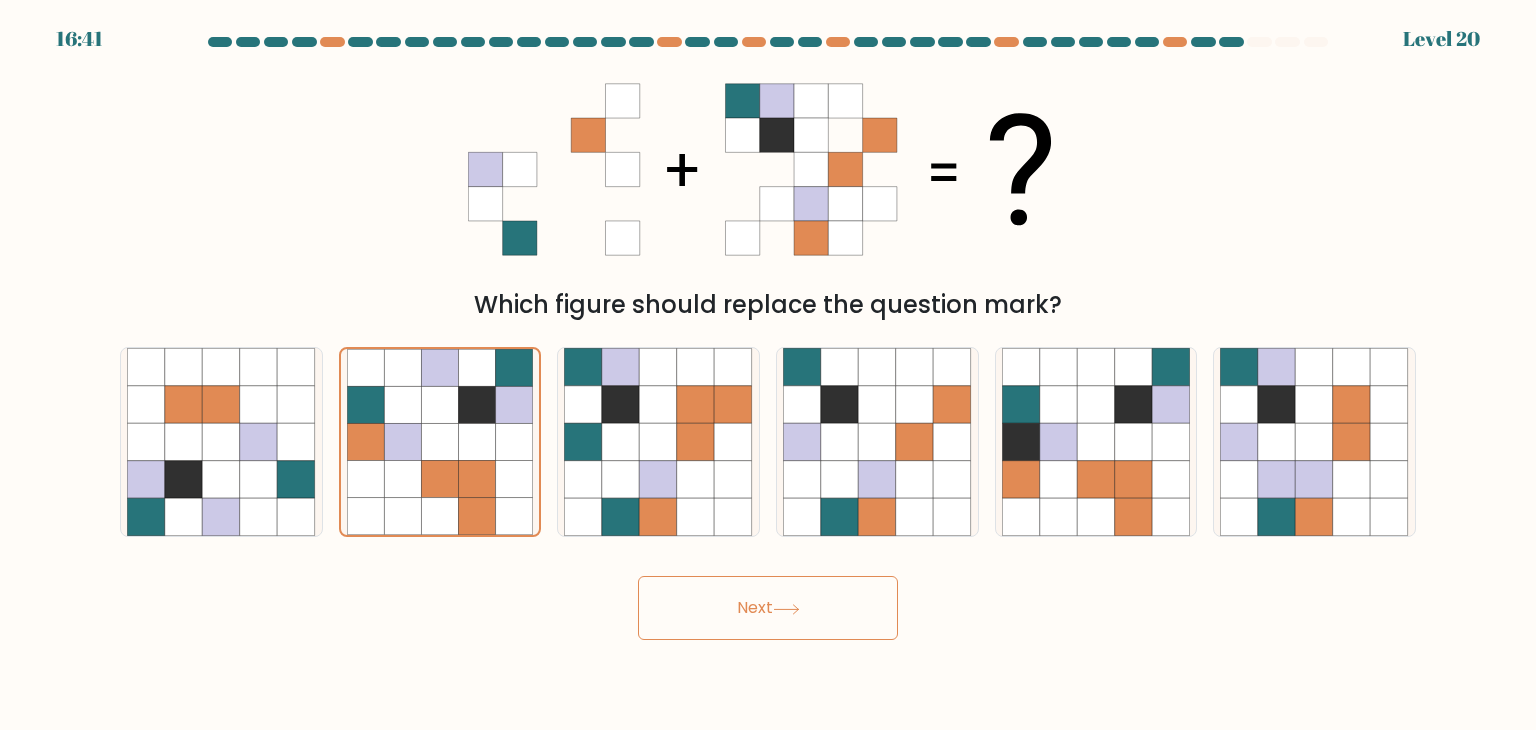 click on "Next" at bounding box center [768, 608] 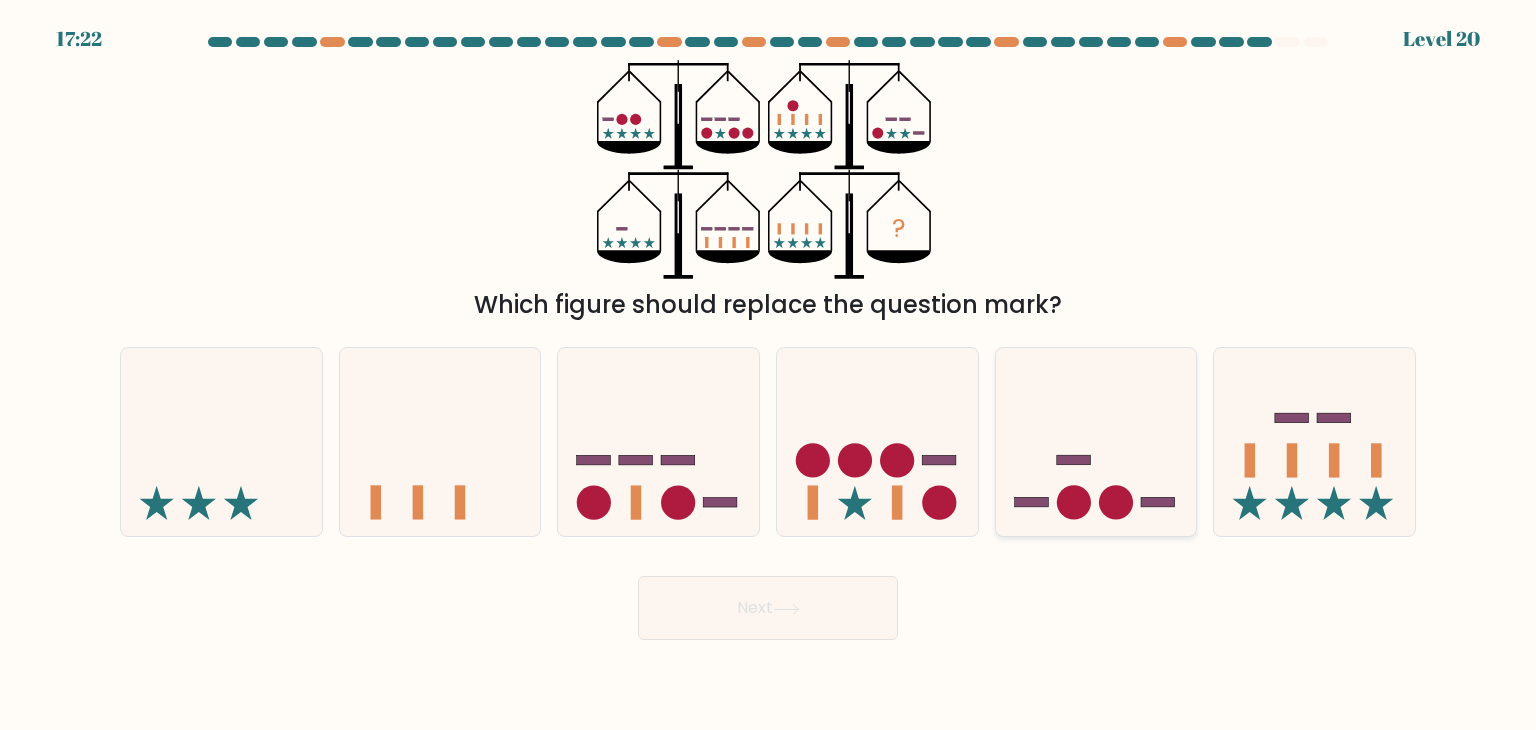 click 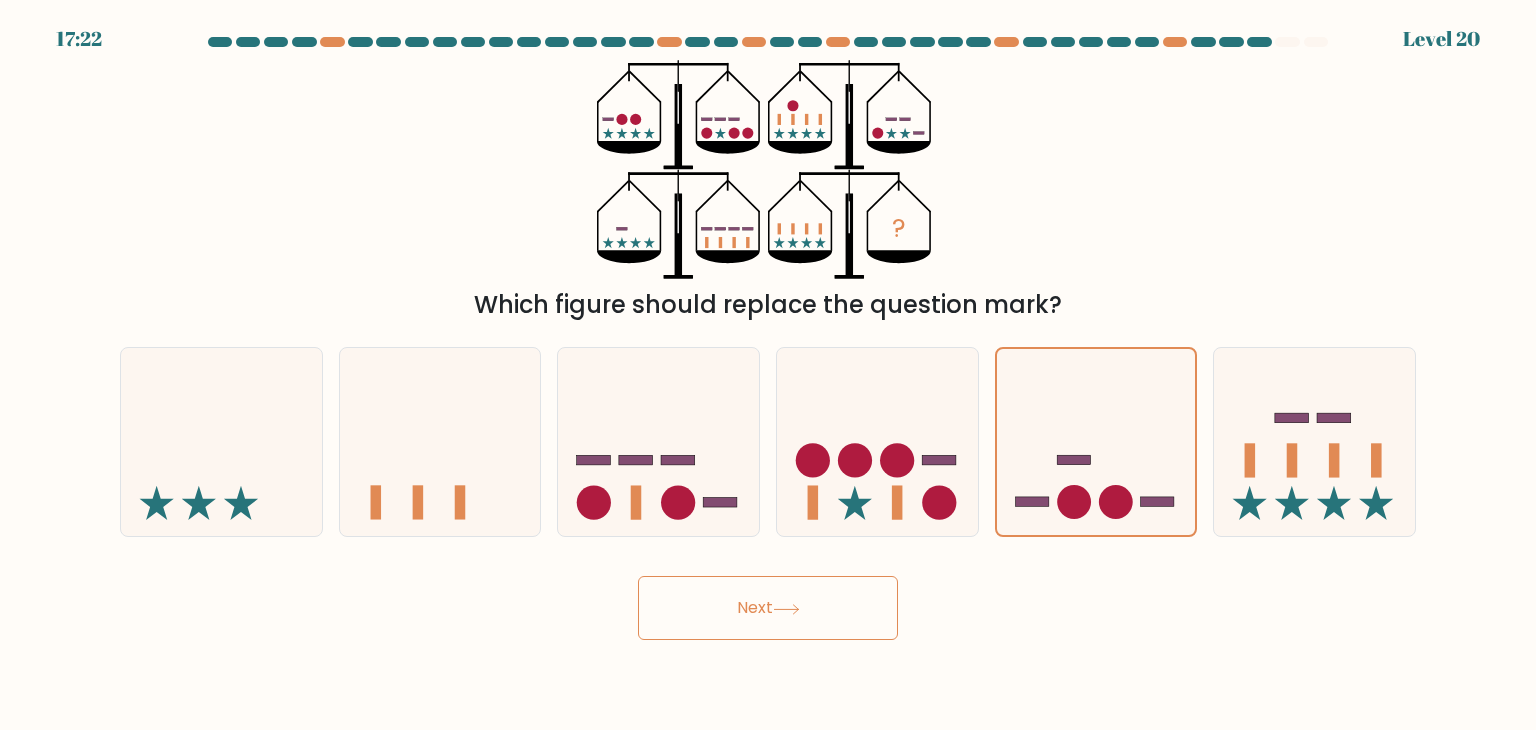 click on "Next" at bounding box center [768, 608] 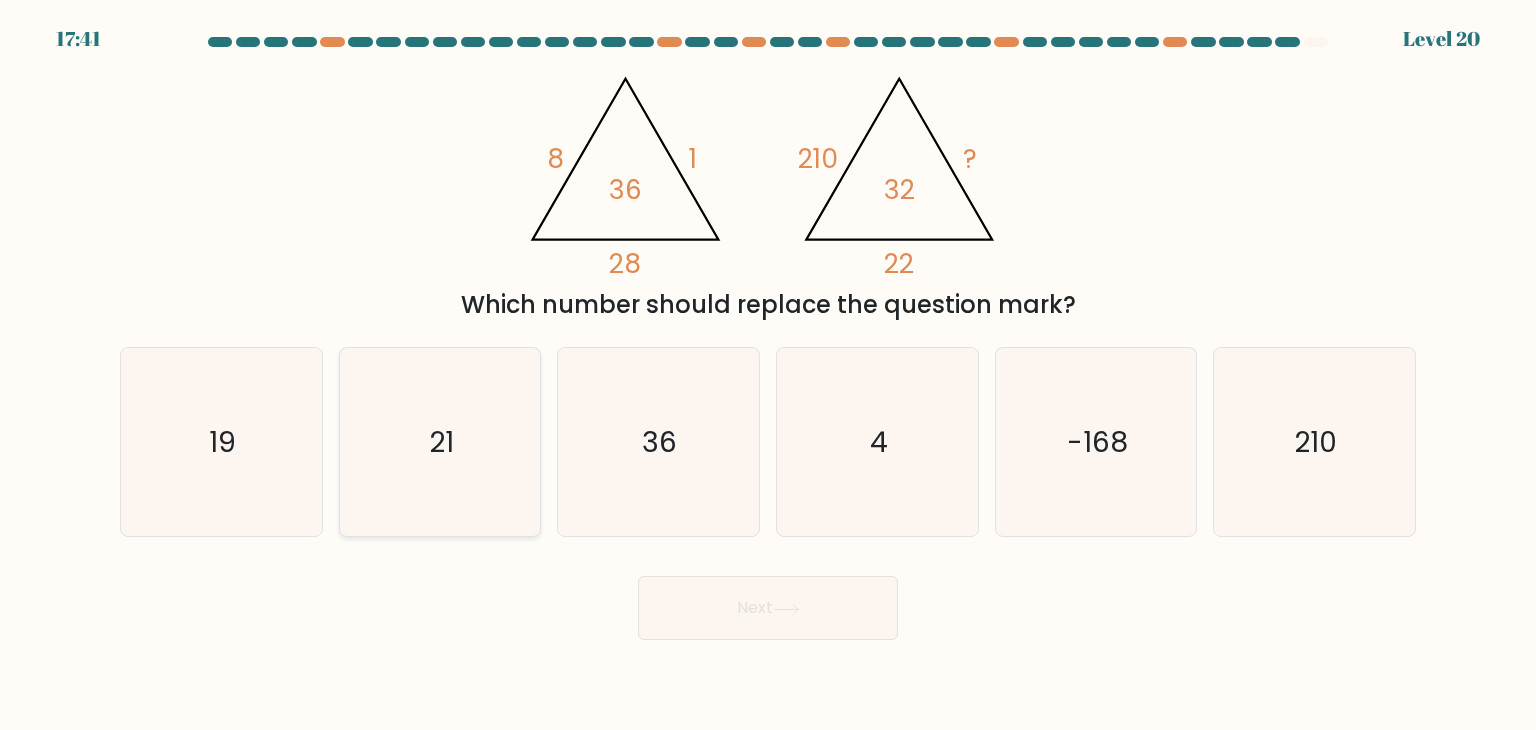 click on "21" 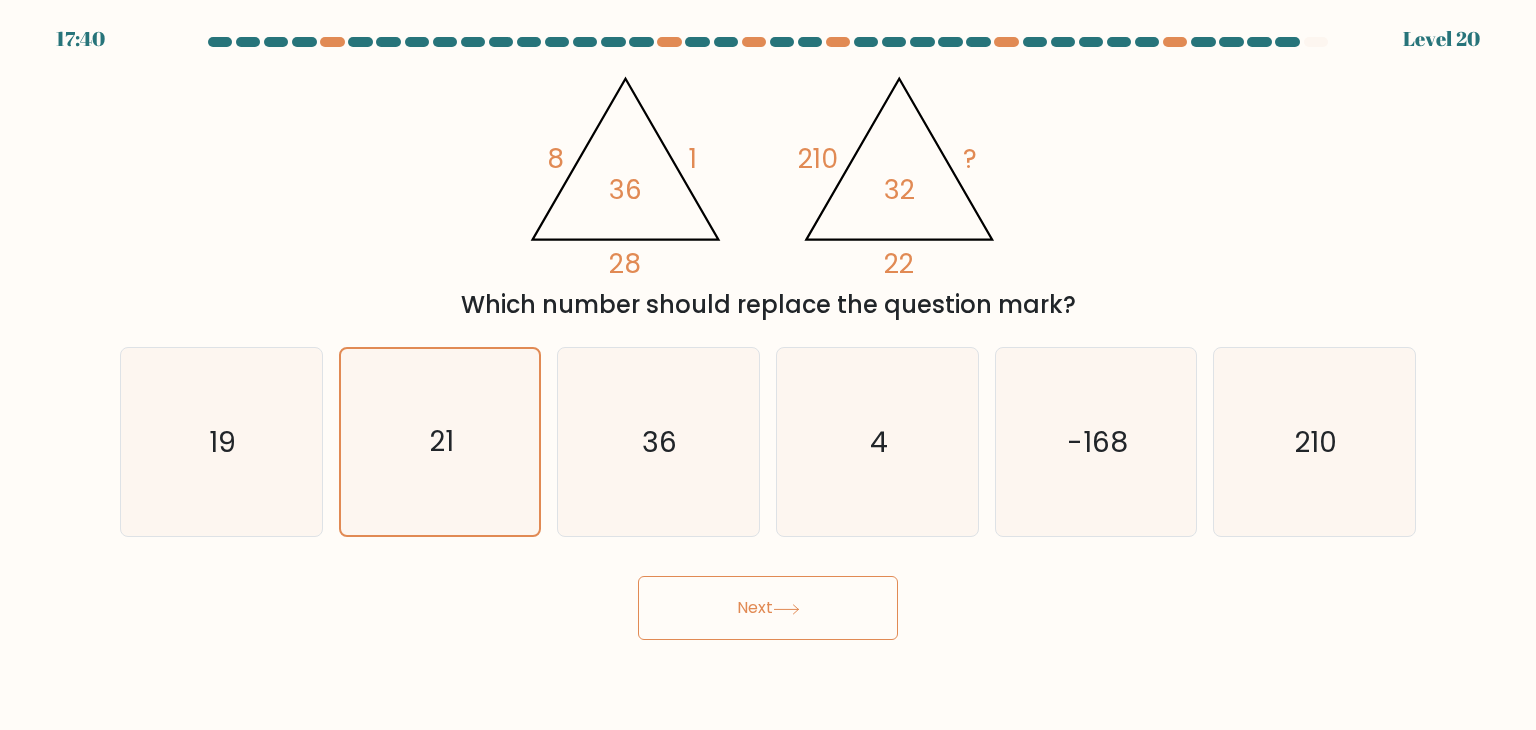 click on "Next" at bounding box center (768, 608) 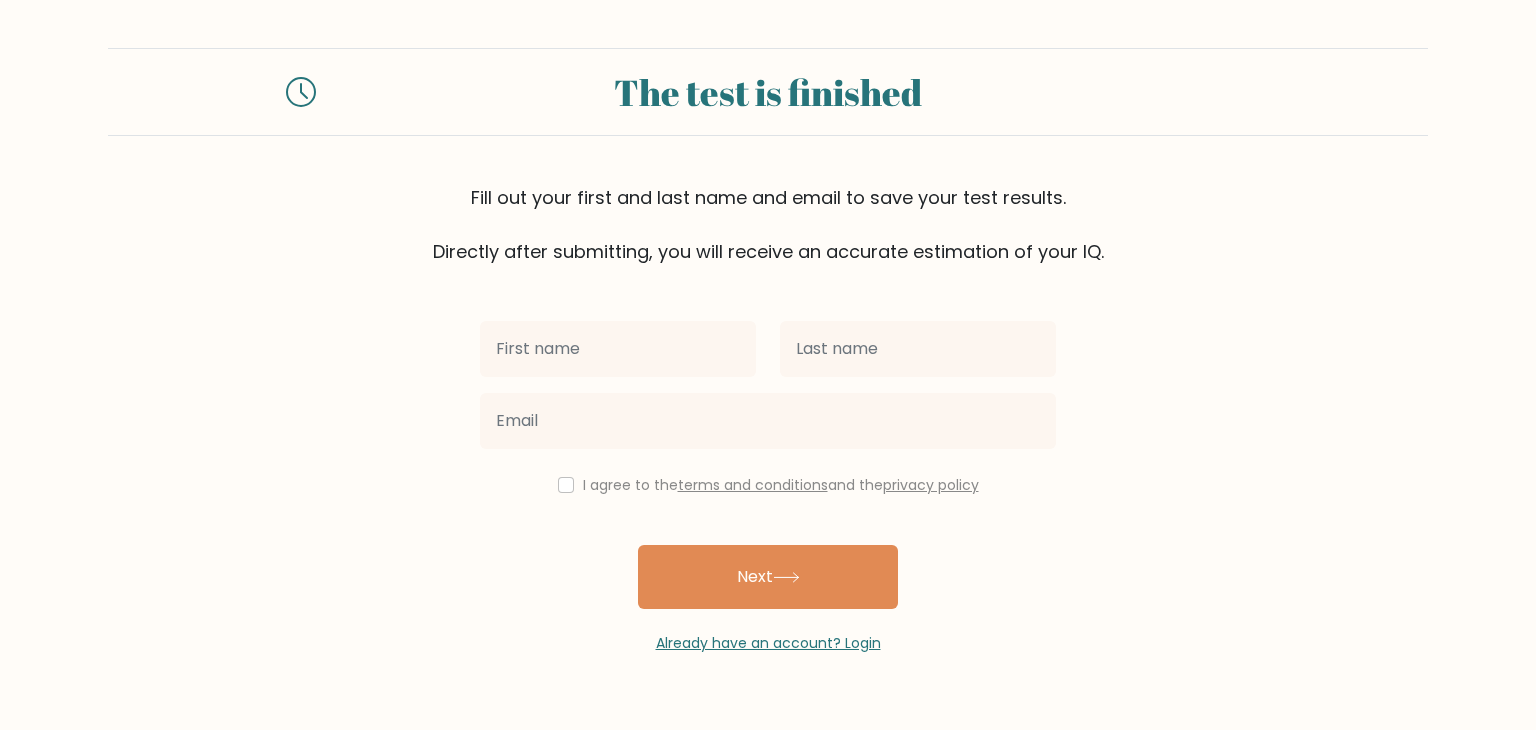 scroll, scrollTop: 0, scrollLeft: 0, axis: both 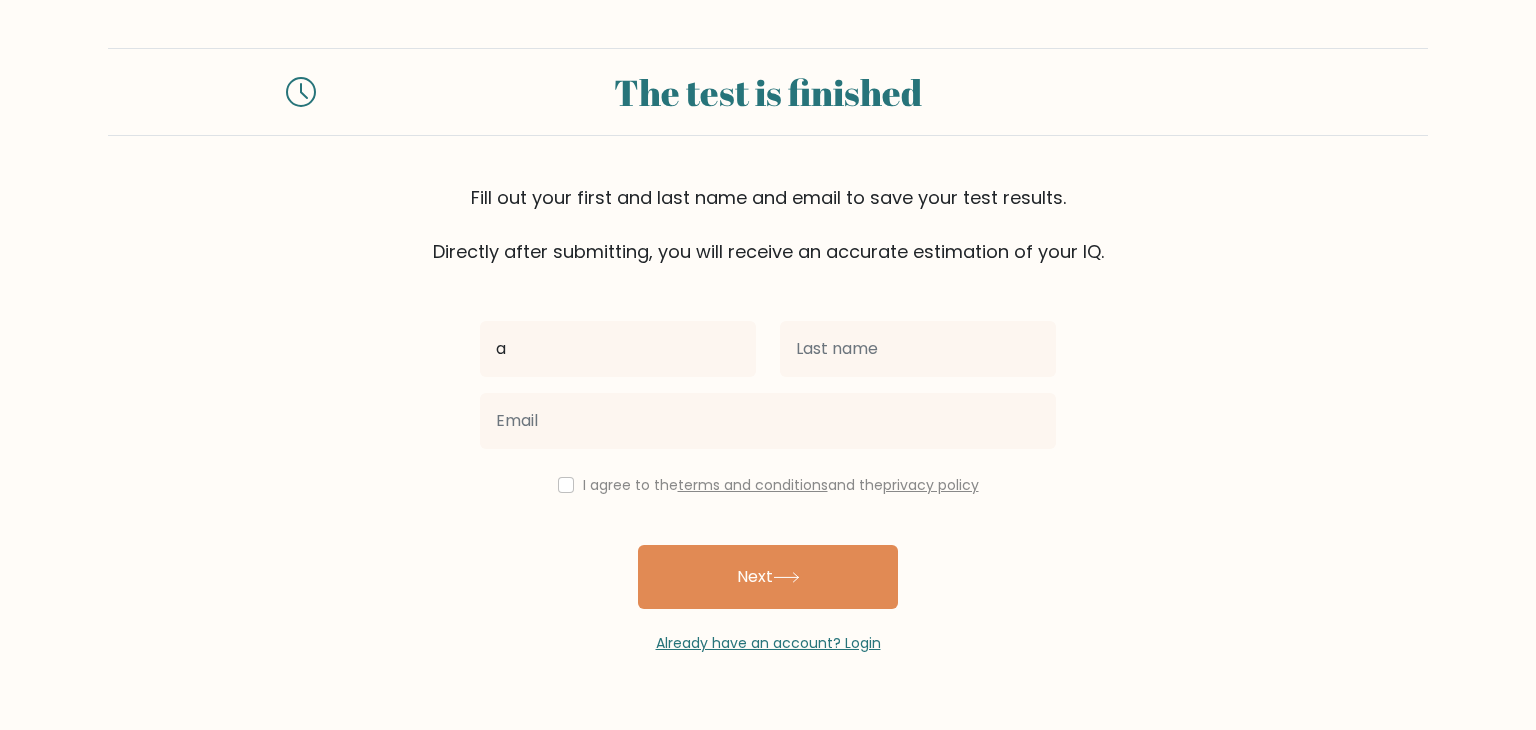 type on "a" 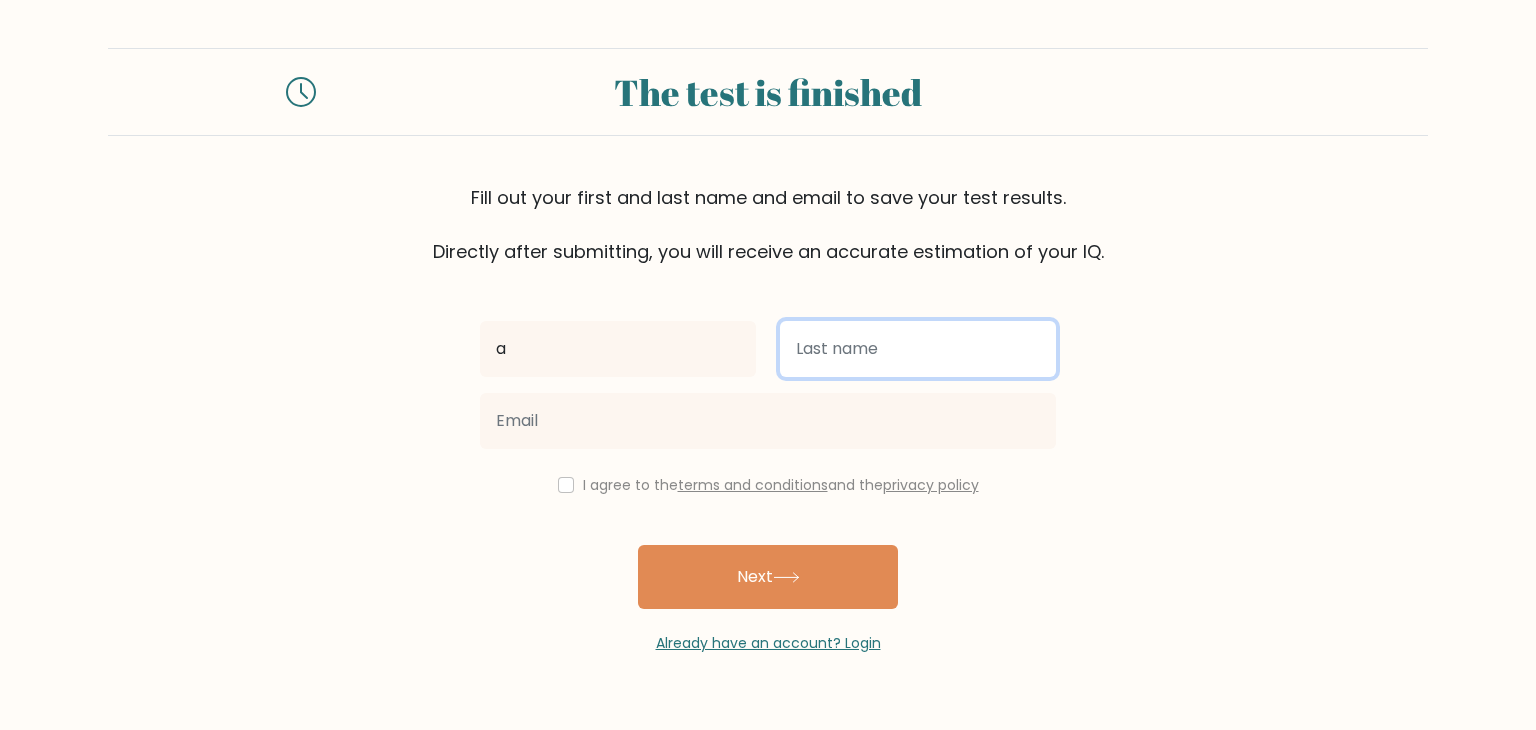 click at bounding box center (918, 349) 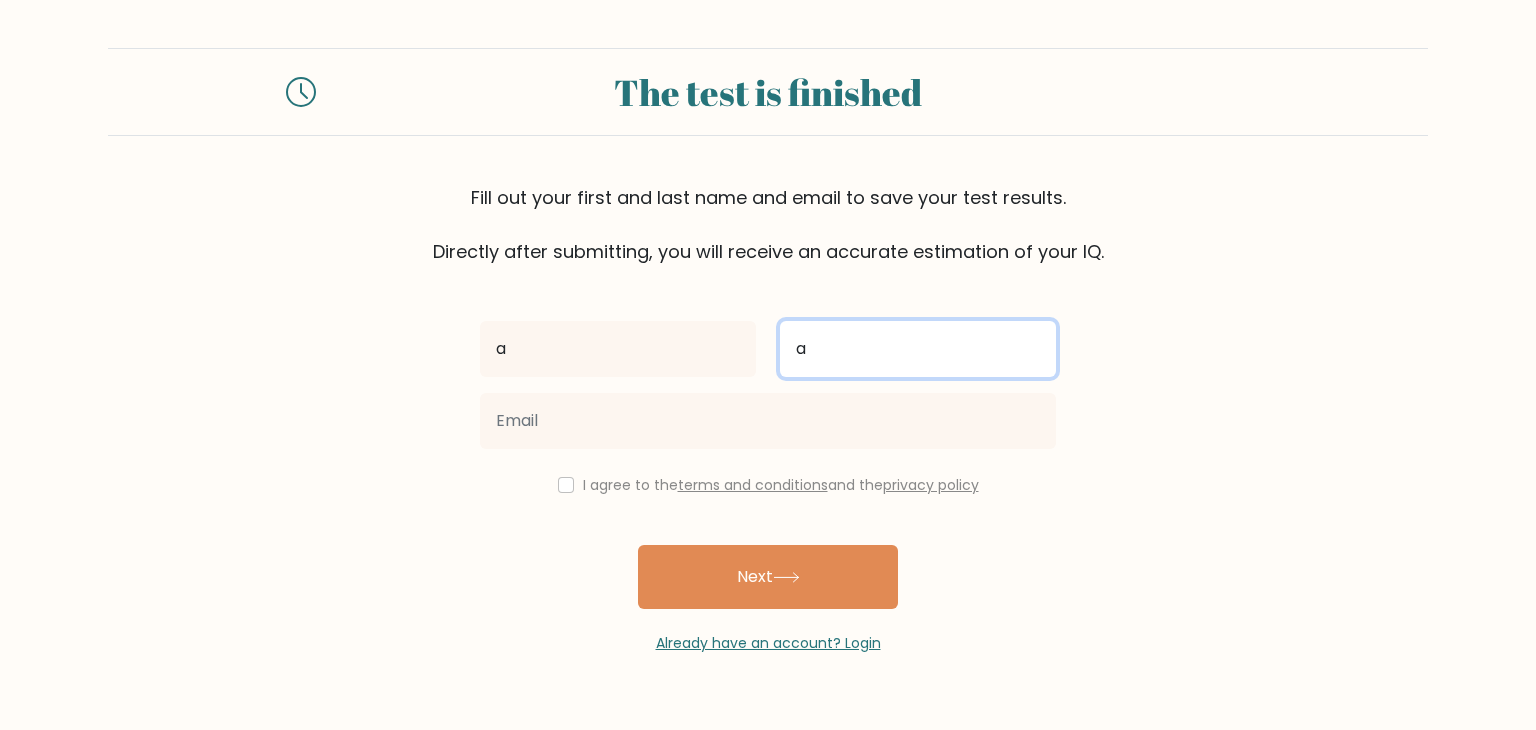 type on "a" 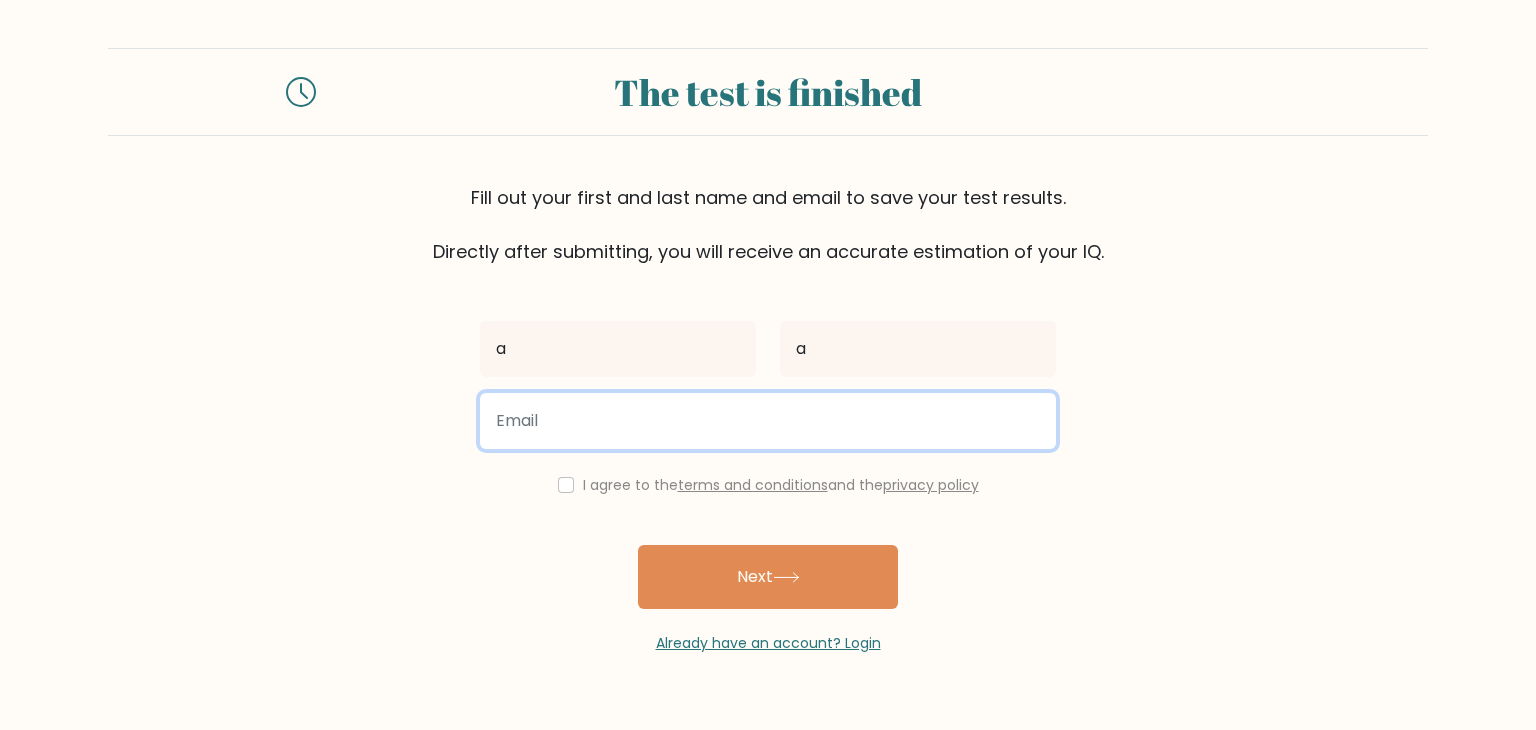 click at bounding box center (768, 421) 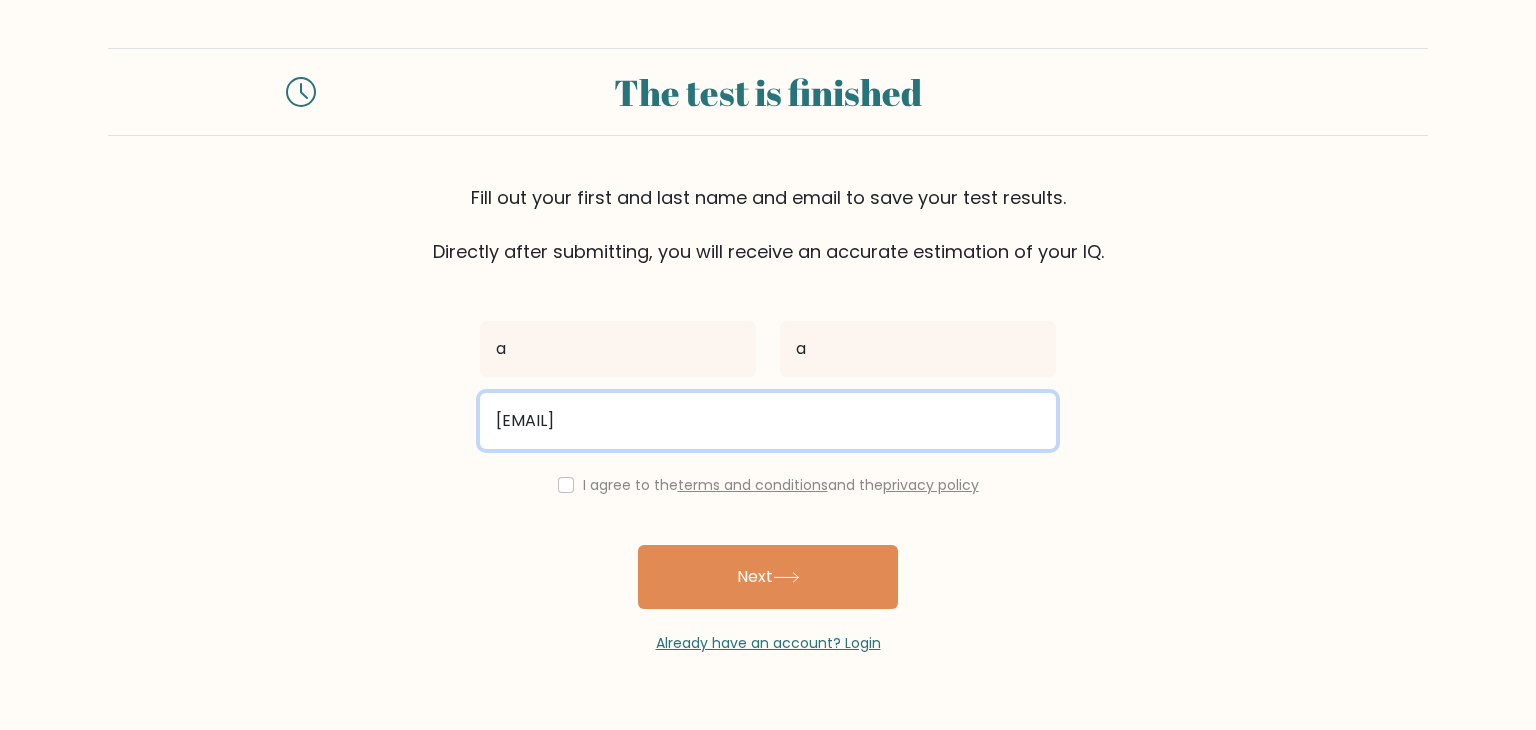 click on "a@gmail.com" at bounding box center [768, 421] 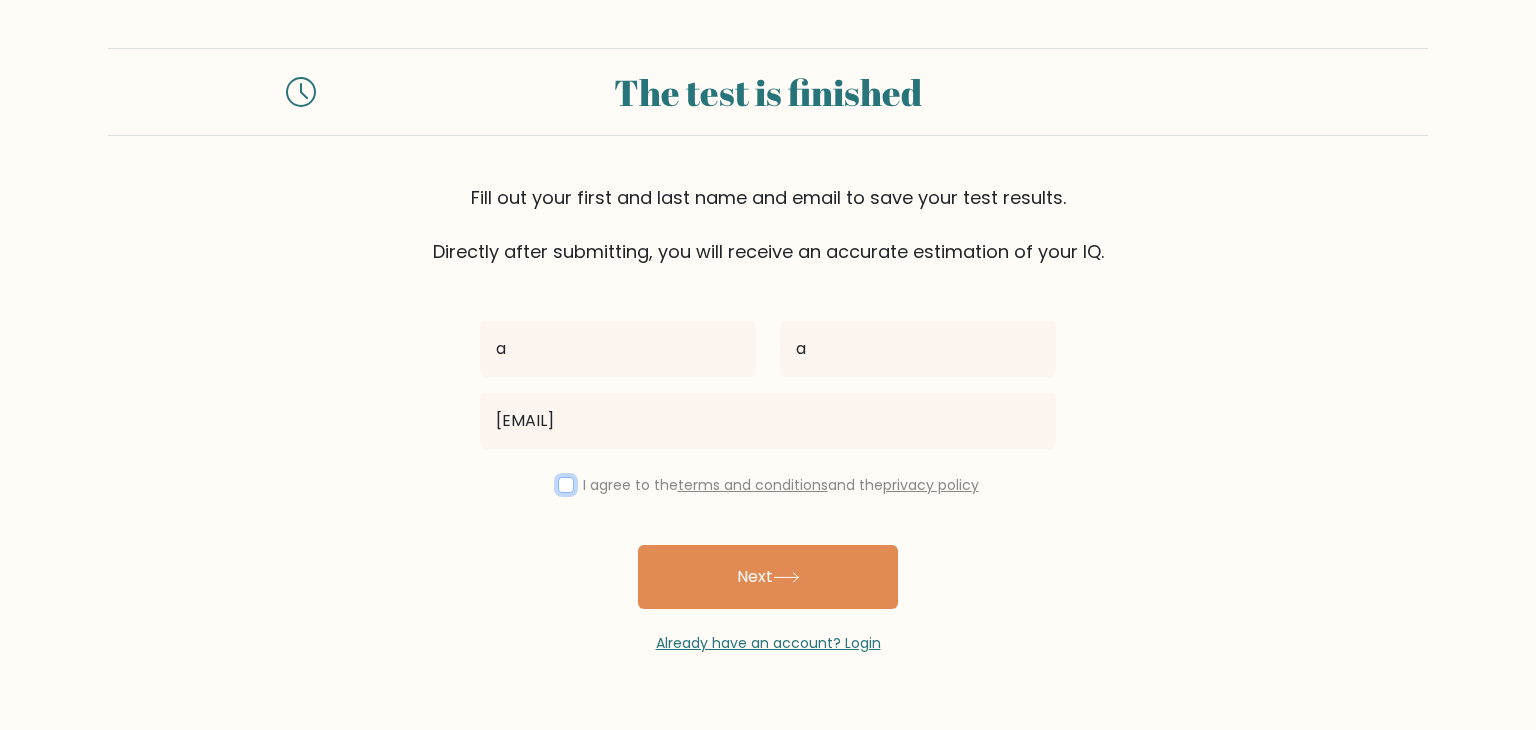 click at bounding box center (566, 485) 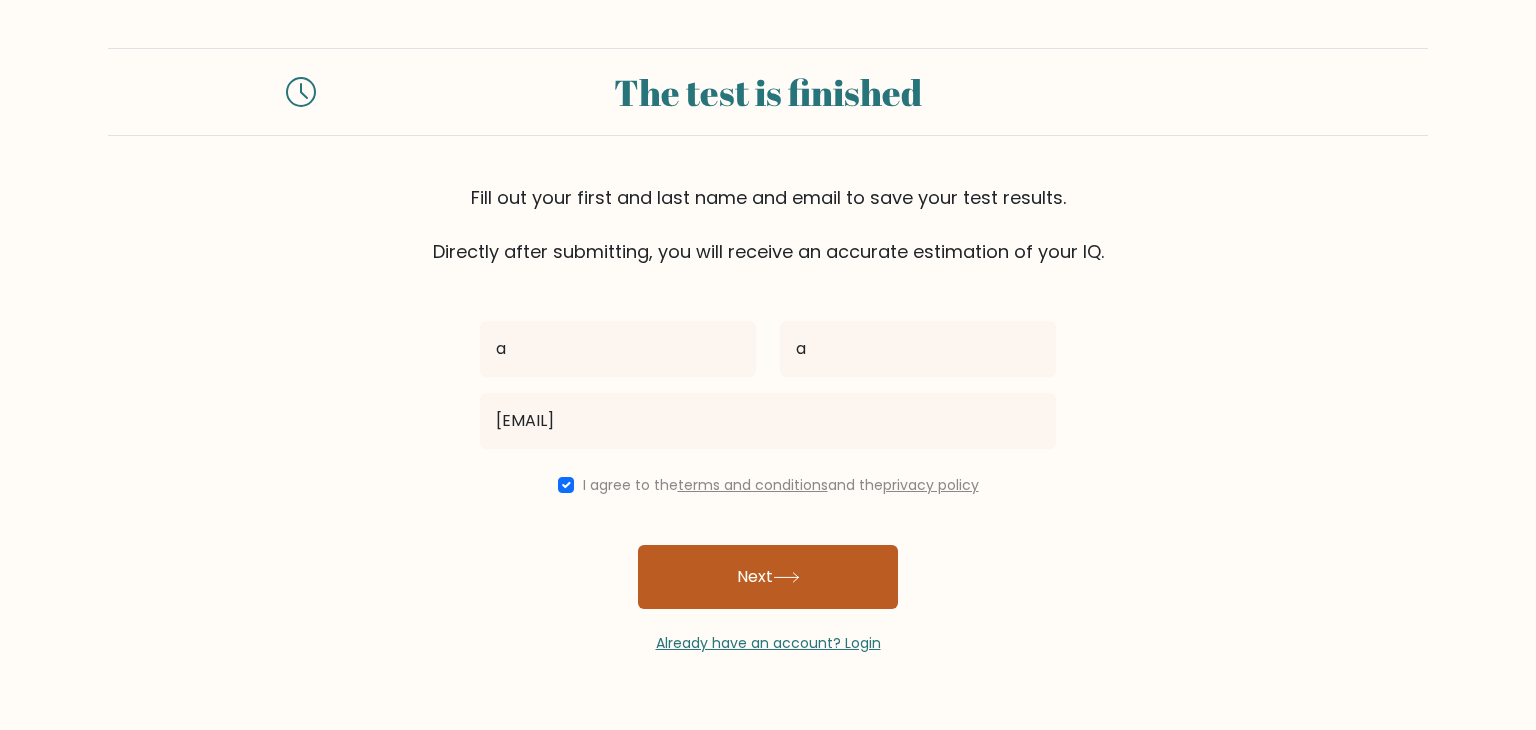 click on "Next" at bounding box center [768, 577] 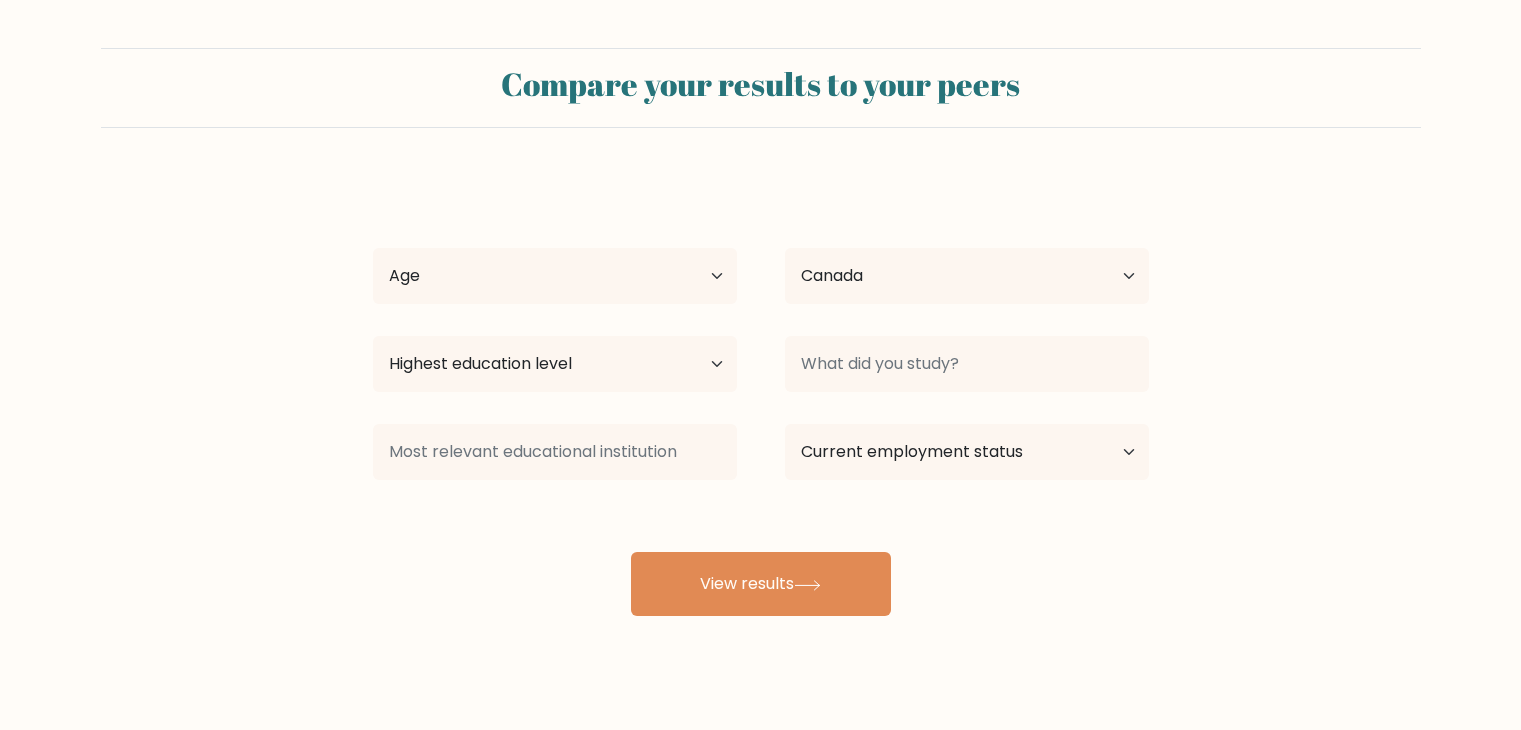 select on "CA" 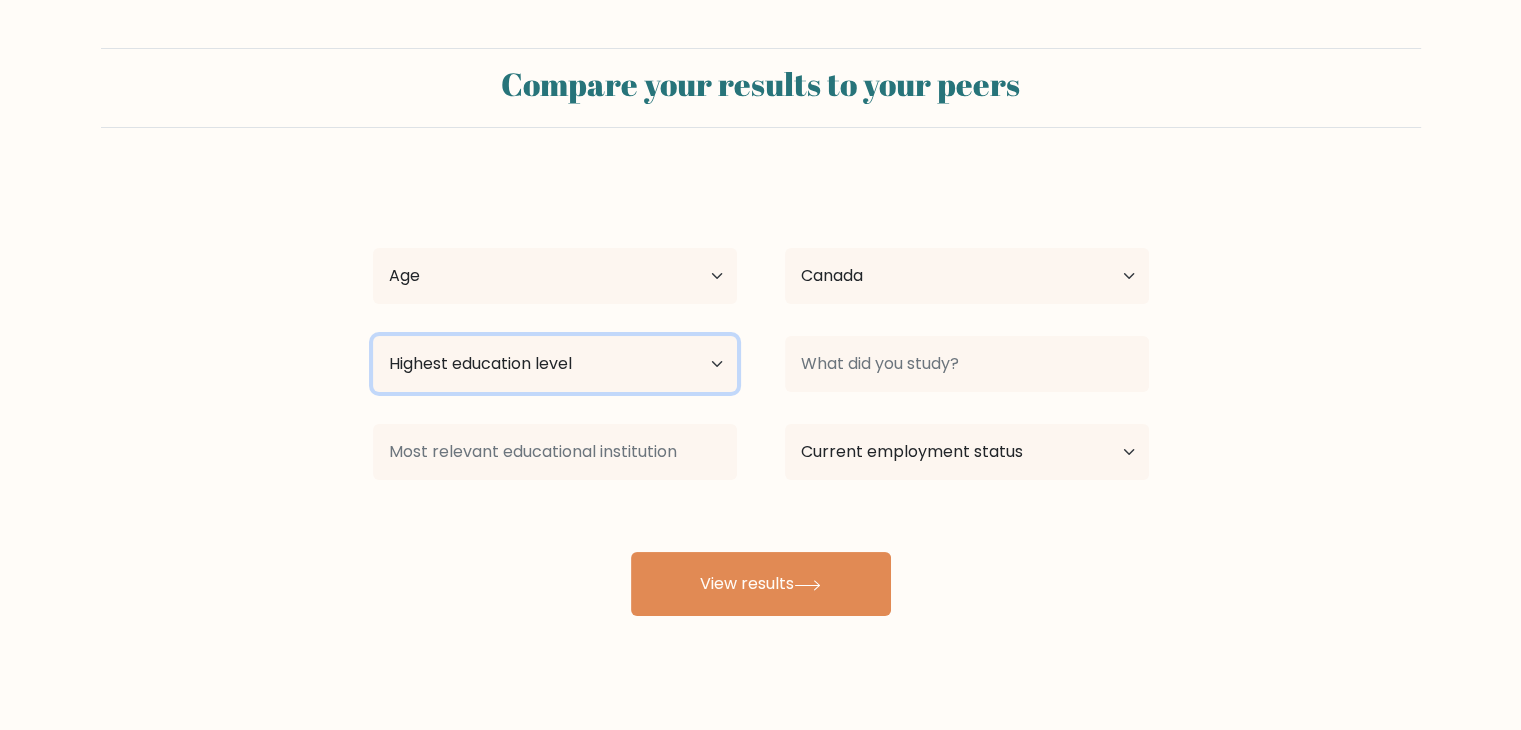 click on "Highest education level
No schooling
Primary
Lower Secondary
Upper Secondary
Occupation Specific
Bachelor's degree
Master's degree
Doctoral degree" at bounding box center (555, 364) 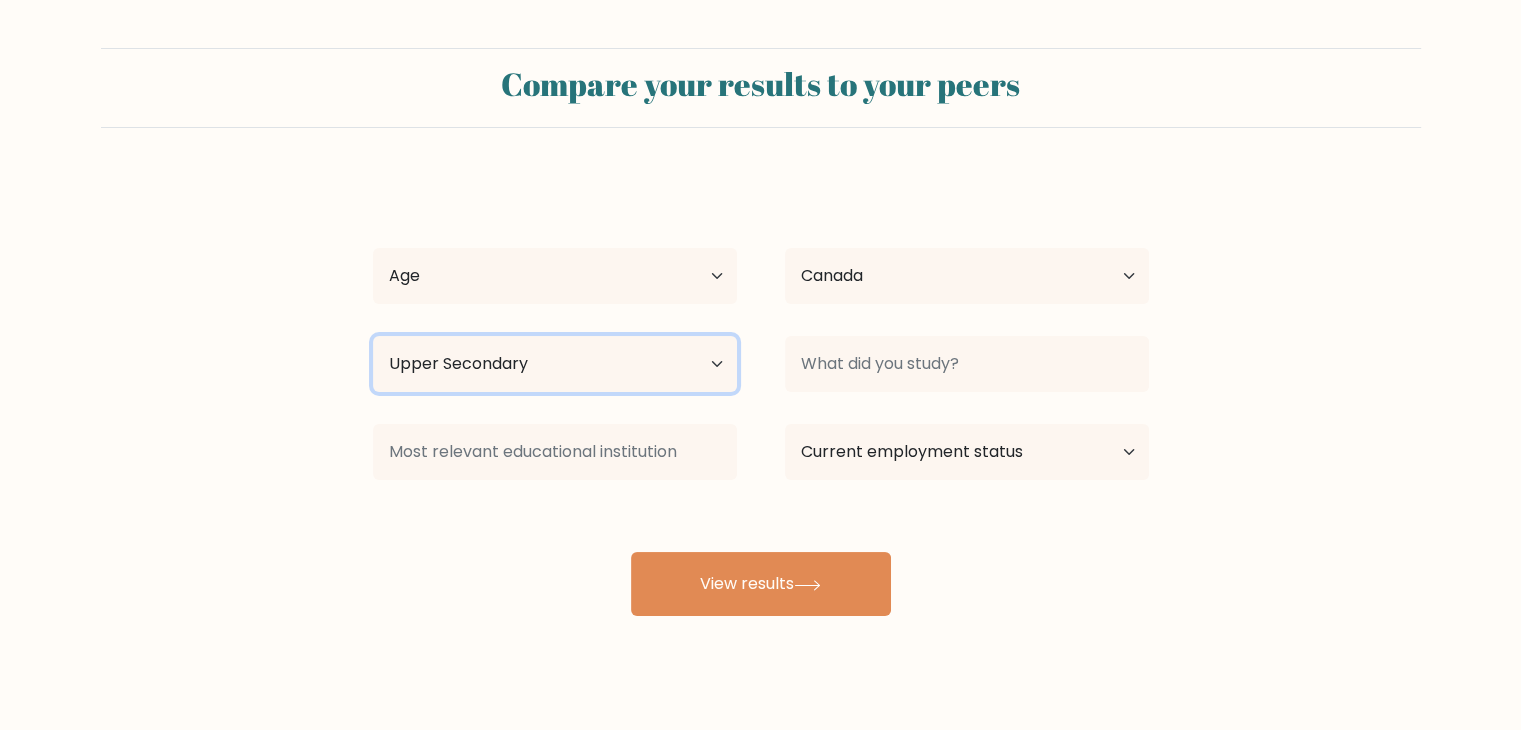 click on "Highest education level
No schooling
Primary
Lower Secondary
Upper Secondary
Occupation Specific
Bachelor's degree
Master's degree
Doctoral degree" at bounding box center [555, 364] 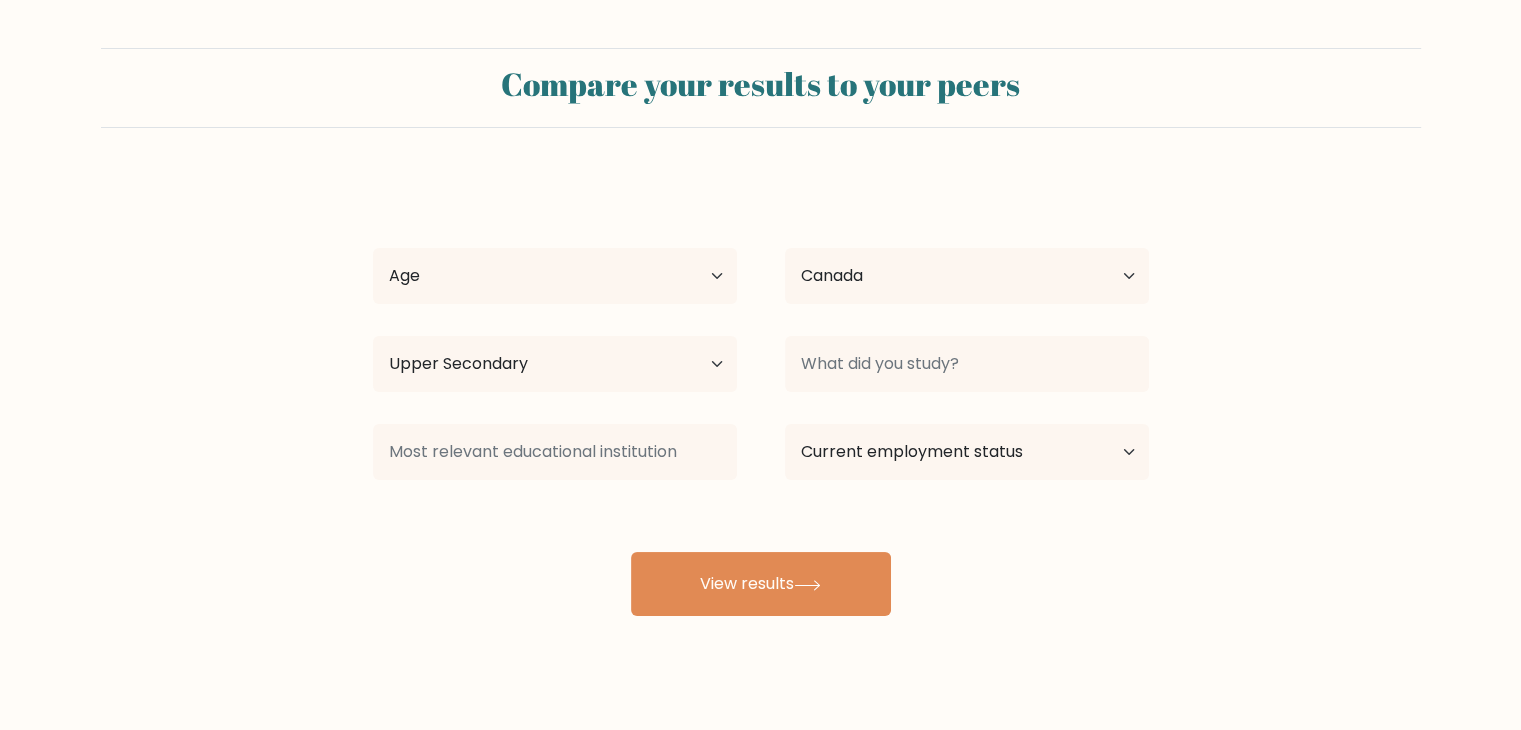 click on "a
a
Age
Under 18 years old
18-24 years old
25-34 years old
35-44 years old
45-54 years old
55-64 years old
65 years old and above
Country
Afghanistan
Albania
Algeria
American Samoa
Andorra
Angola
Anguilla
Antarctica
Antigua and Barbuda
Argentina
Armenia
Aruba
Australia
Austria
Azerbaijan
Bahamas
Bahrain
Bangladesh
Barbados
Belarus
Belgium
Belize
Benin
Bermuda
Bhutan
Bolivia
Bonaire, Sint Eustatius and Saba
Bosnia and Herzegovina
Botswana
Bouvet Island
Brazil
Brunei" at bounding box center [761, 396] 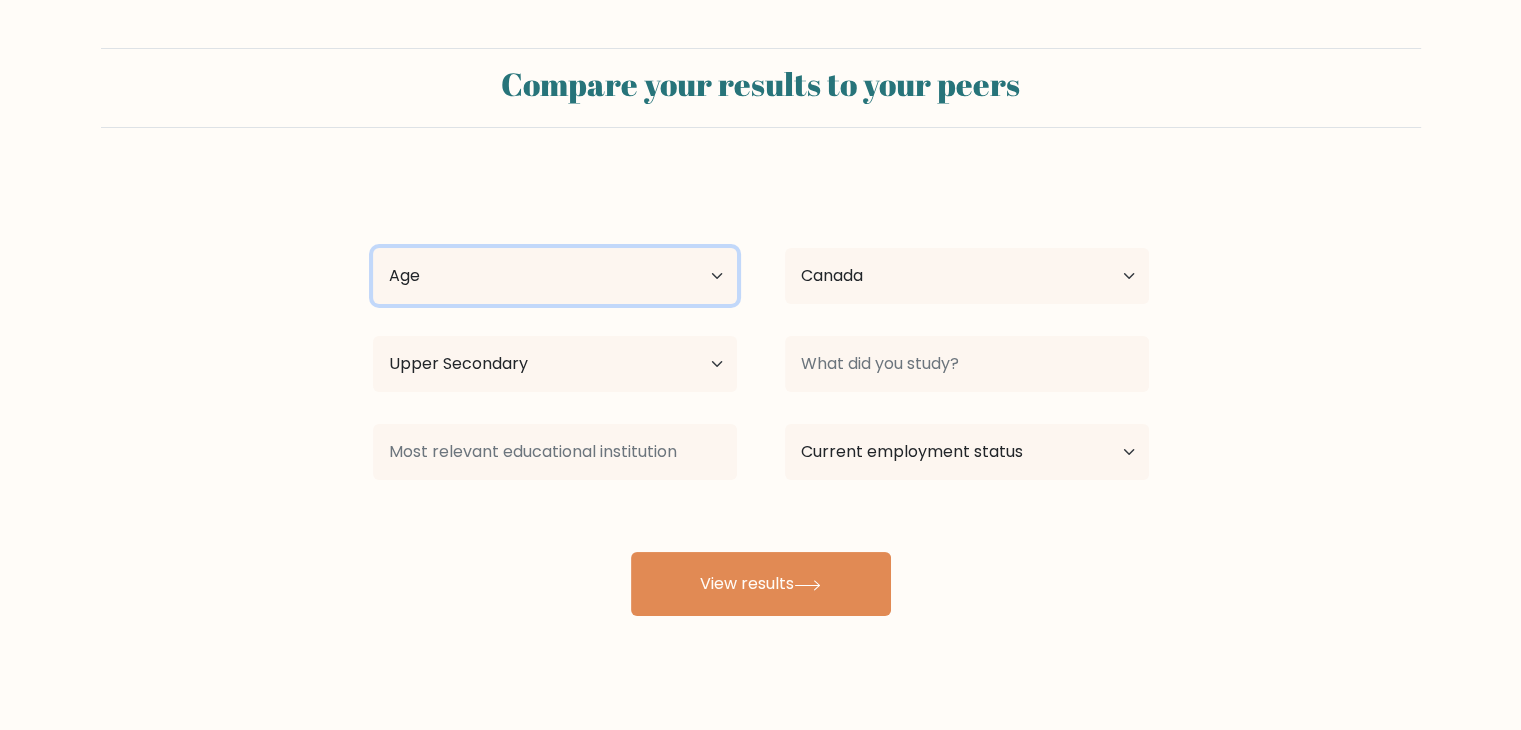 click on "Age
Under 18 years old
18-24 years old
25-34 years old
35-44 years old
45-54 years old
55-64 years old
65 years old and above" at bounding box center [555, 276] 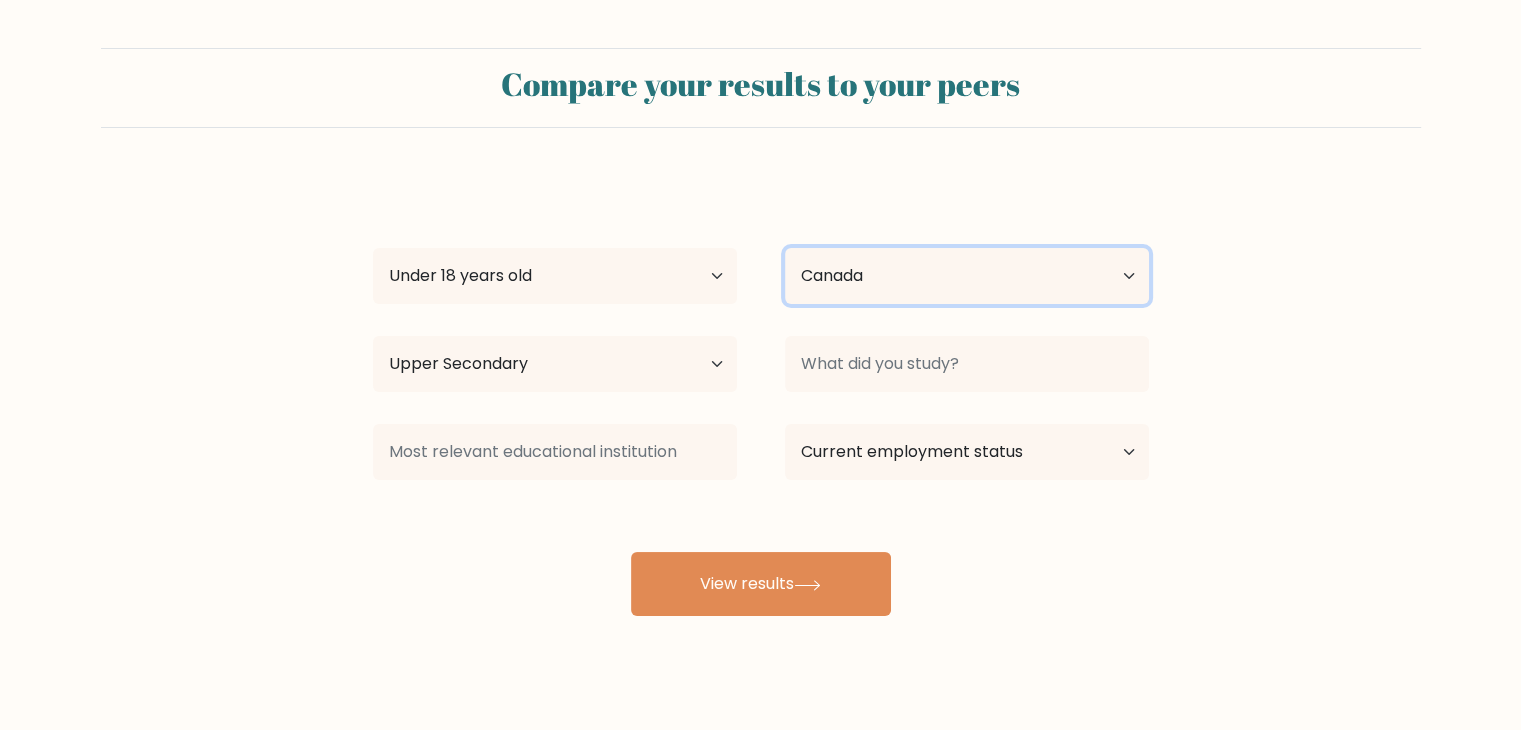 drag, startPoint x: 839, startPoint y: 283, endPoint x: 853, endPoint y: 277, distance: 15.231546 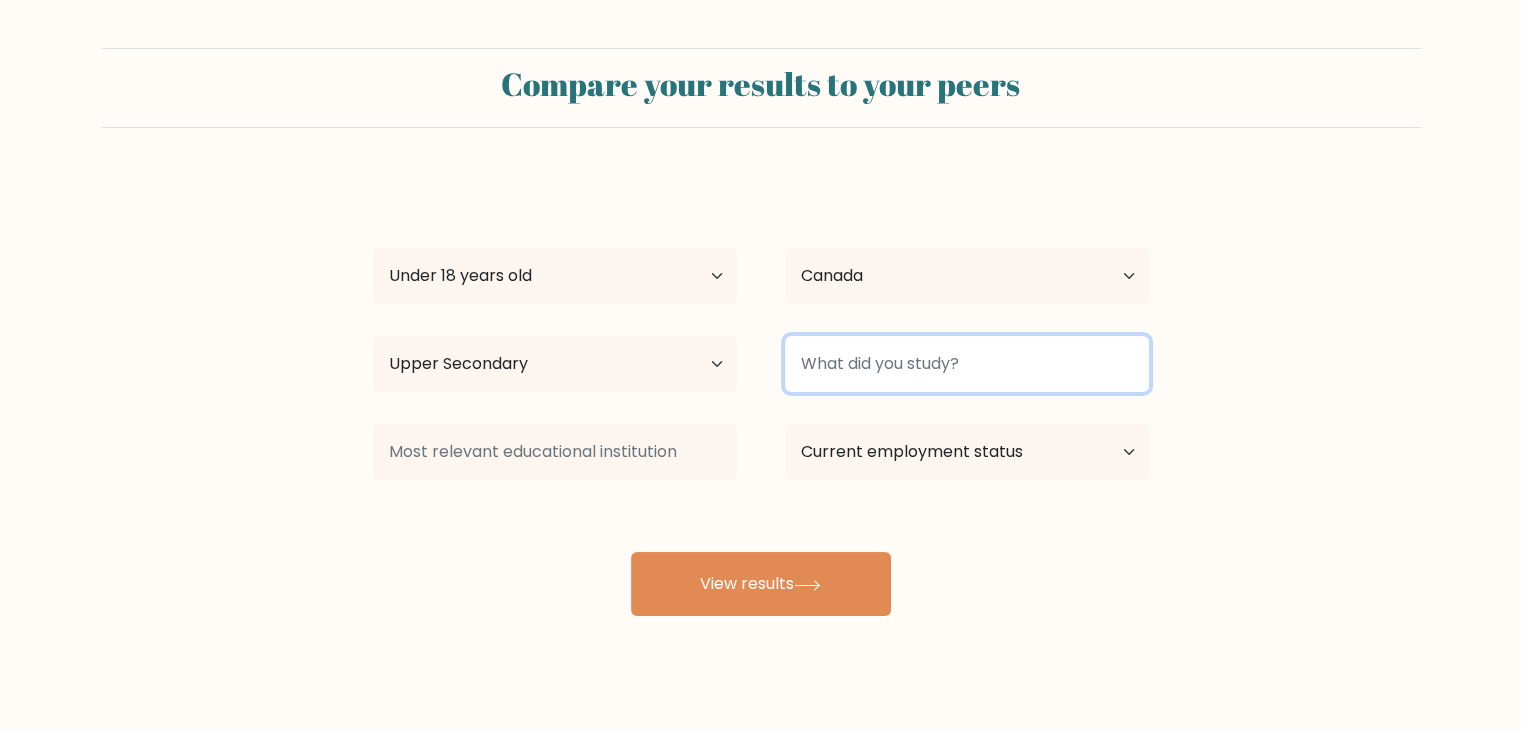click at bounding box center [967, 364] 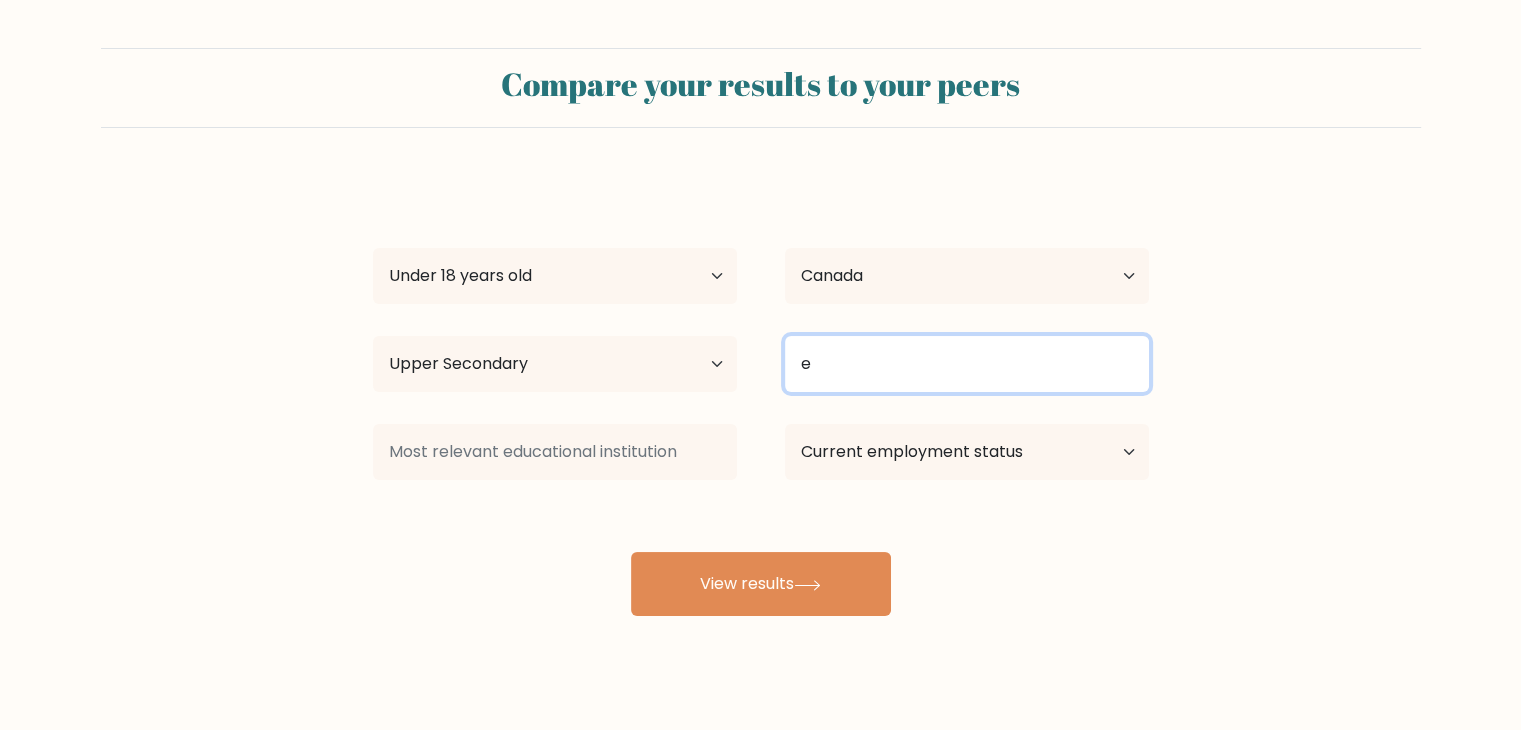 type on "e" 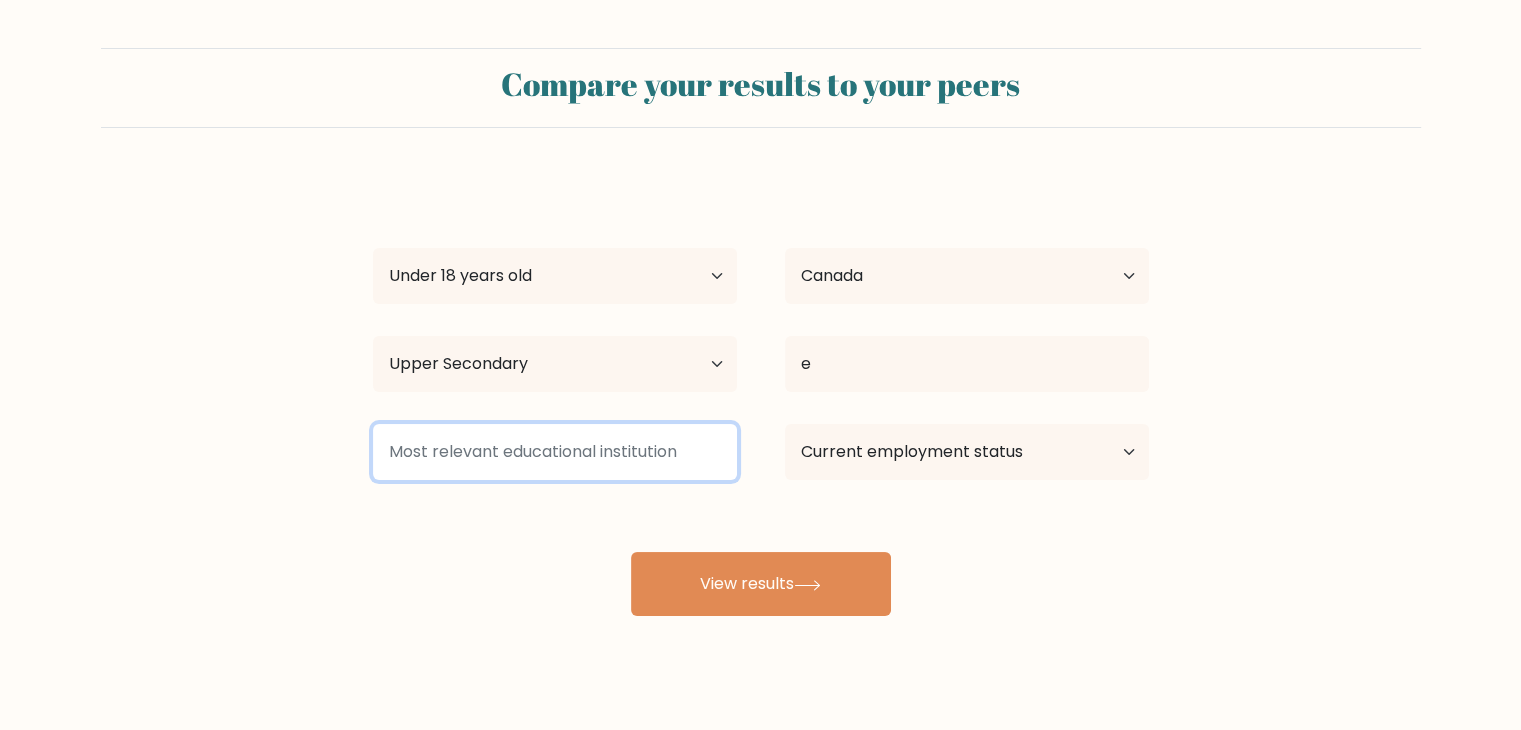 drag, startPoint x: 659, startPoint y: 459, endPoint x: 909, endPoint y: 455, distance: 250.032 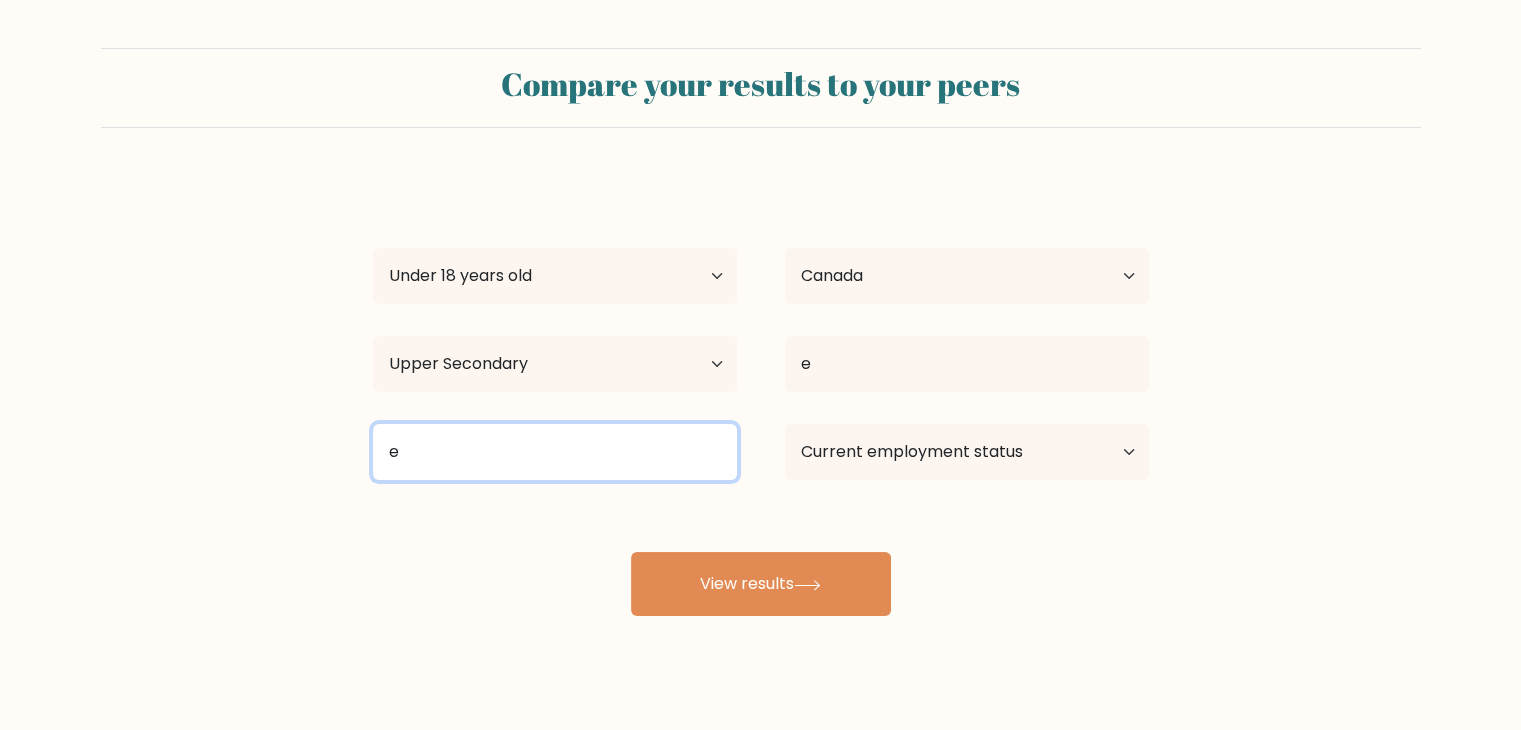 type on "e" 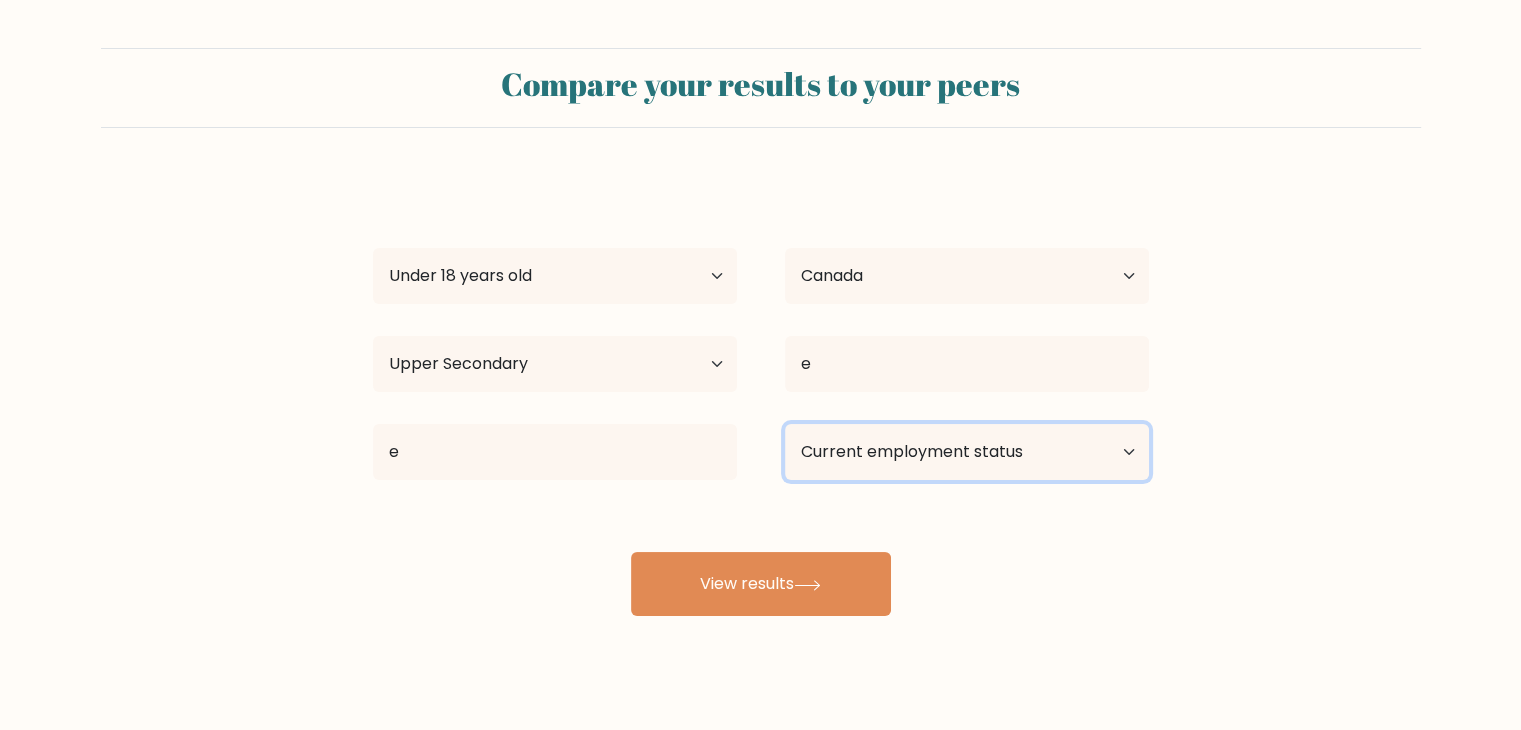 drag, startPoint x: 926, startPoint y: 452, endPoint x: 930, endPoint y: 478, distance: 26.305893 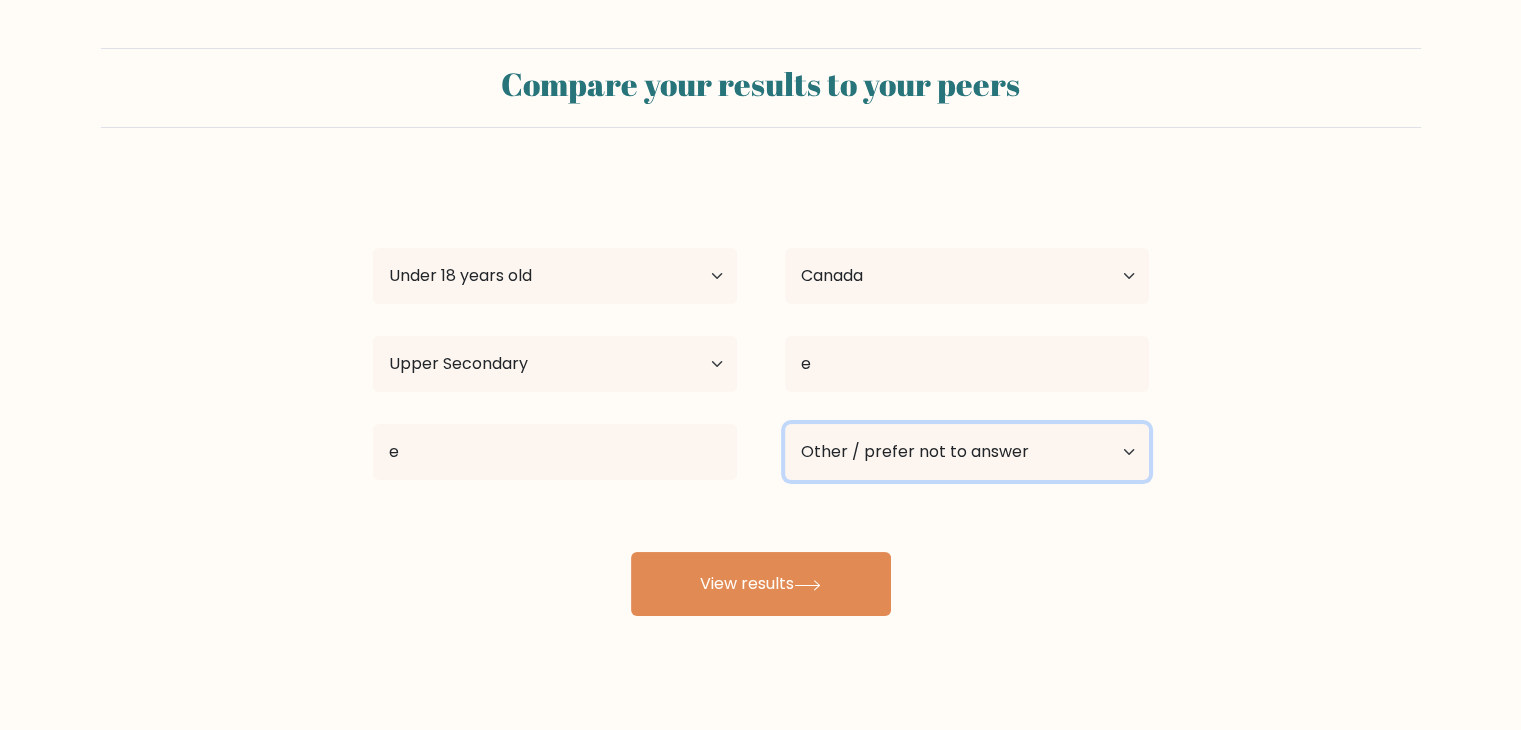 click on "Current employment status
Employed
Student
Retired
Other / prefer not to answer" at bounding box center (967, 452) 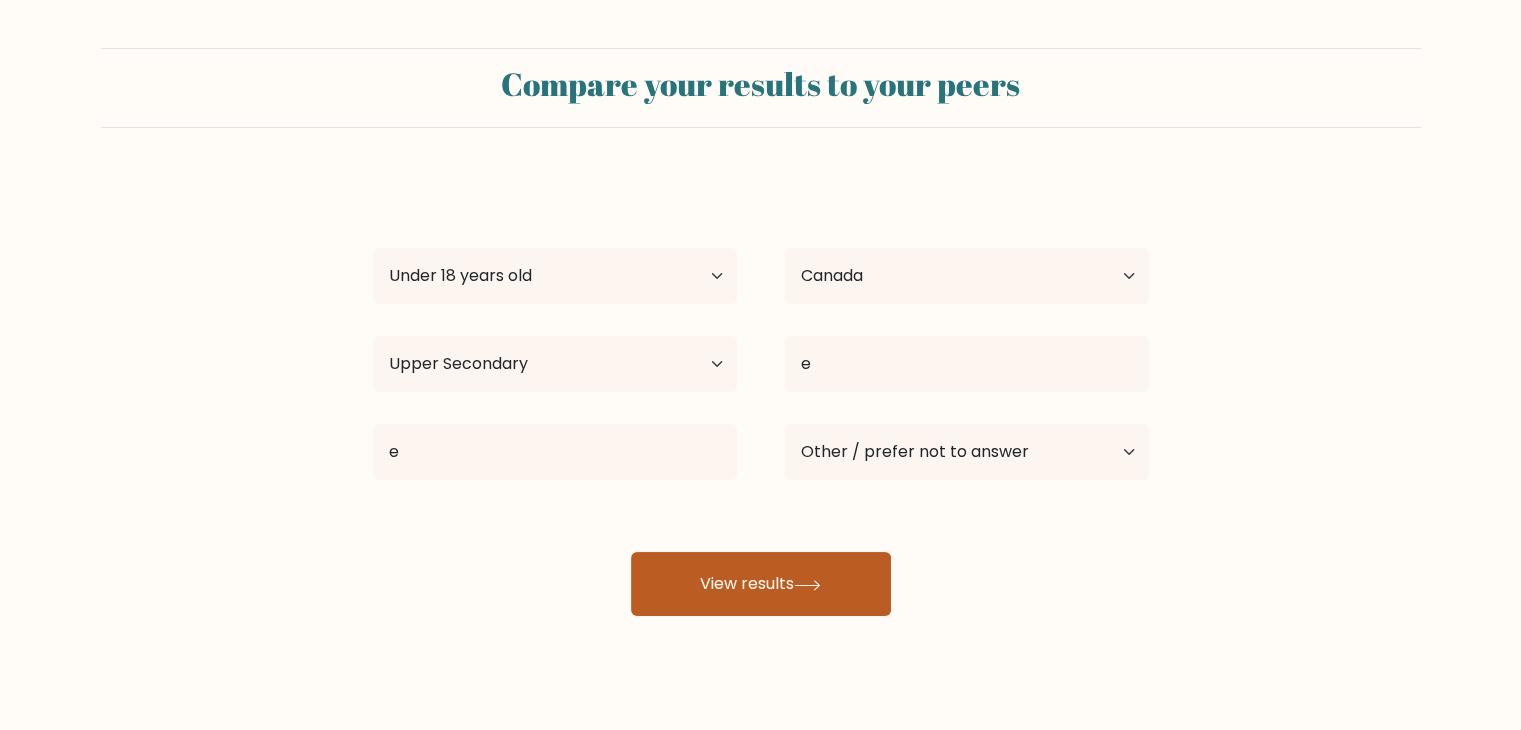 click on "View results" at bounding box center (761, 584) 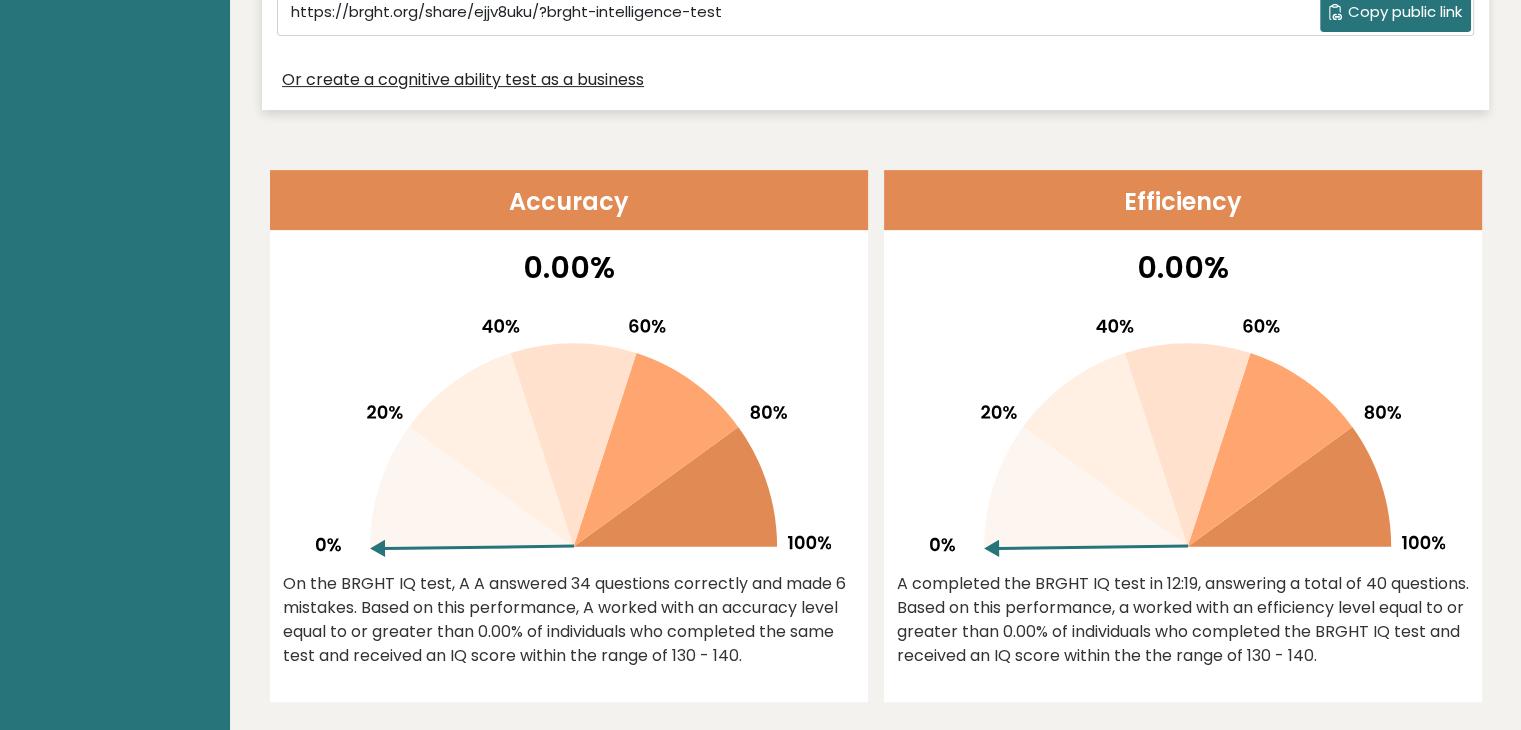 scroll, scrollTop: 700, scrollLeft: 0, axis: vertical 